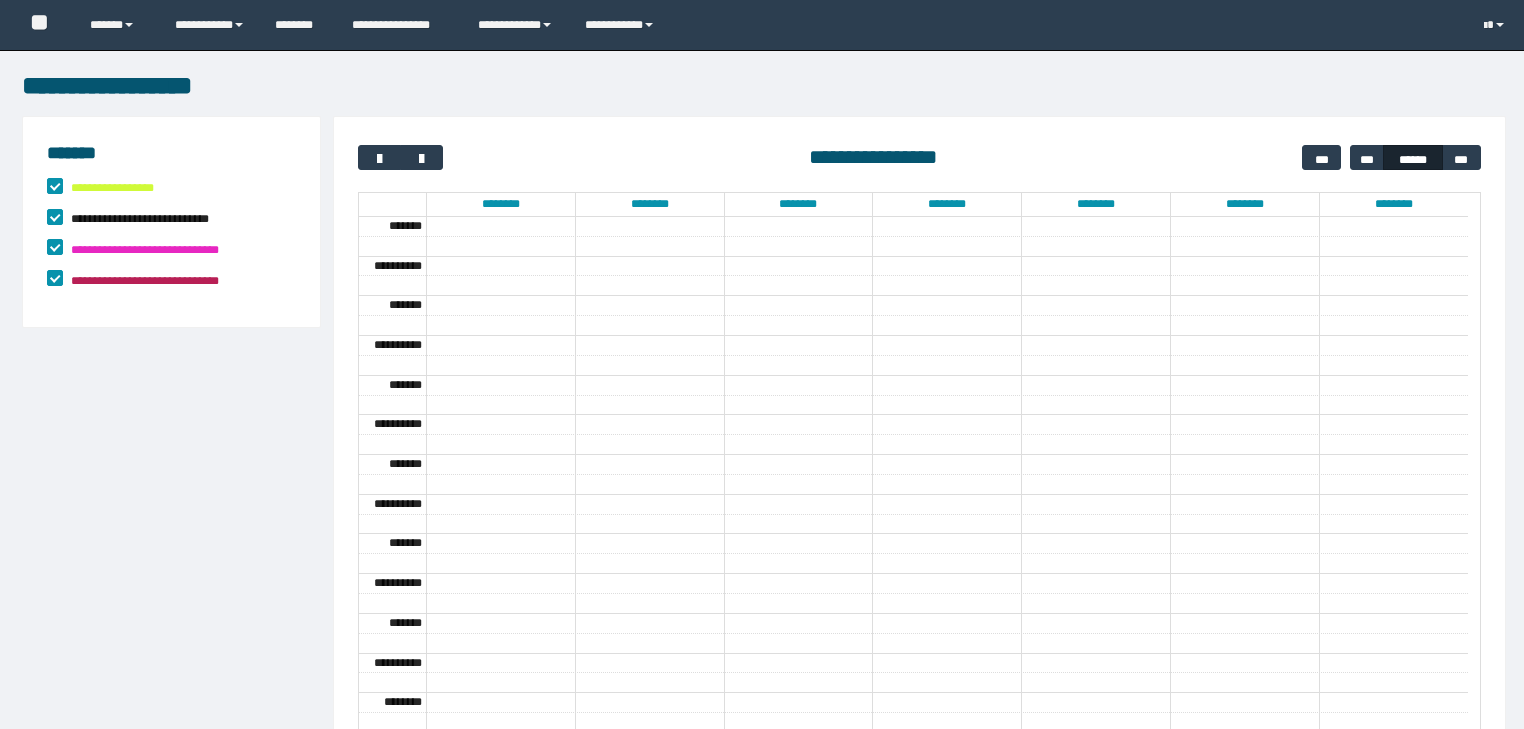 scroll, scrollTop: 400, scrollLeft: 0, axis: vertical 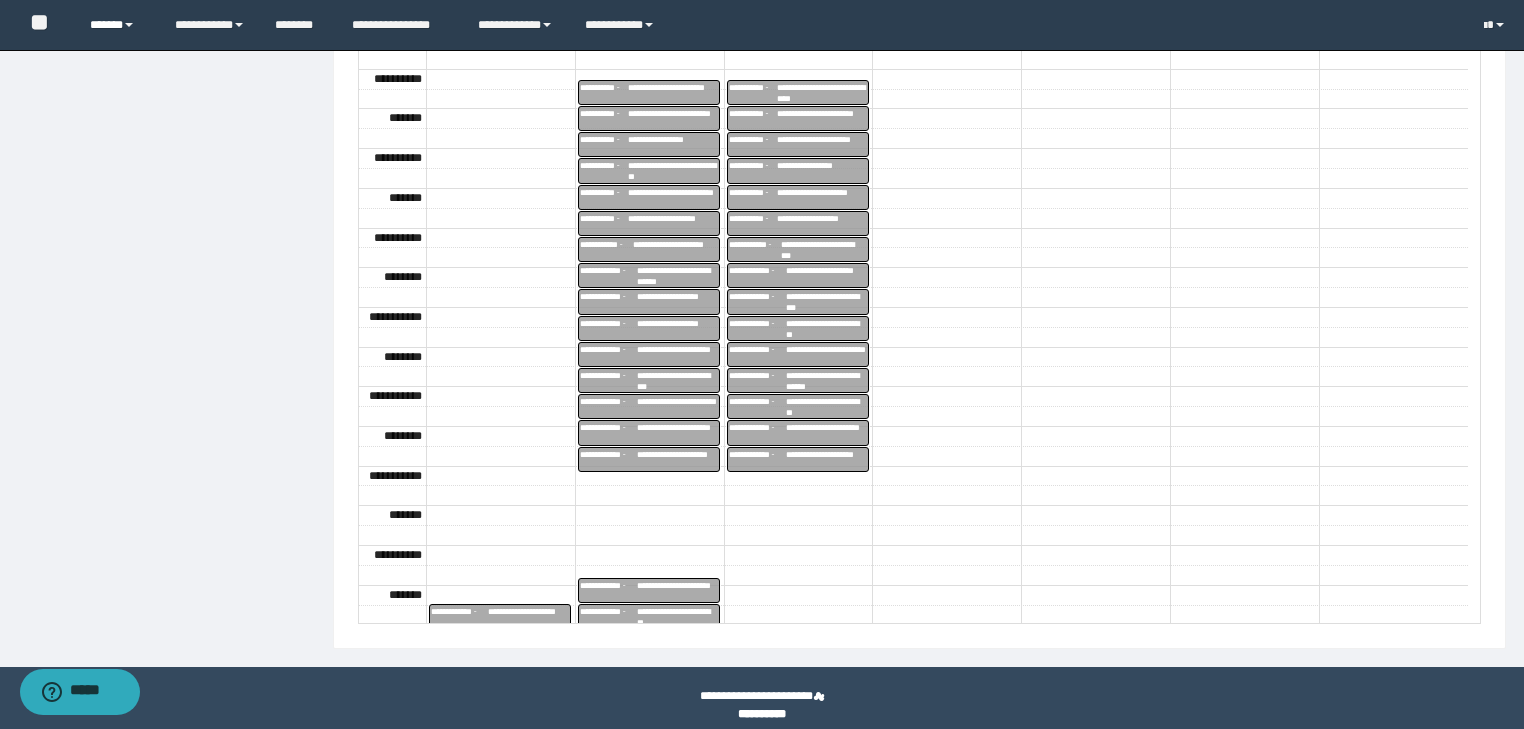 click on "******" at bounding box center (117, 25) 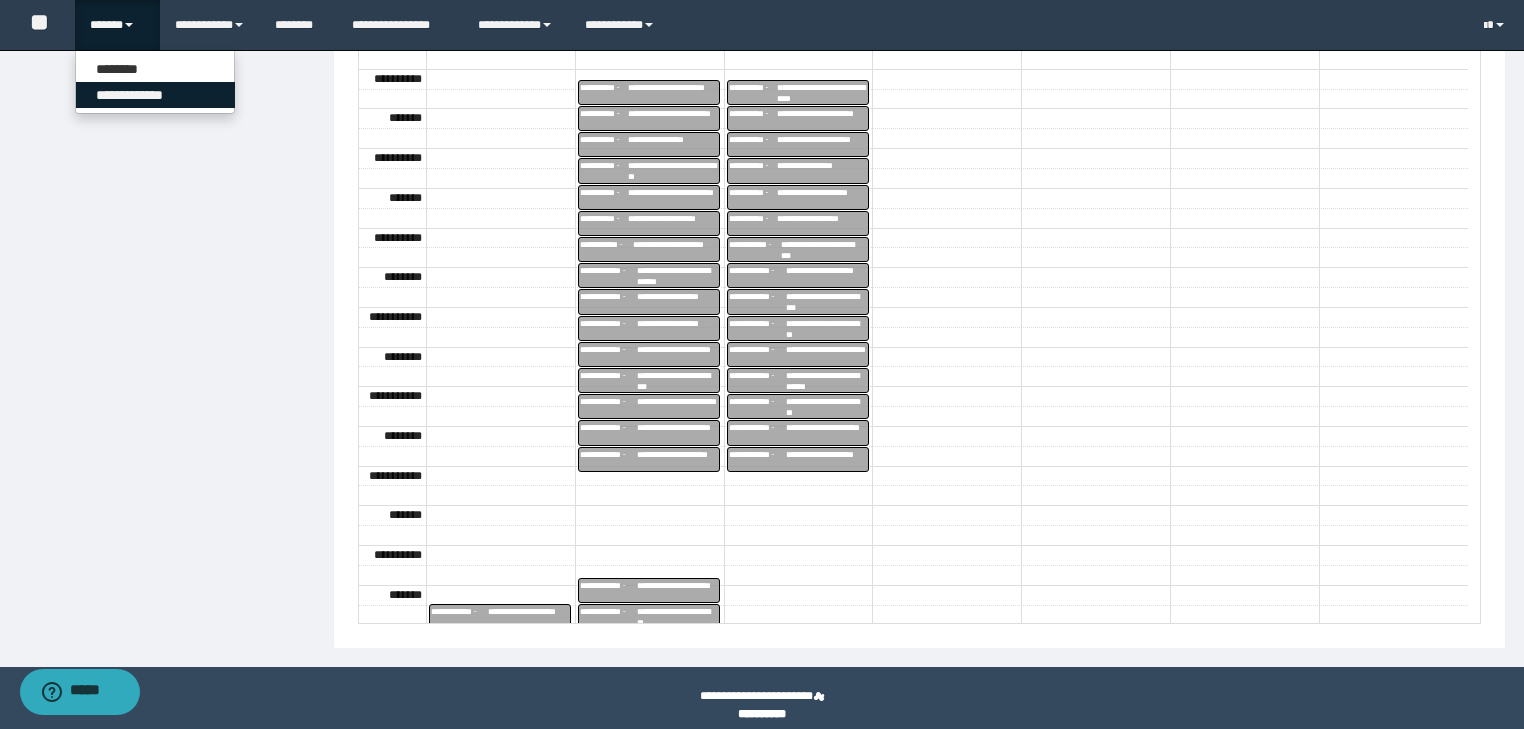 click on "**********" at bounding box center [155, 95] 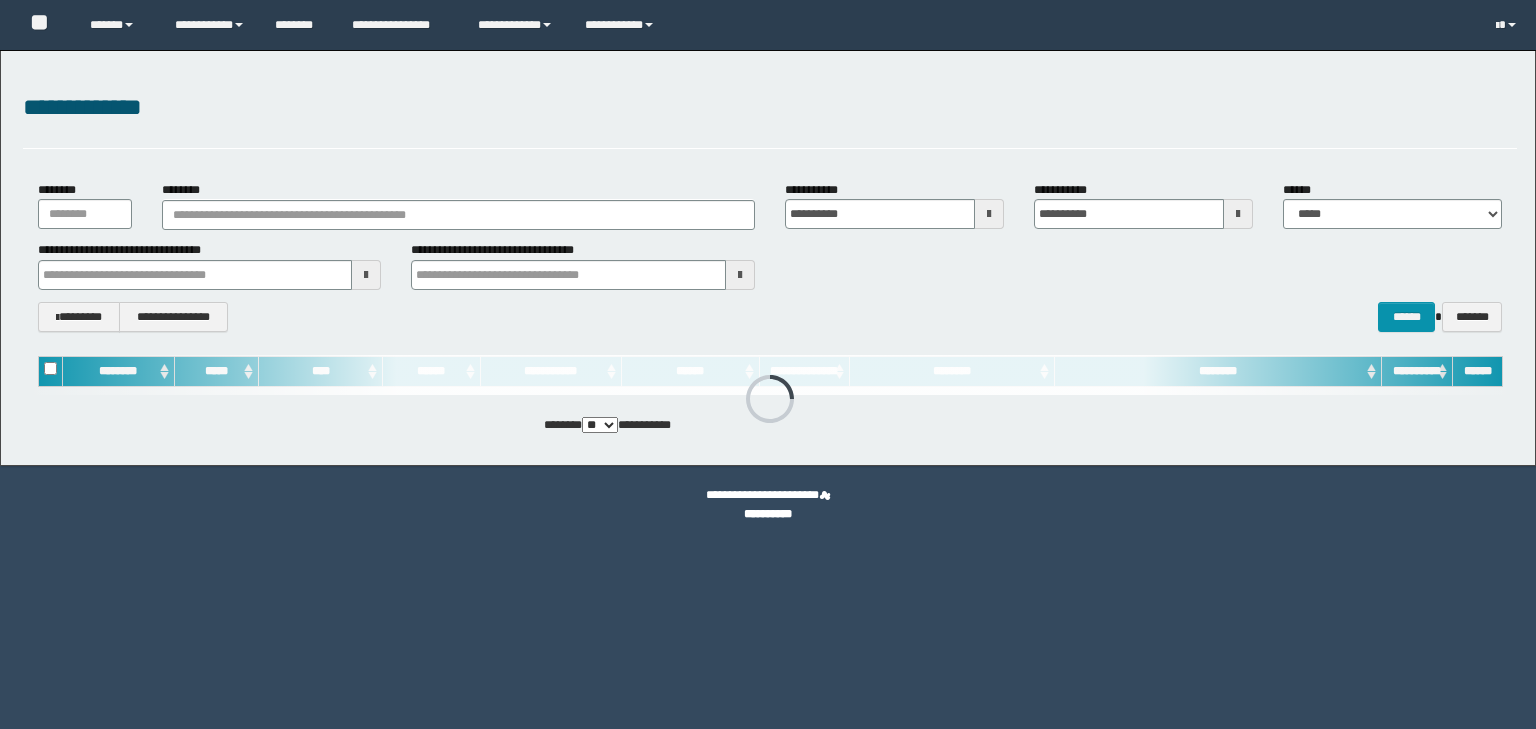 scroll, scrollTop: 0, scrollLeft: 0, axis: both 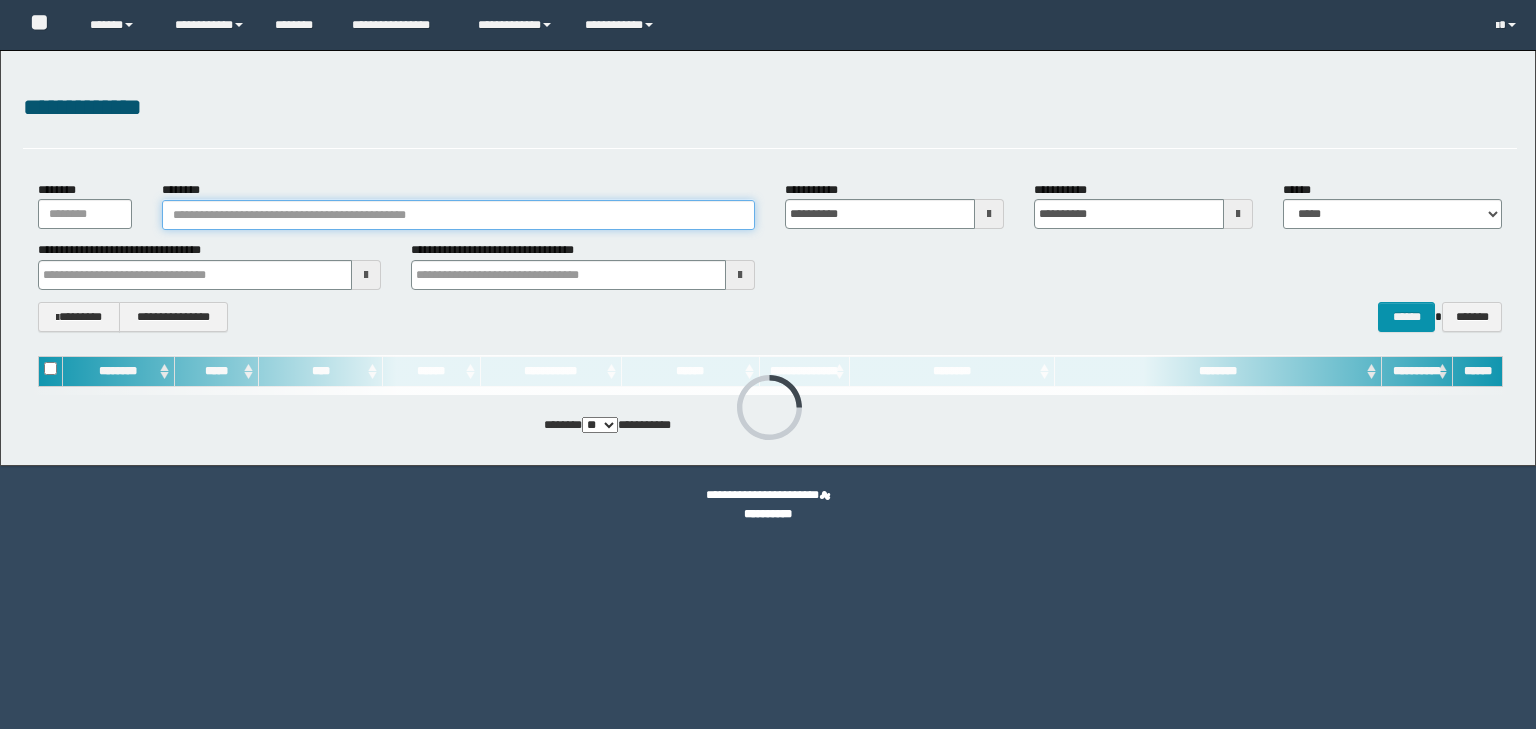 click on "********" at bounding box center [458, 215] 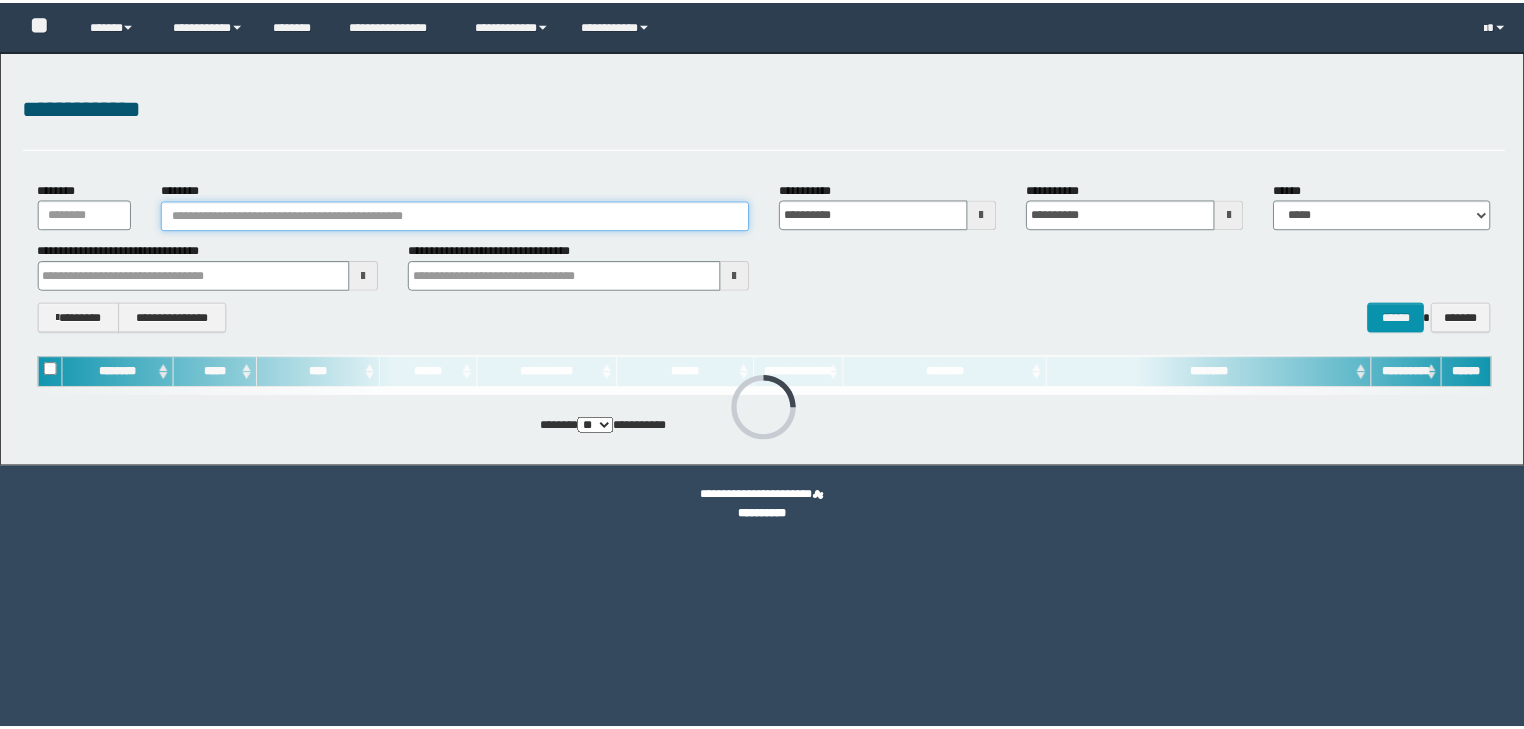 scroll, scrollTop: 0, scrollLeft: 0, axis: both 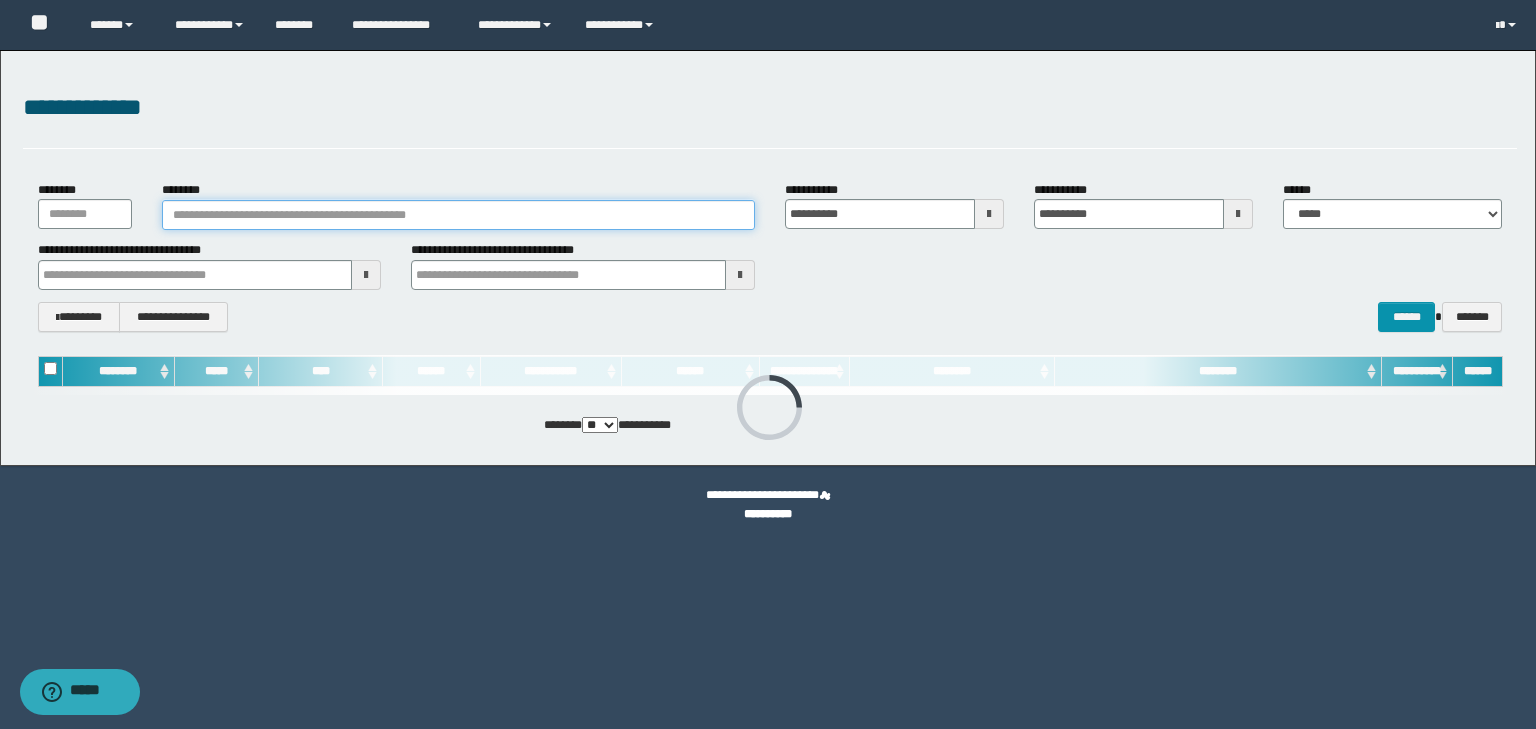 paste on "**********" 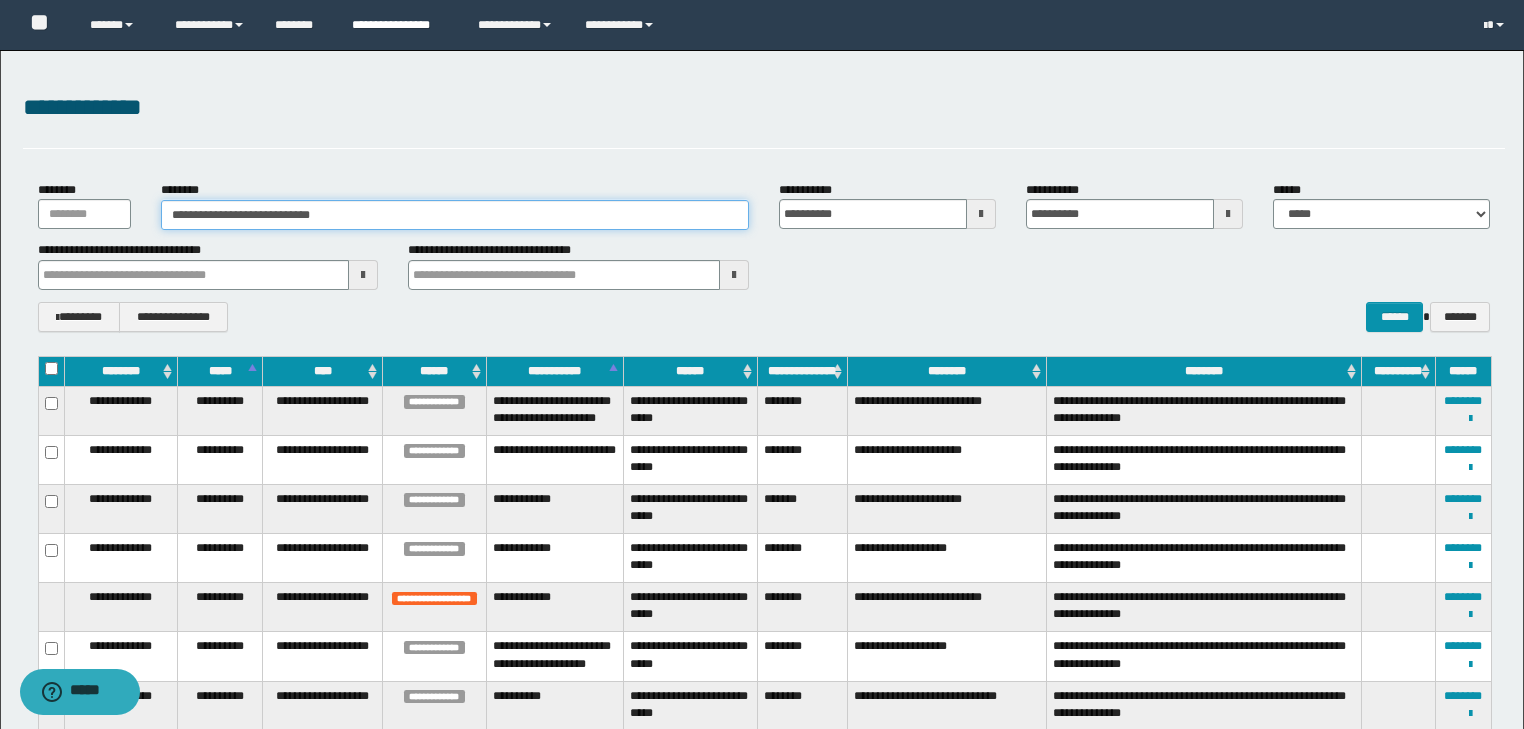 type on "**********" 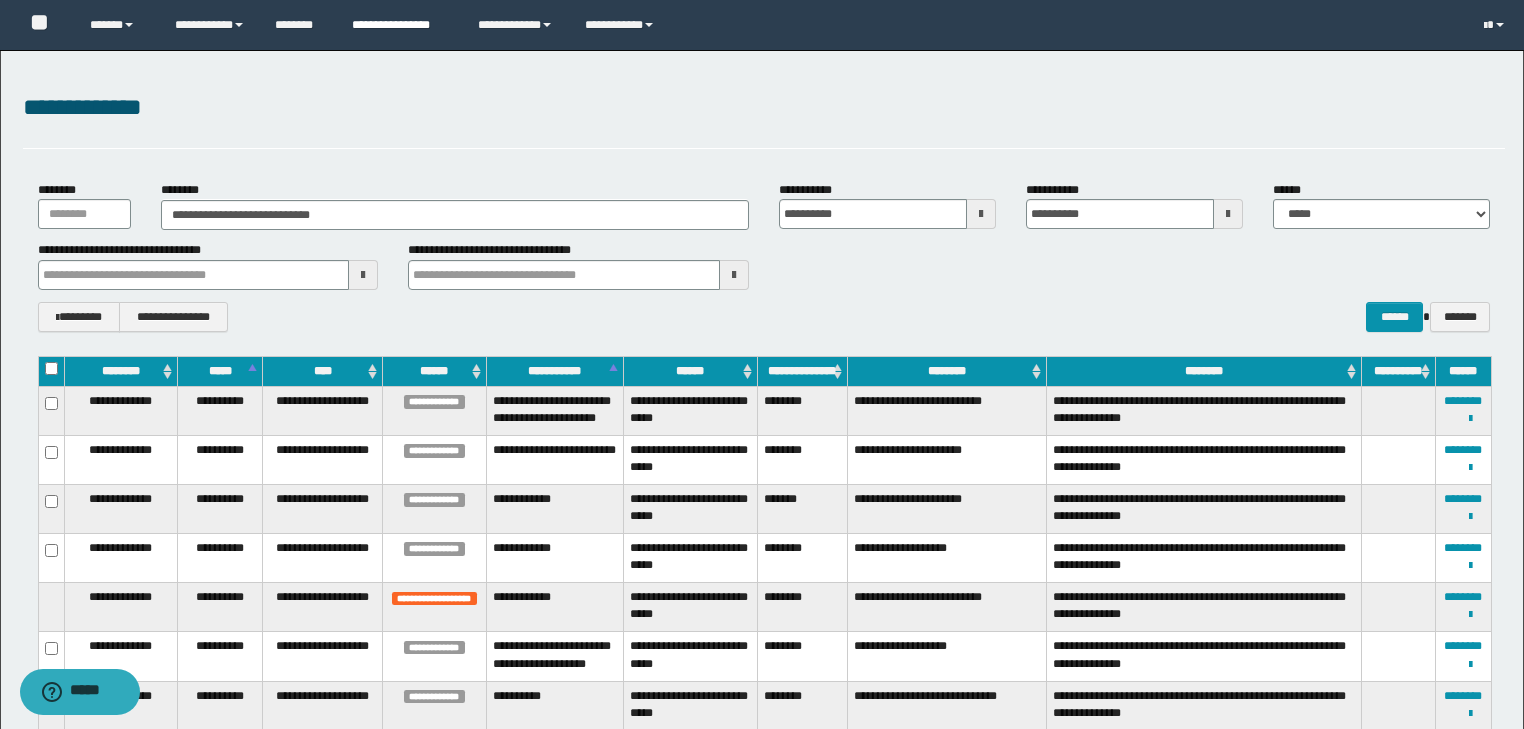 click on "**********" at bounding box center [400, 25] 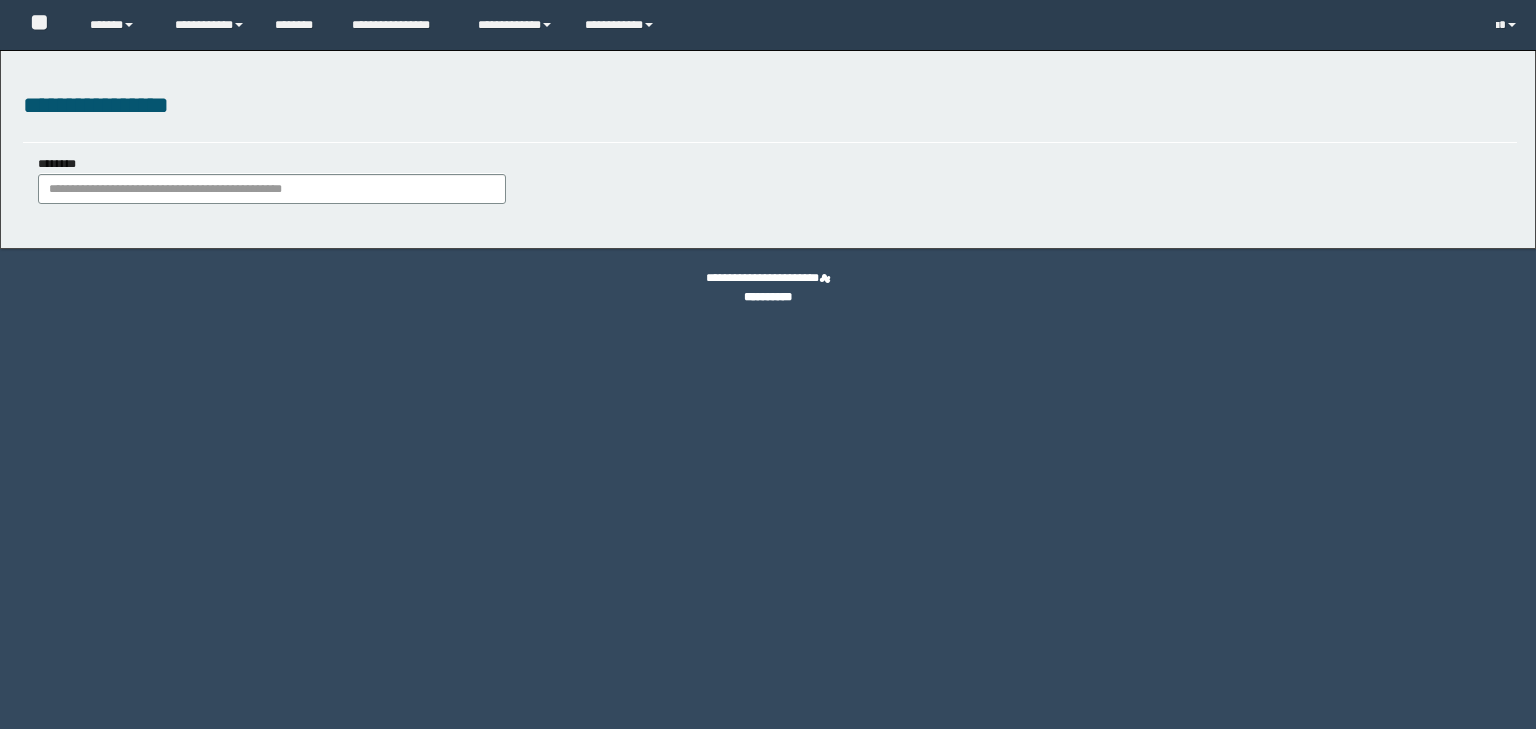 scroll, scrollTop: 0, scrollLeft: 0, axis: both 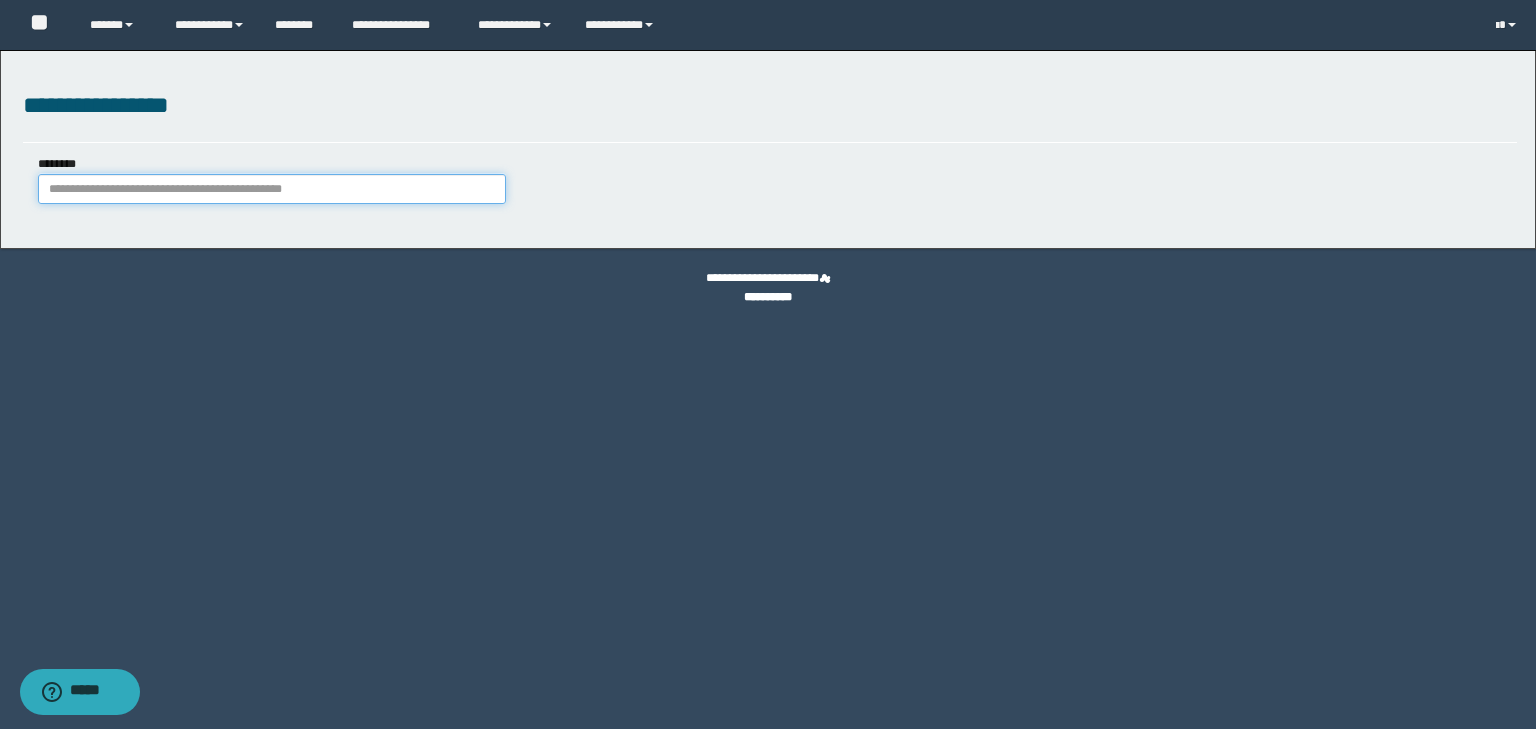 click on "********" at bounding box center (272, 189) 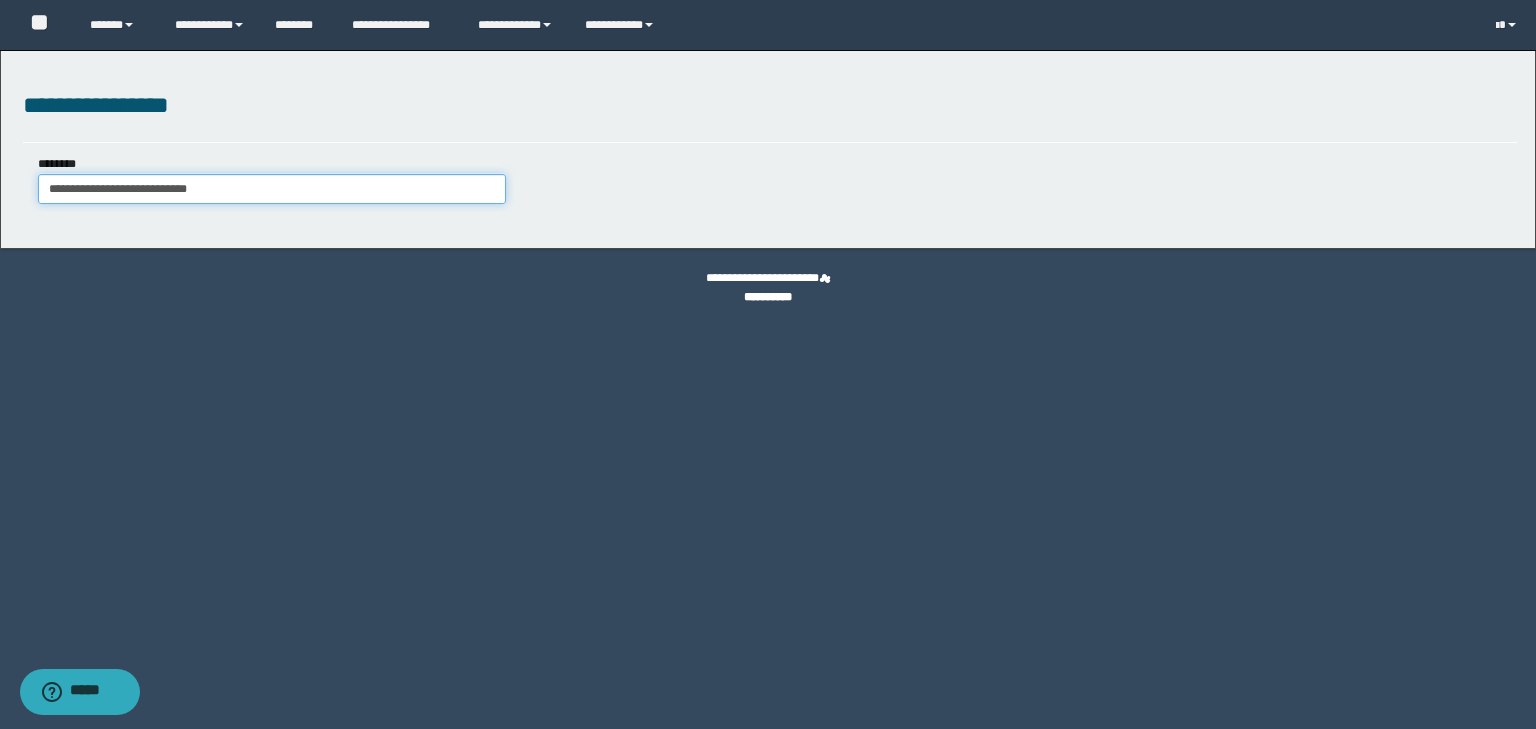 type on "**********" 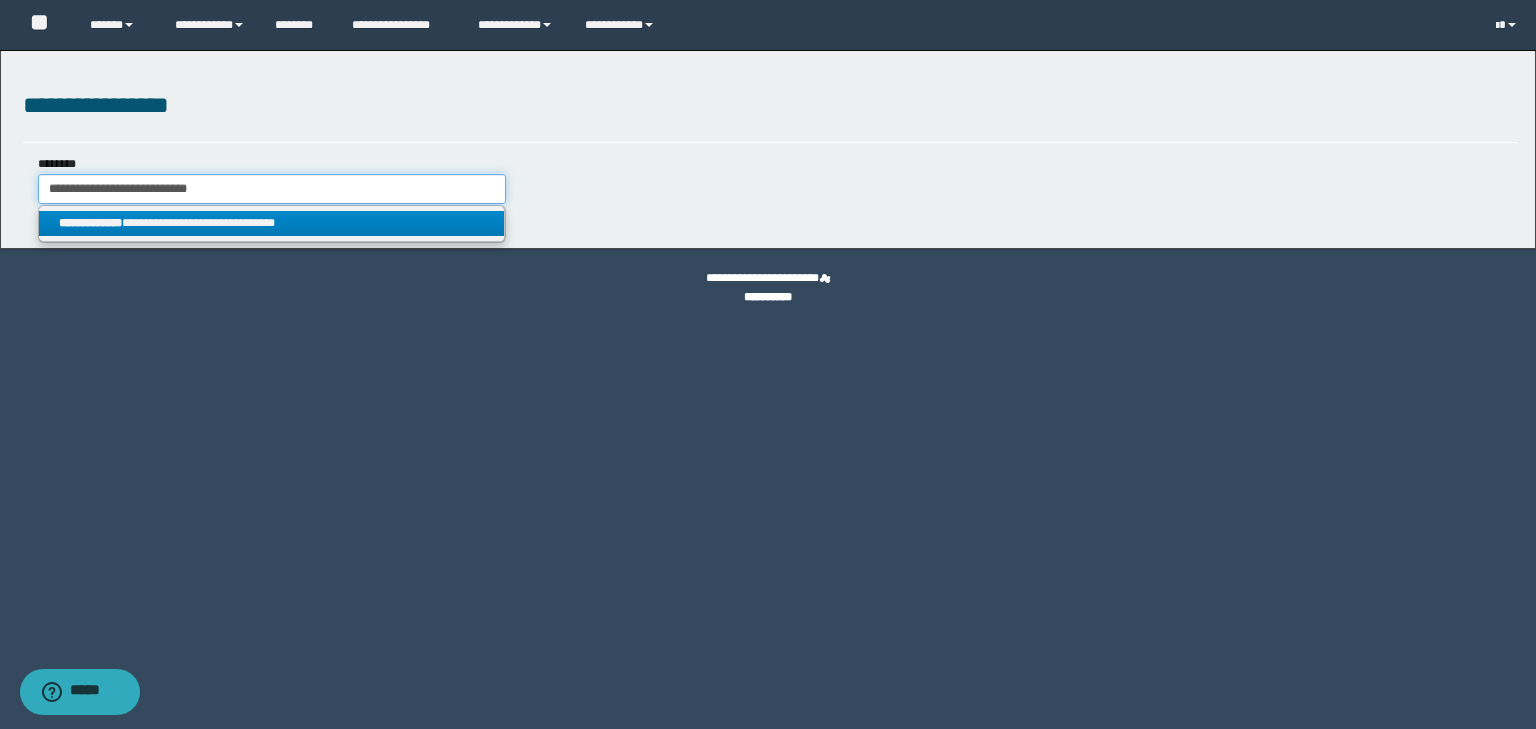 type on "**********" 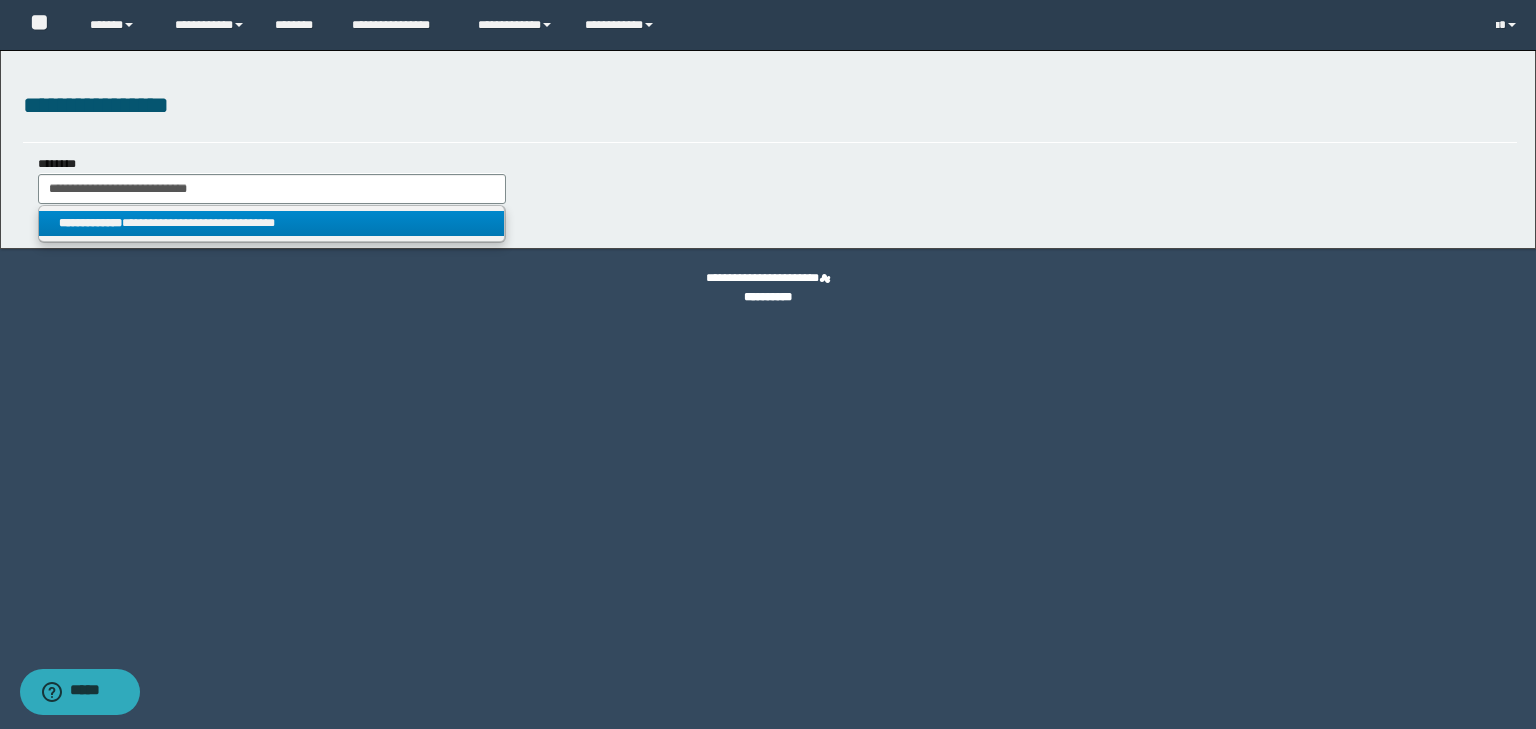 click on "**********" at bounding box center (272, 223) 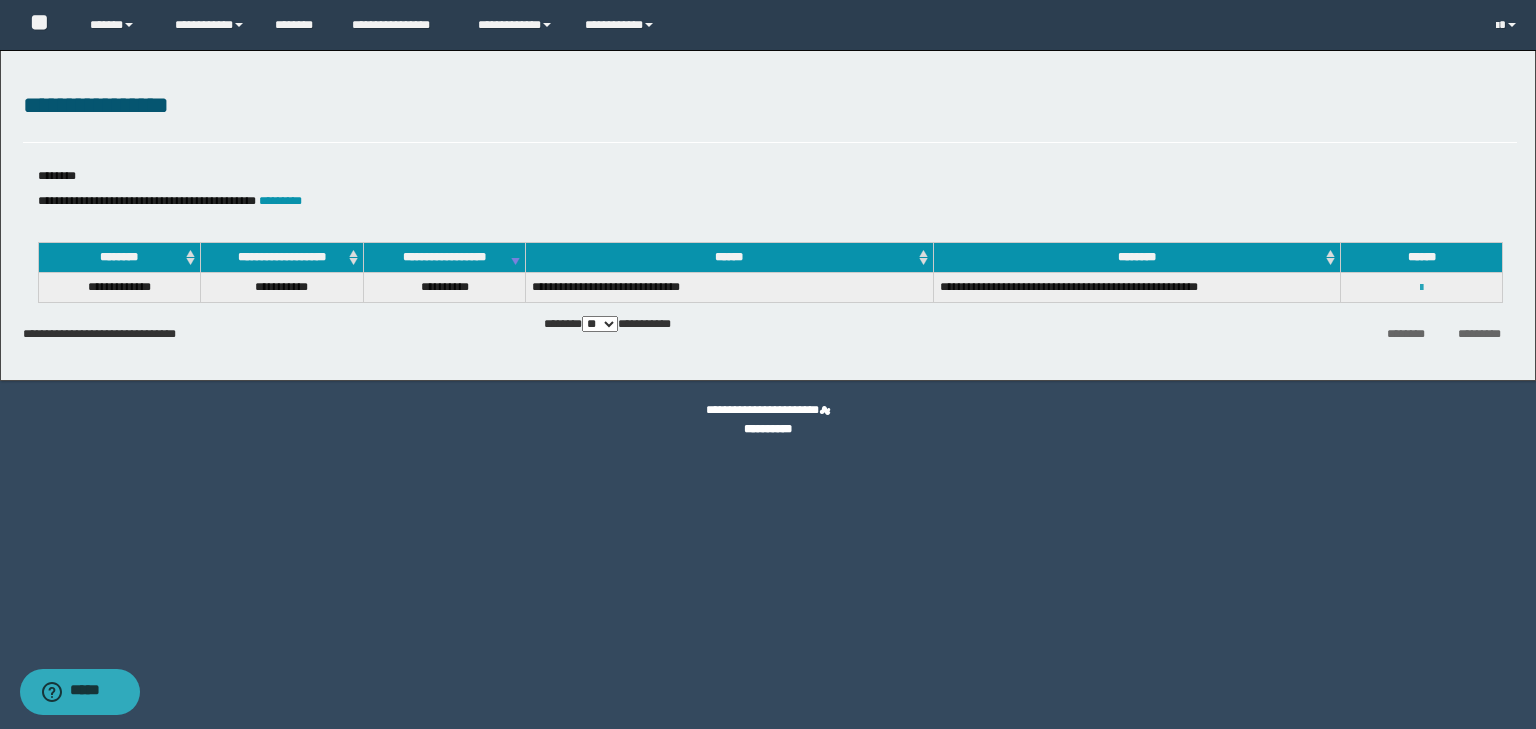 click at bounding box center (1421, 288) 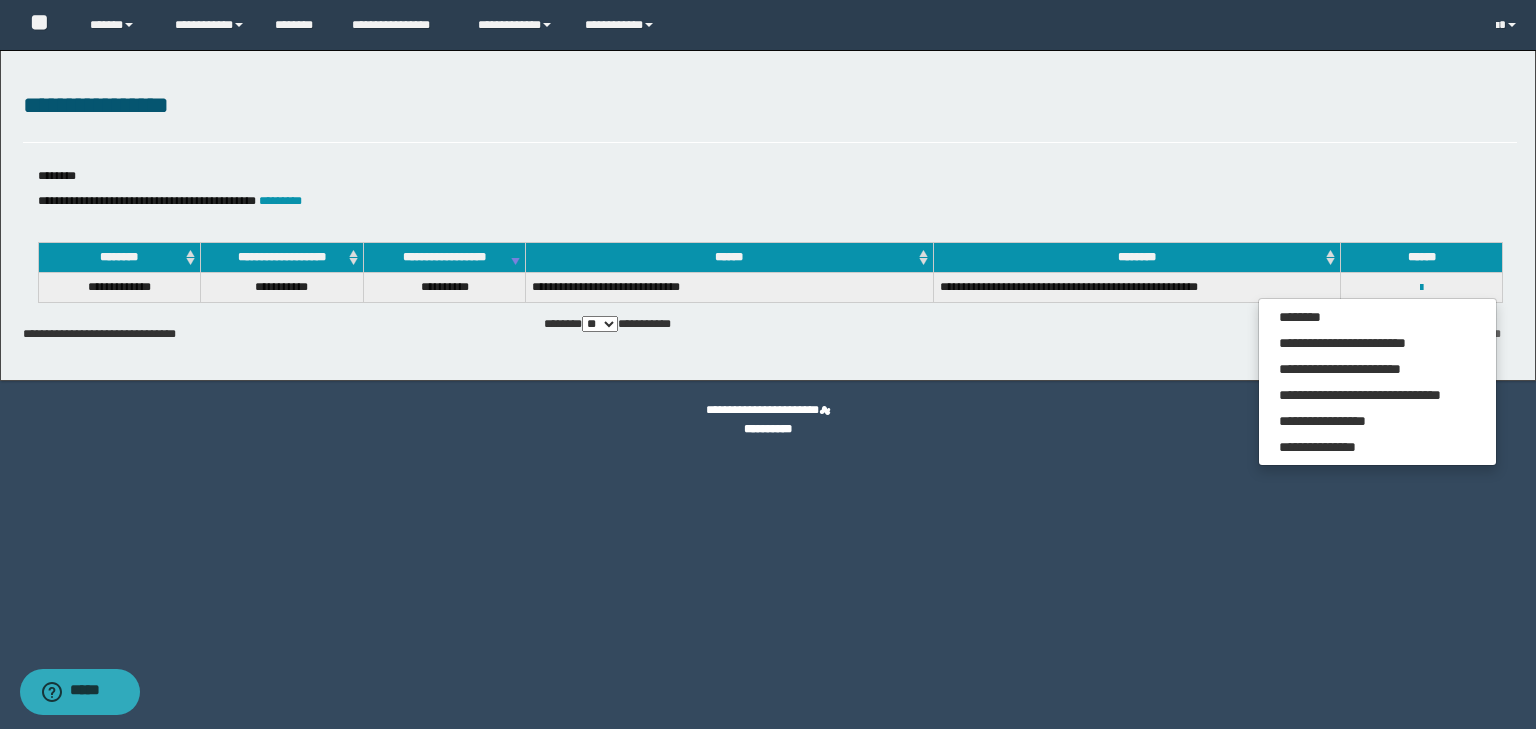 click on "******** *********" at bounding box center [1268, 332] 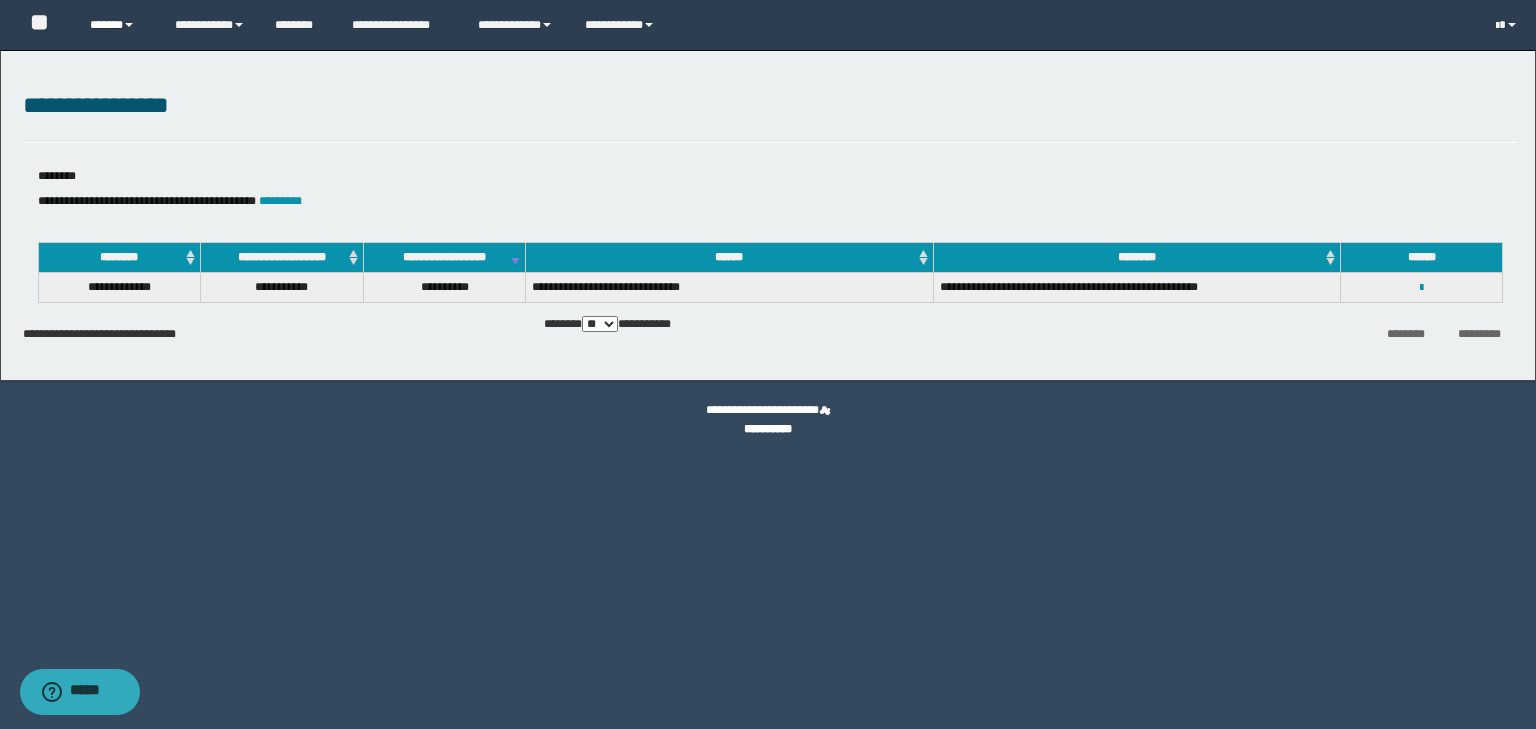 click on "******" at bounding box center (117, 25) 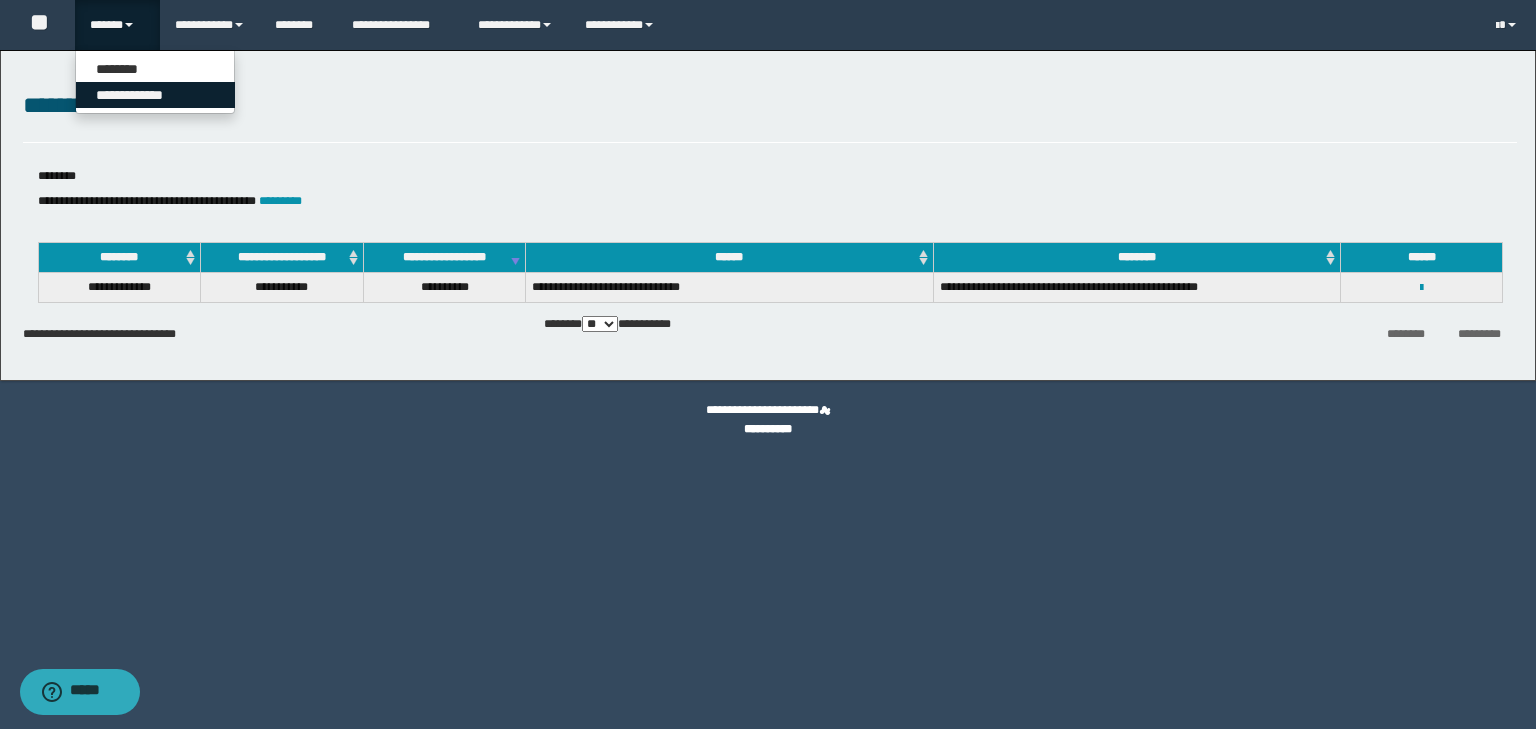 click on "**********" at bounding box center [155, 95] 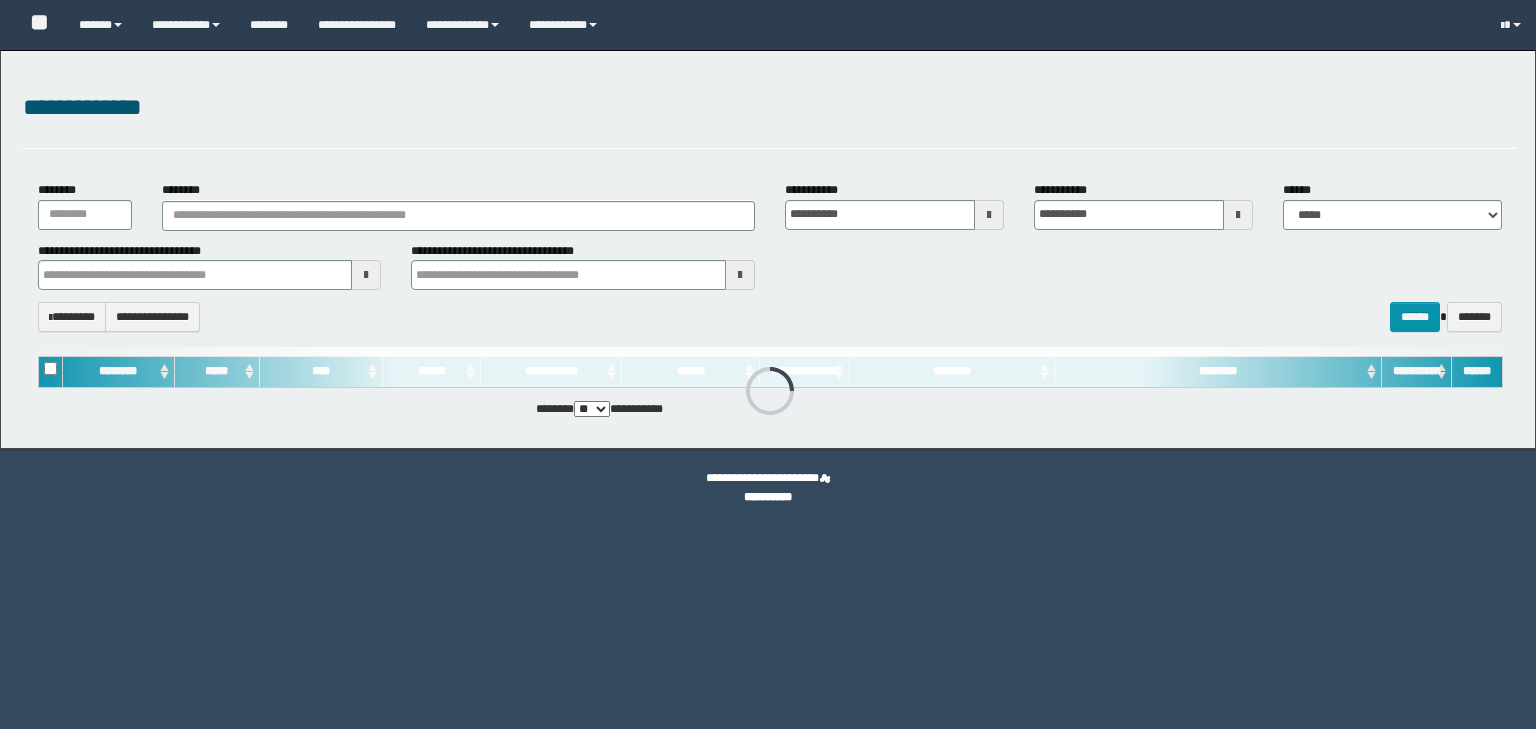 scroll, scrollTop: 0, scrollLeft: 0, axis: both 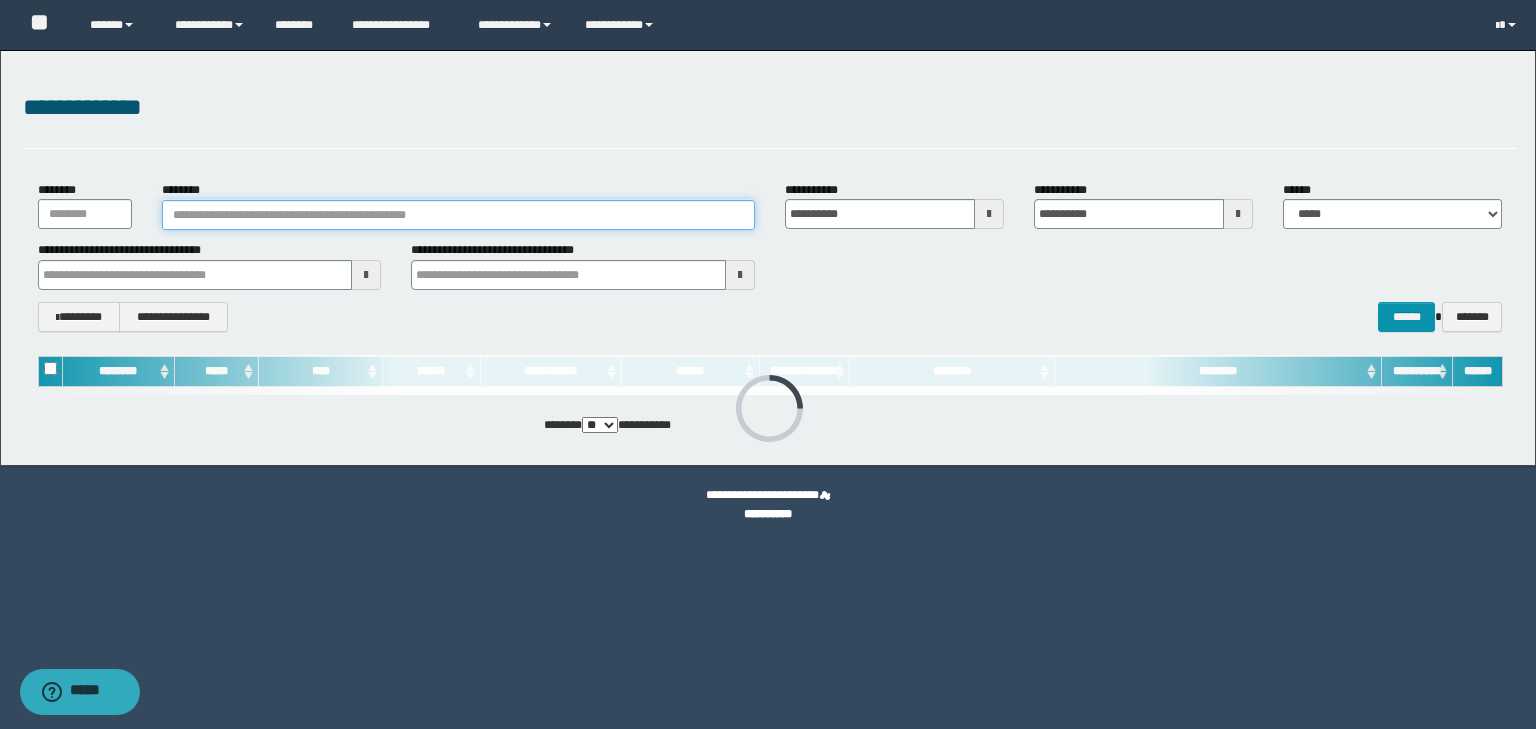 click on "********" at bounding box center (458, 215) 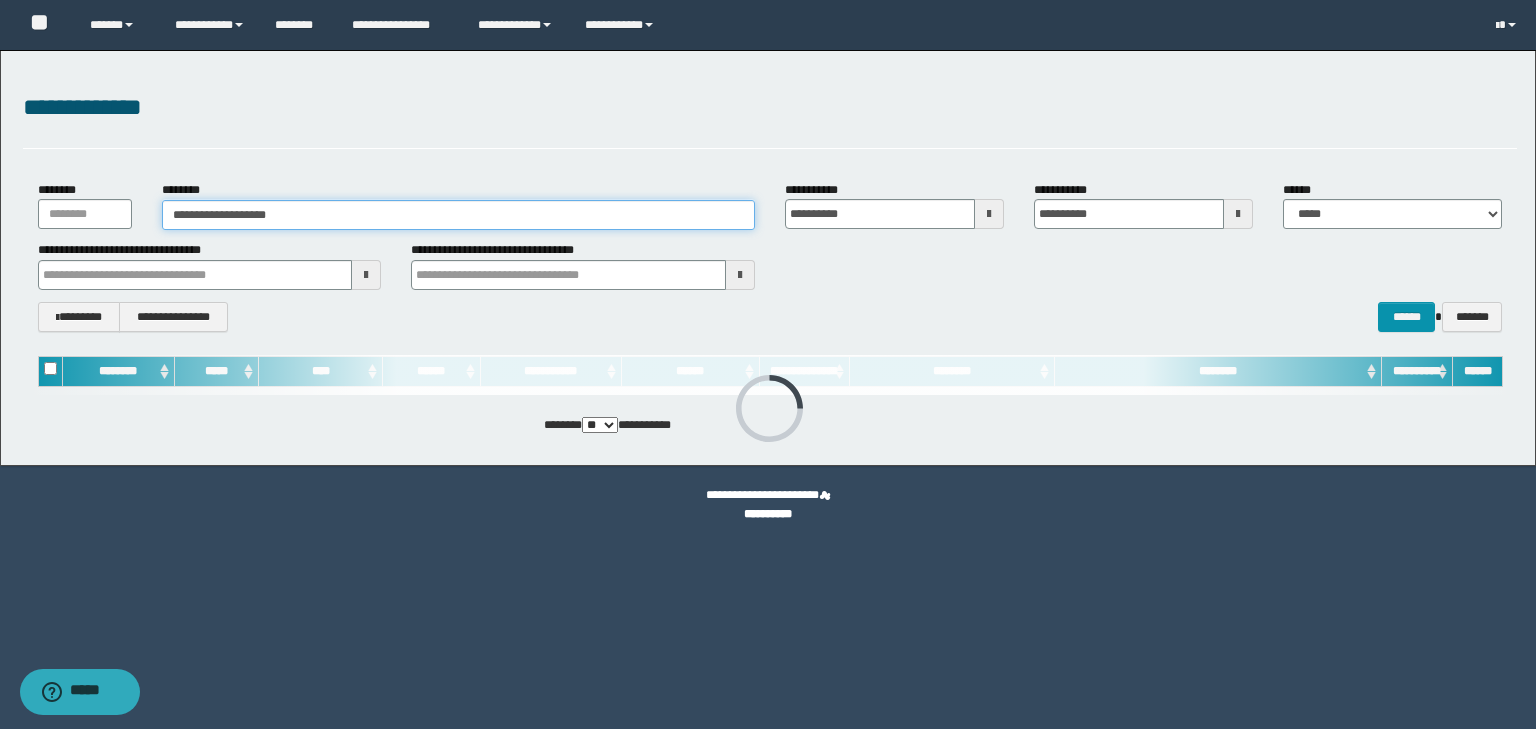 type on "**********" 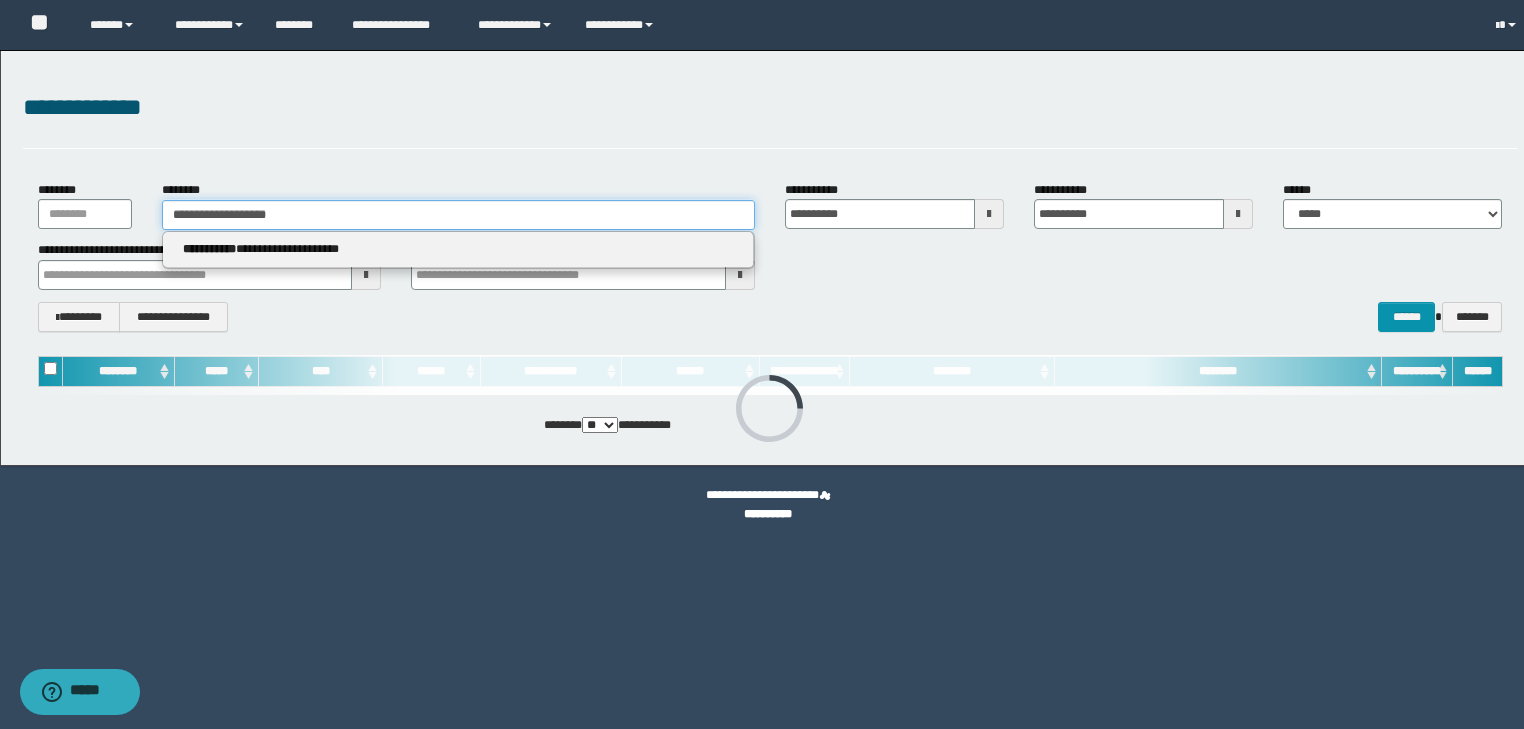 type on "**********" 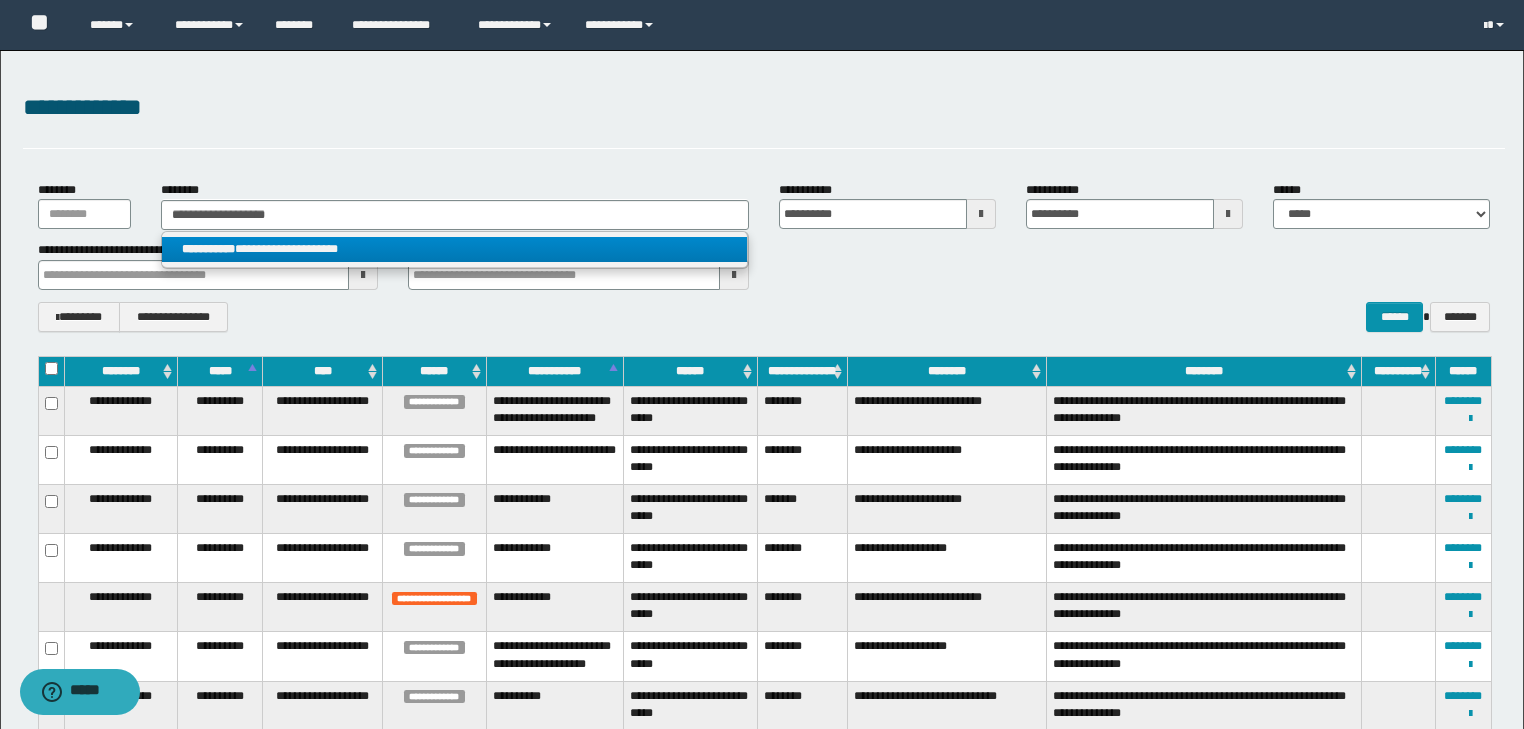 click on "**********" at bounding box center [454, 249] 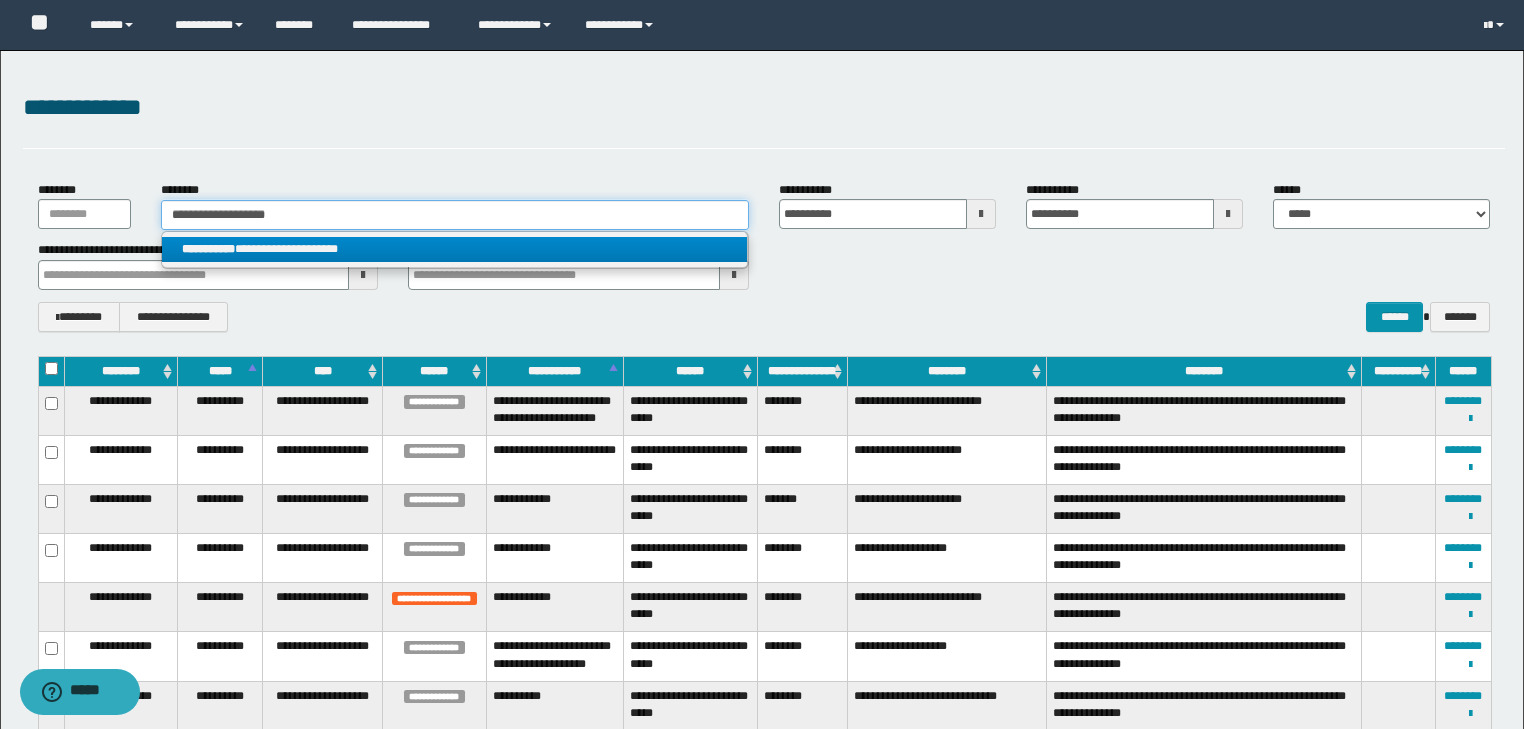 type 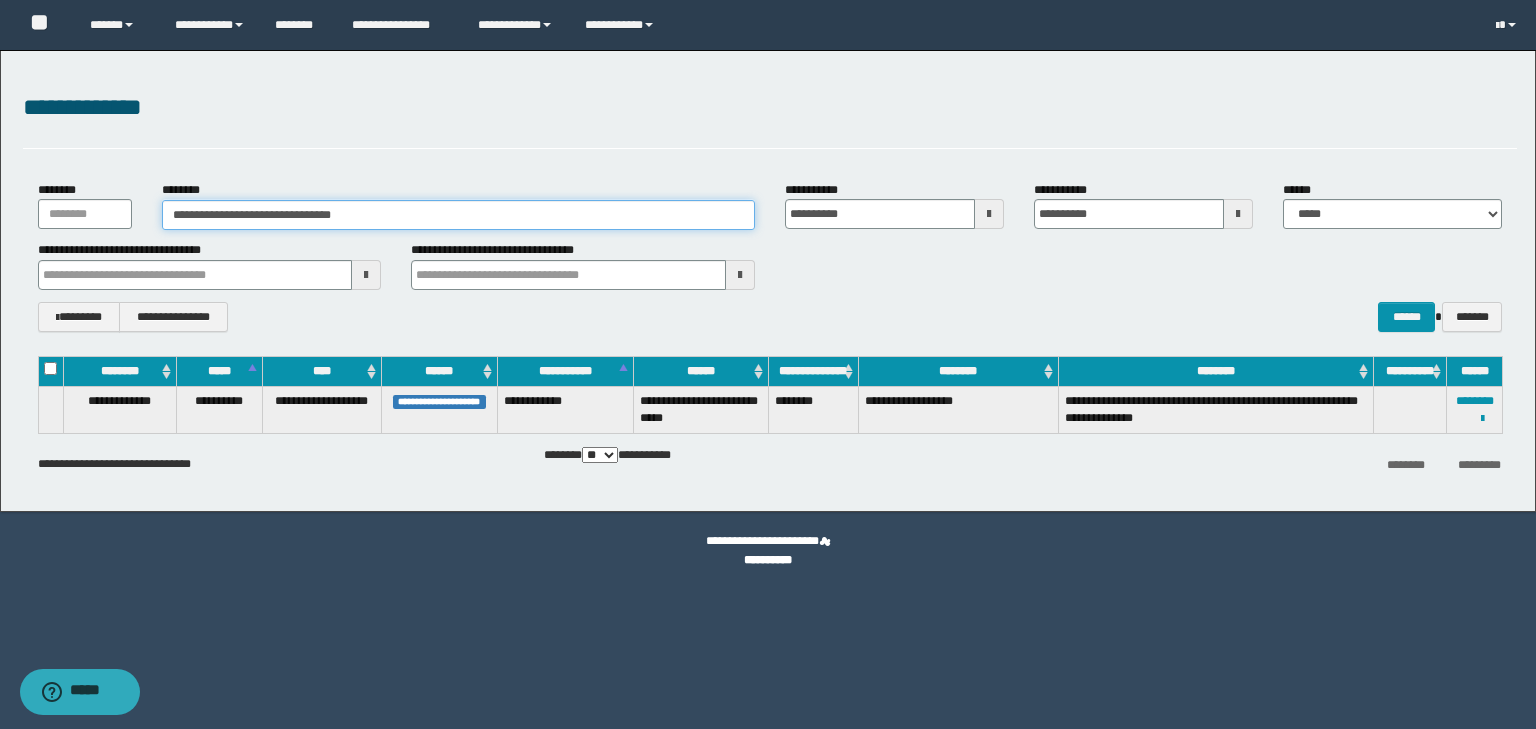 drag, startPoint x: 369, startPoint y: 221, endPoint x: 102, endPoint y: 233, distance: 267.26953 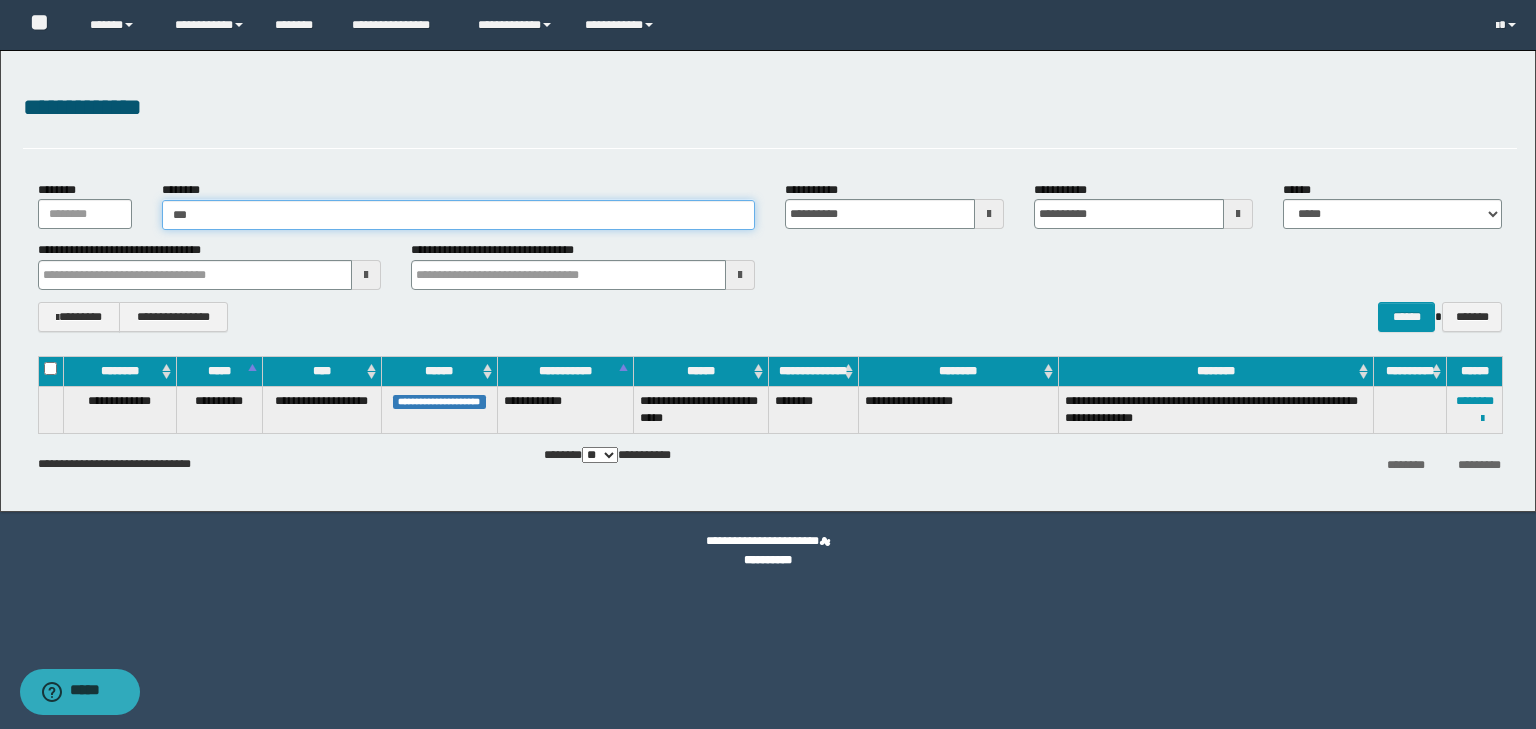 type on "****" 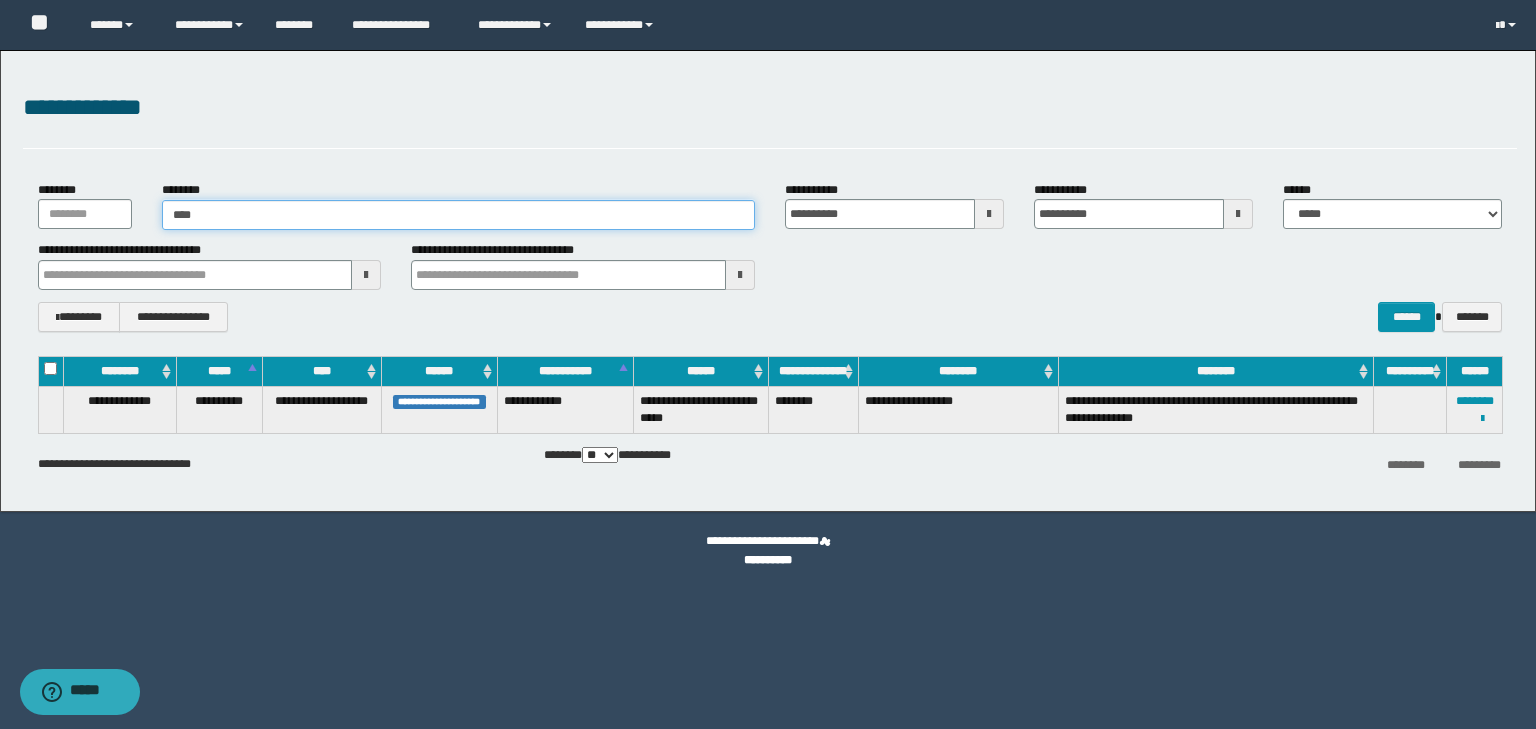 type on "****" 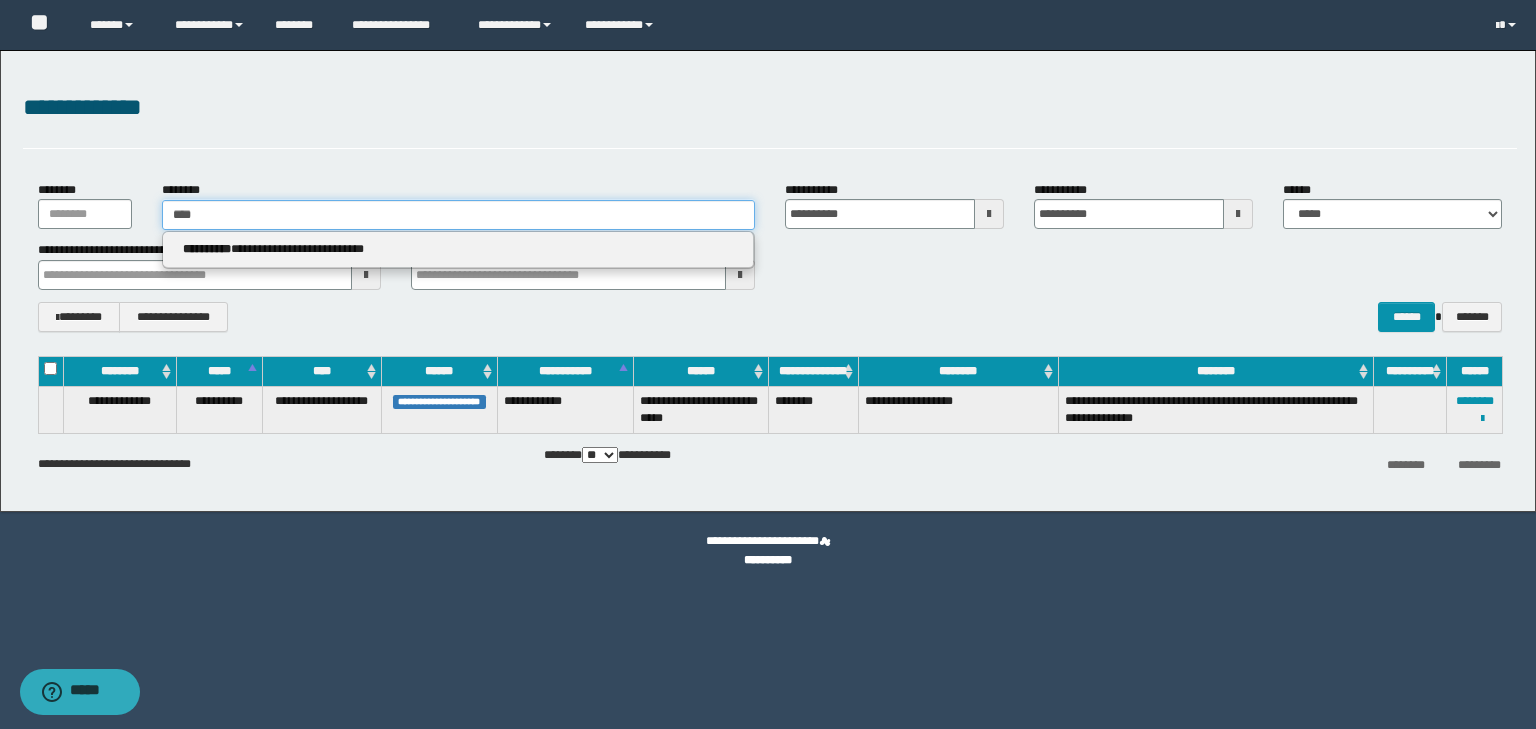 type 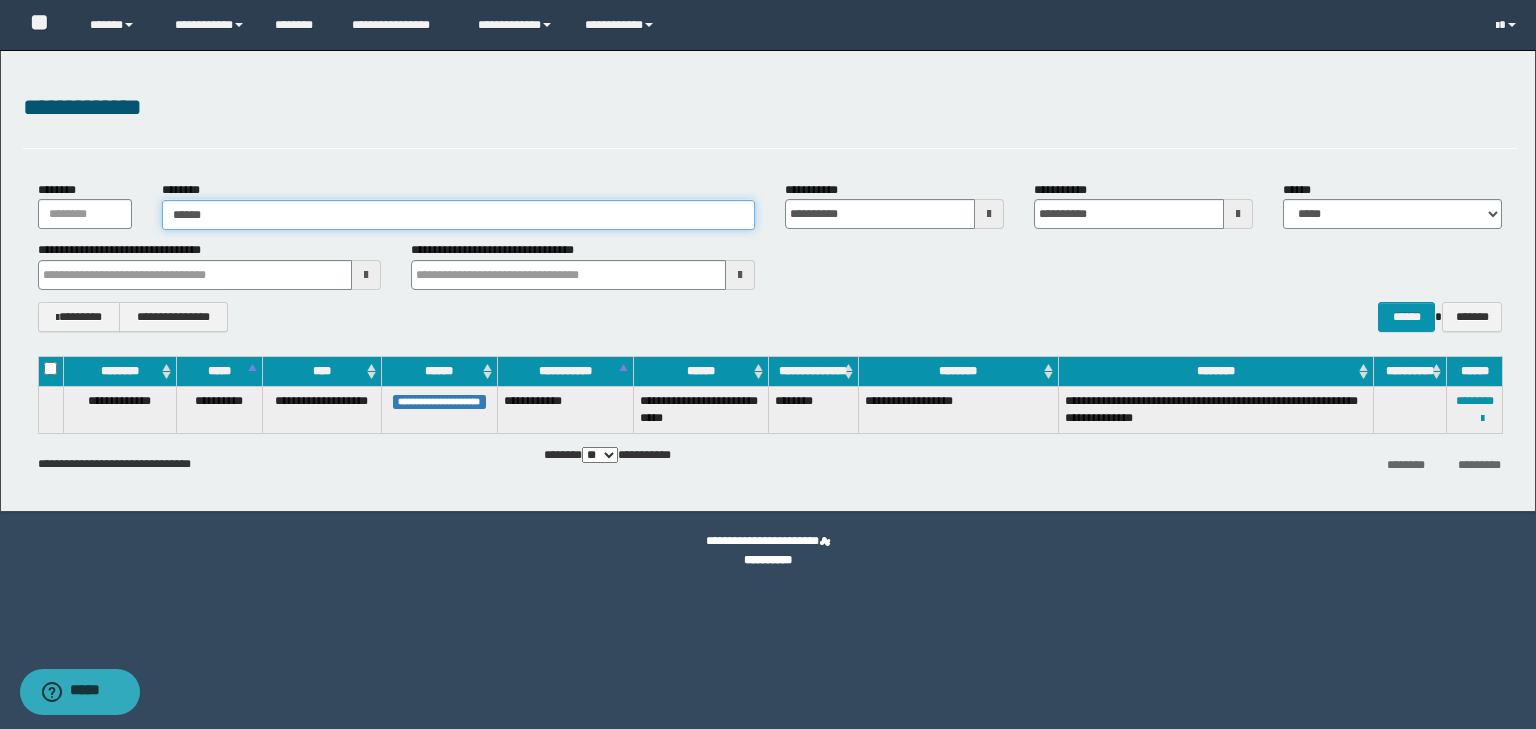 type on "*******" 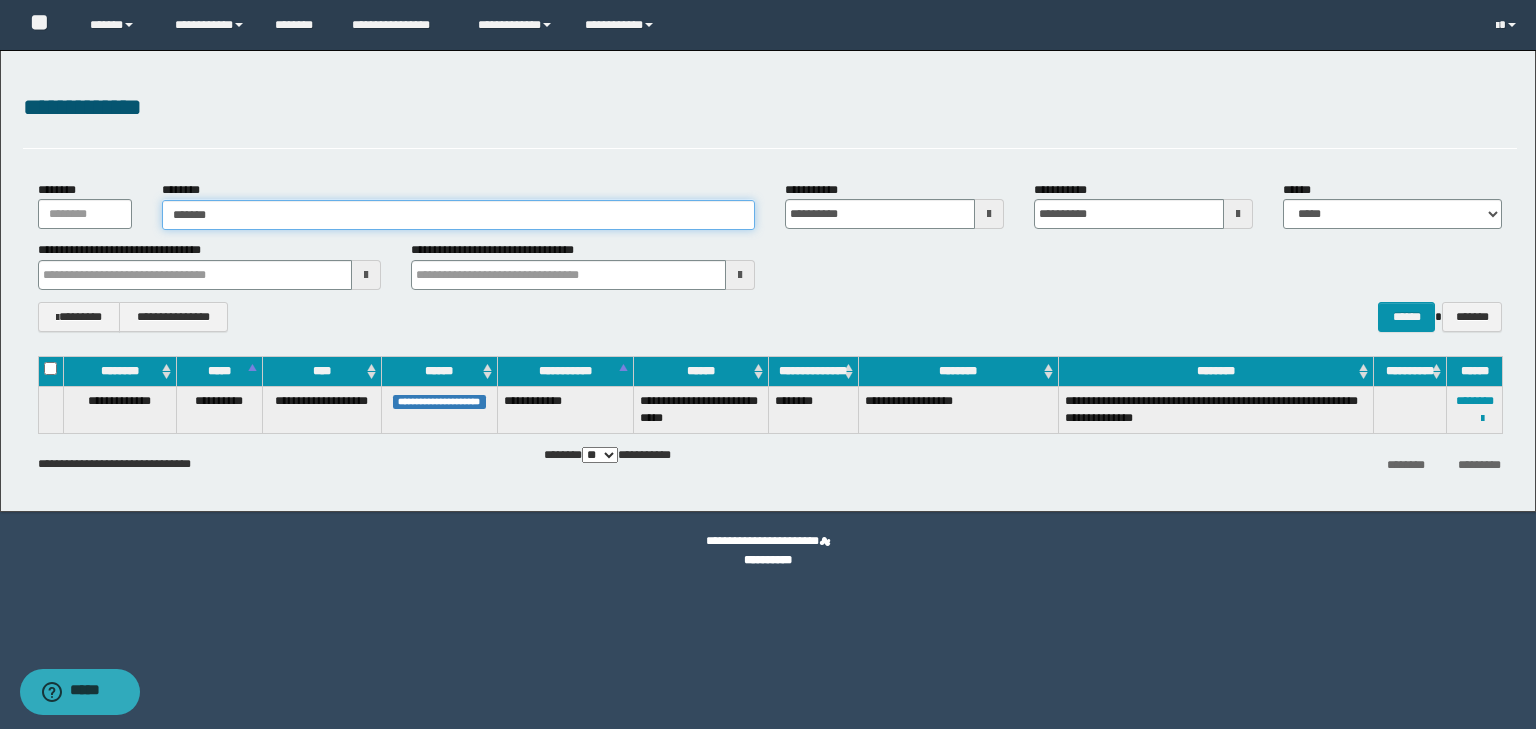 type on "*******" 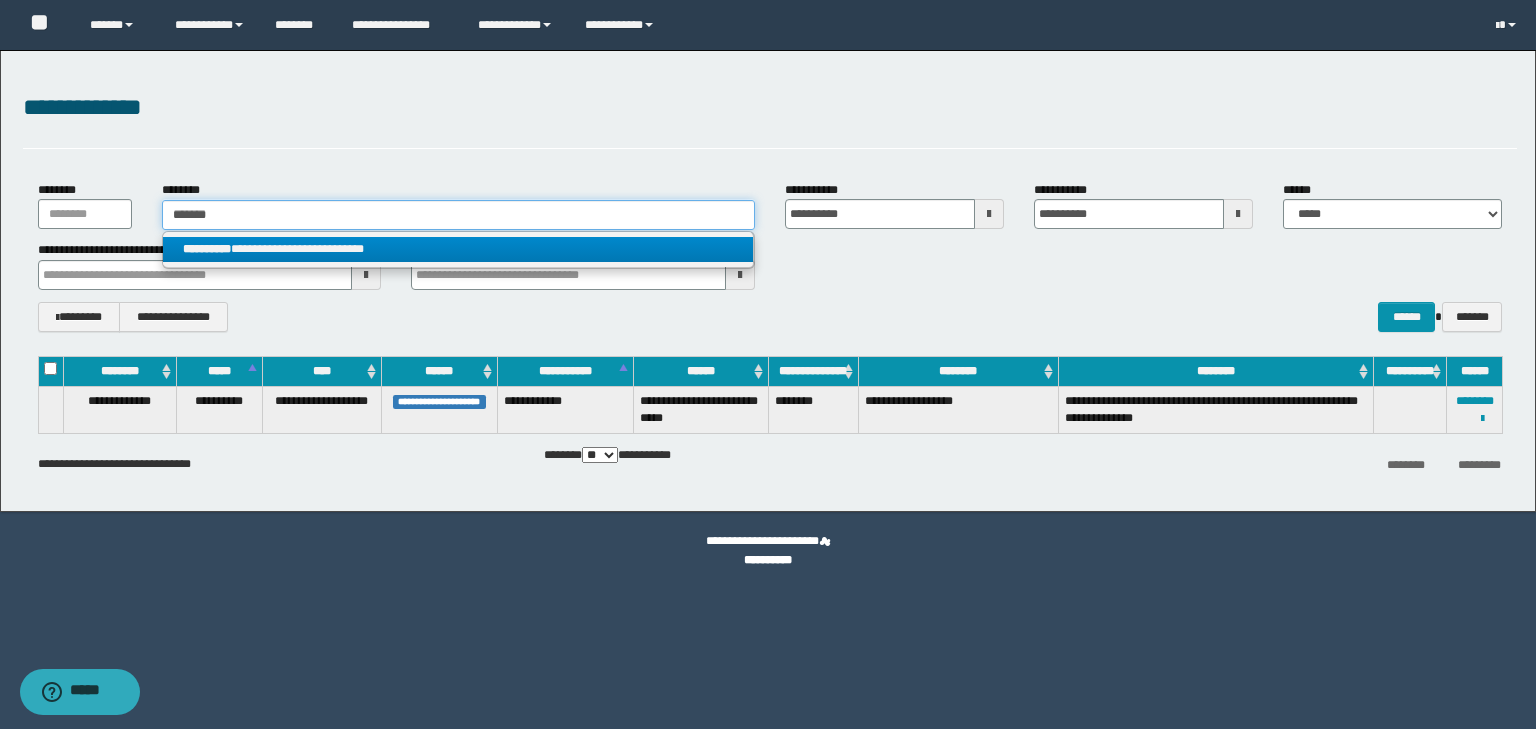 type on "*******" 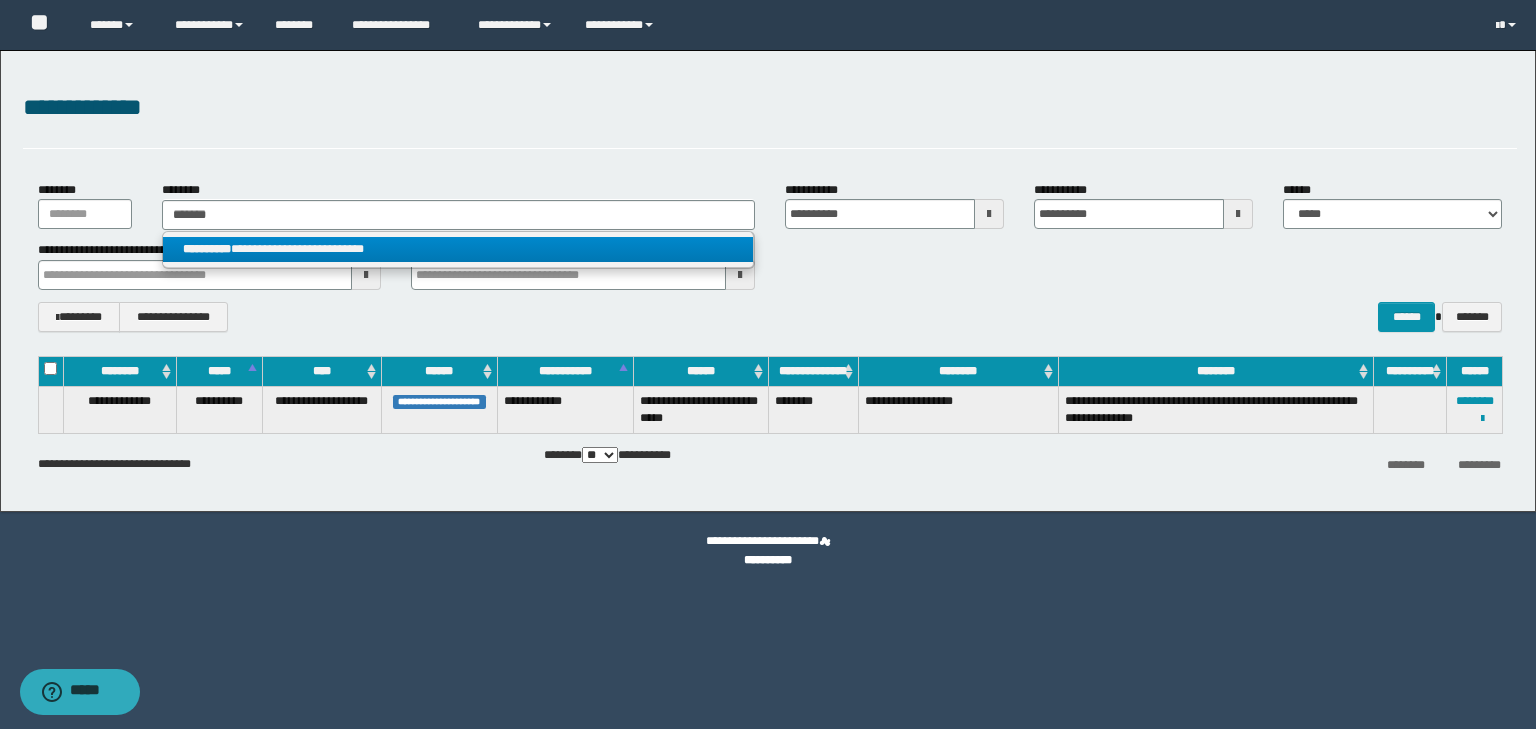 click on "**********" at bounding box center (458, 249) 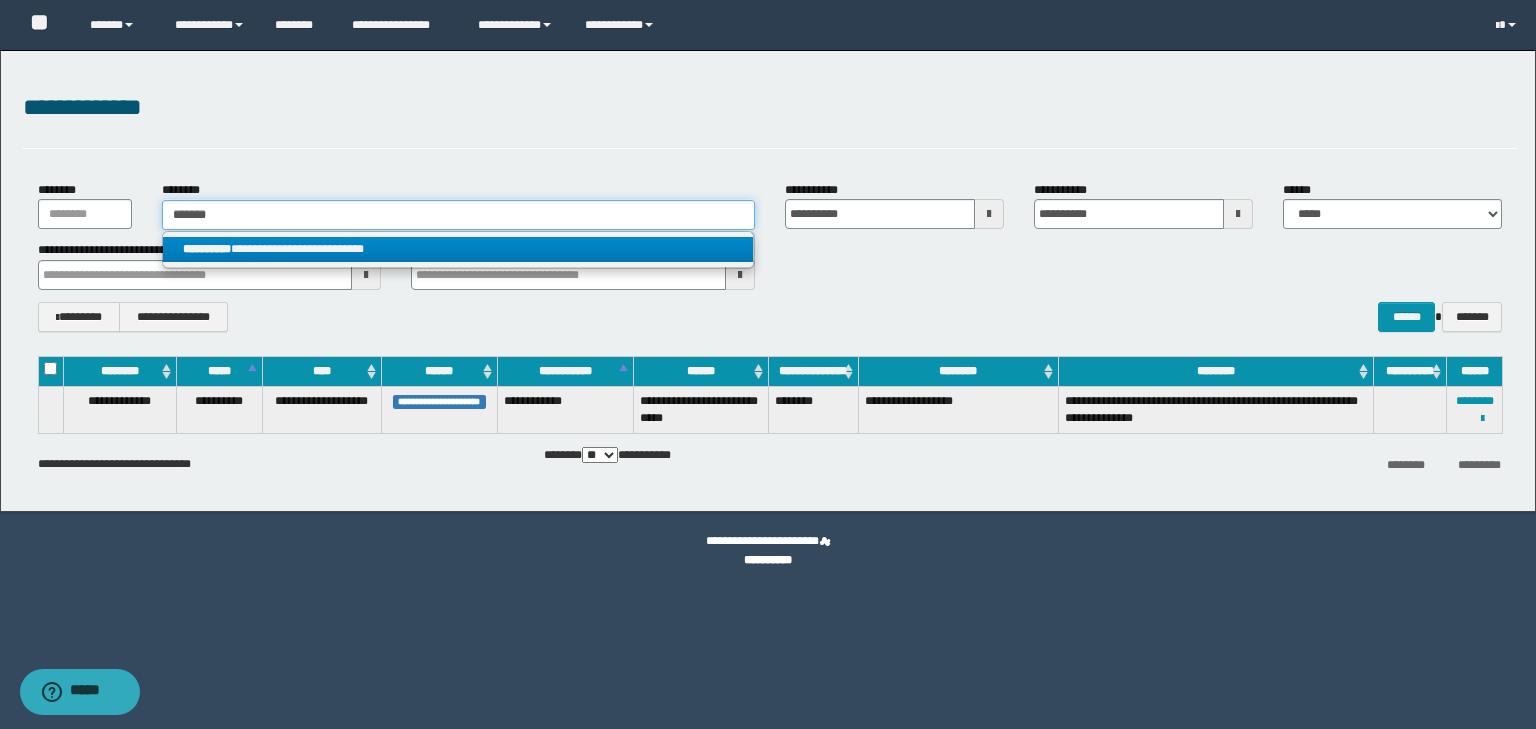 type 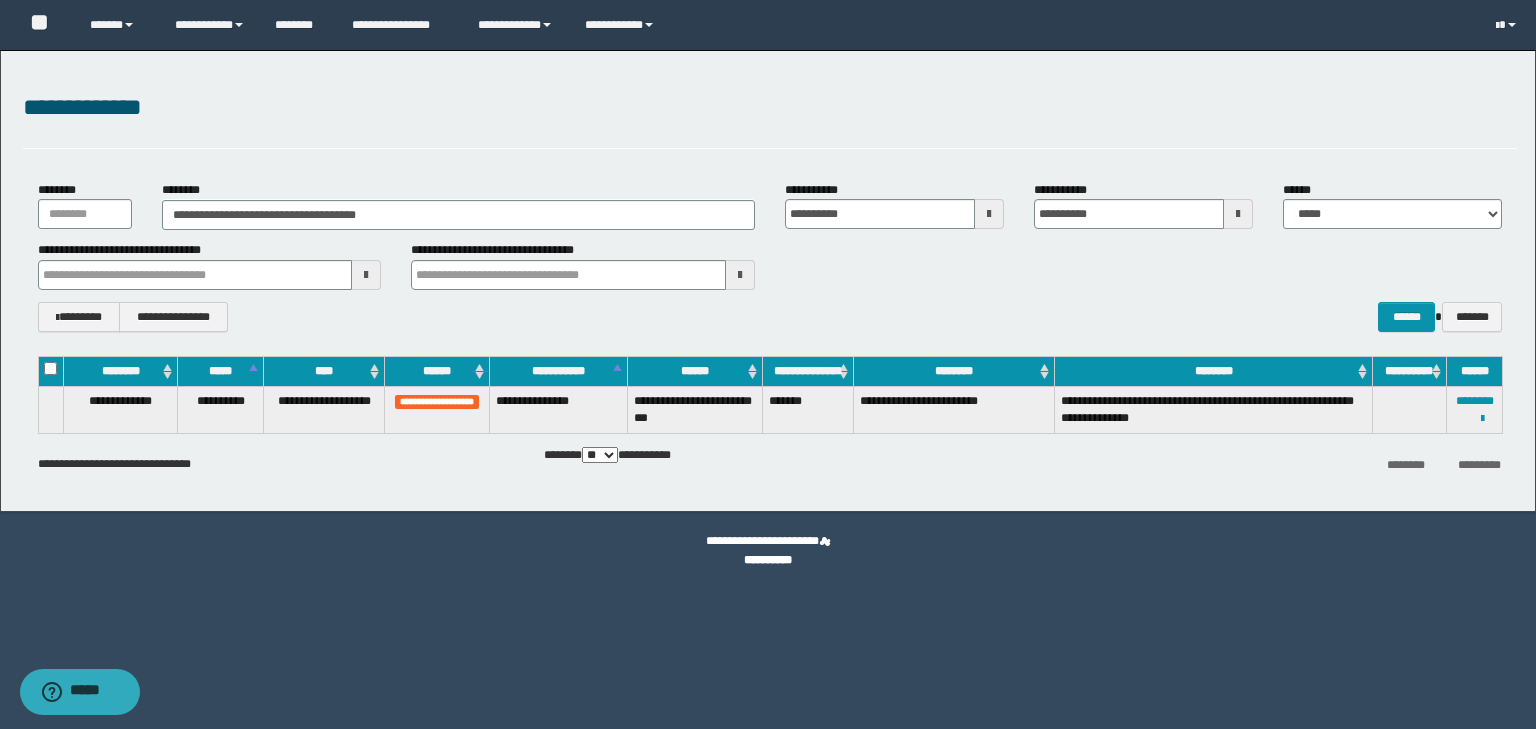 click on "**********" at bounding box center (559, 409) 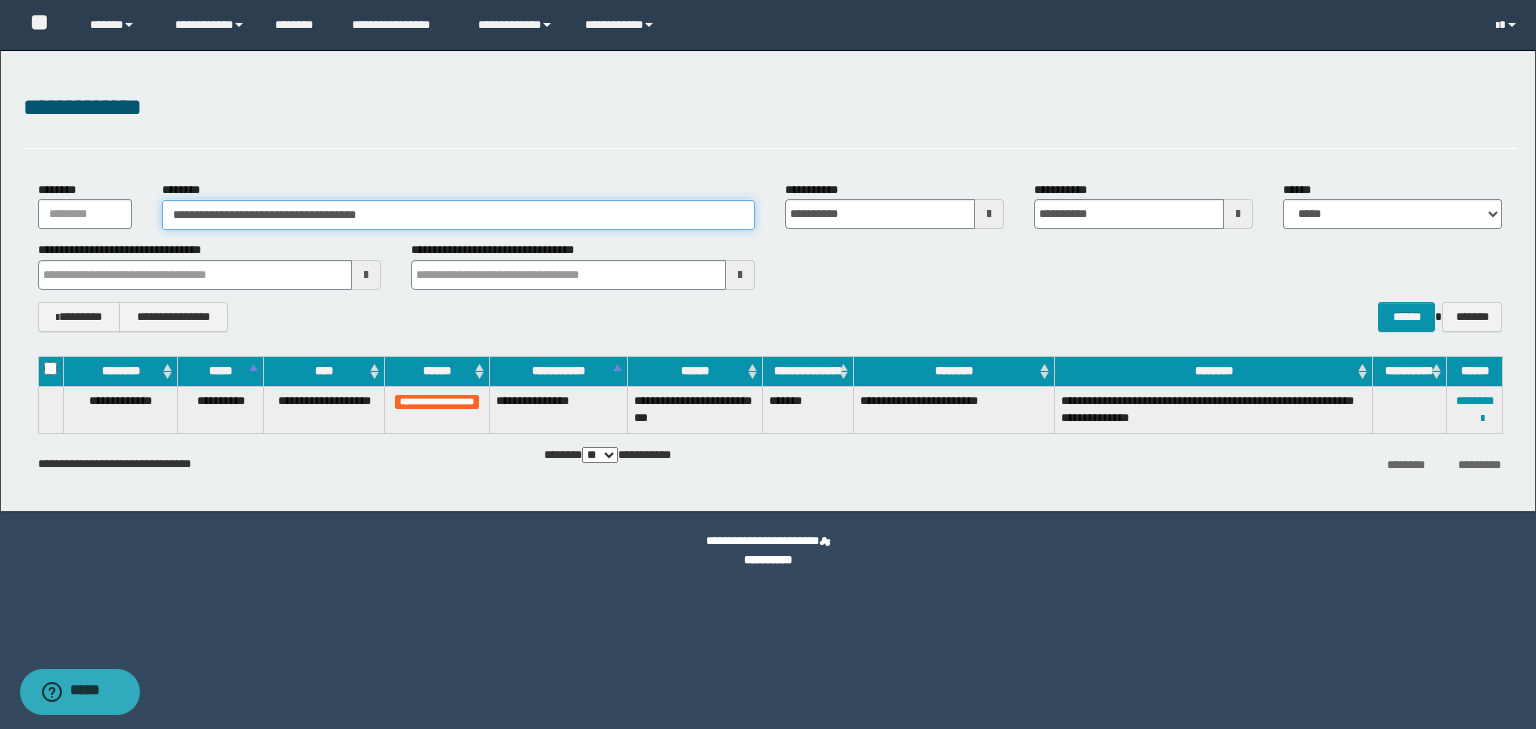 drag, startPoint x: 250, startPoint y: 216, endPoint x: 416, endPoint y: 215, distance: 166.003 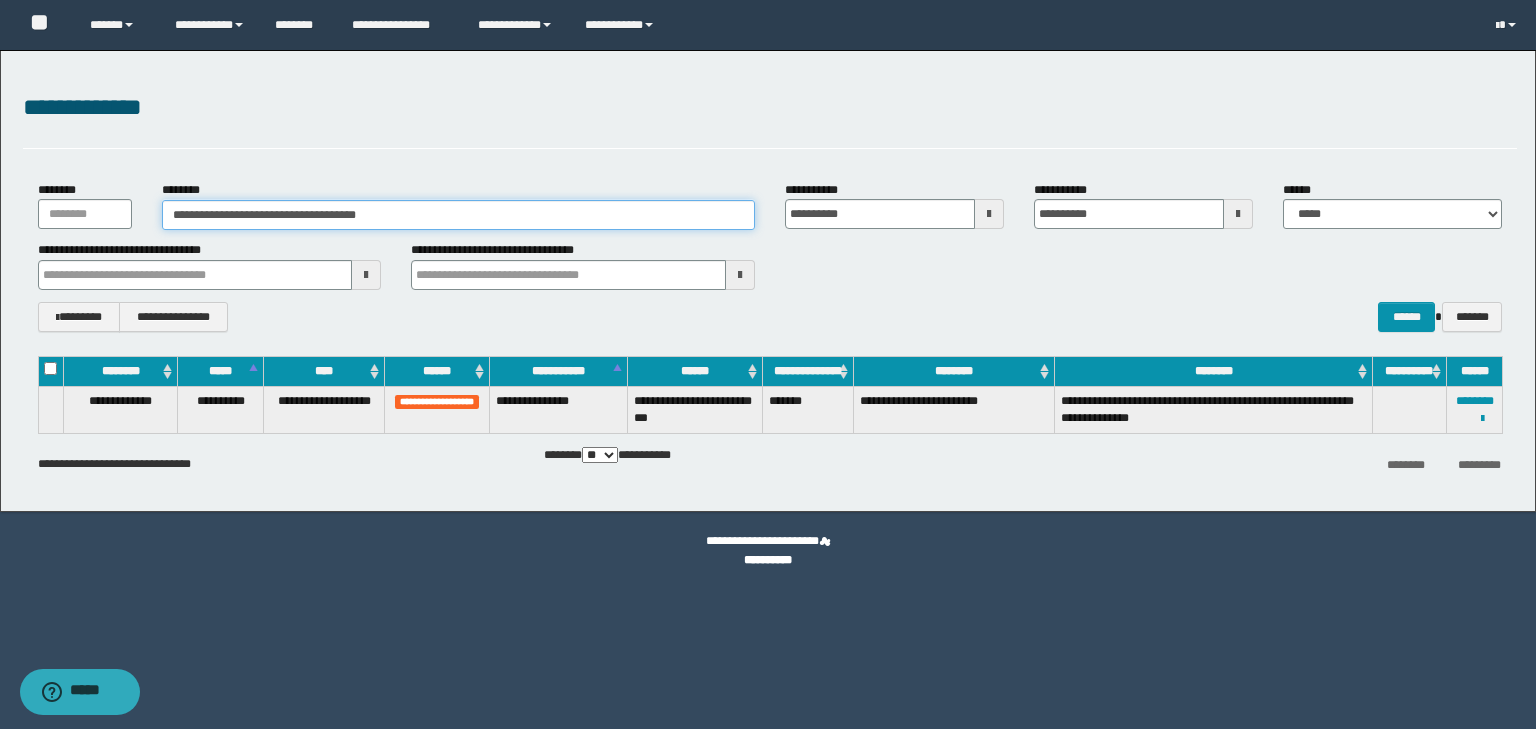 drag, startPoint x: 192, startPoint y: 216, endPoint x: 235, endPoint y: 221, distance: 43.289722 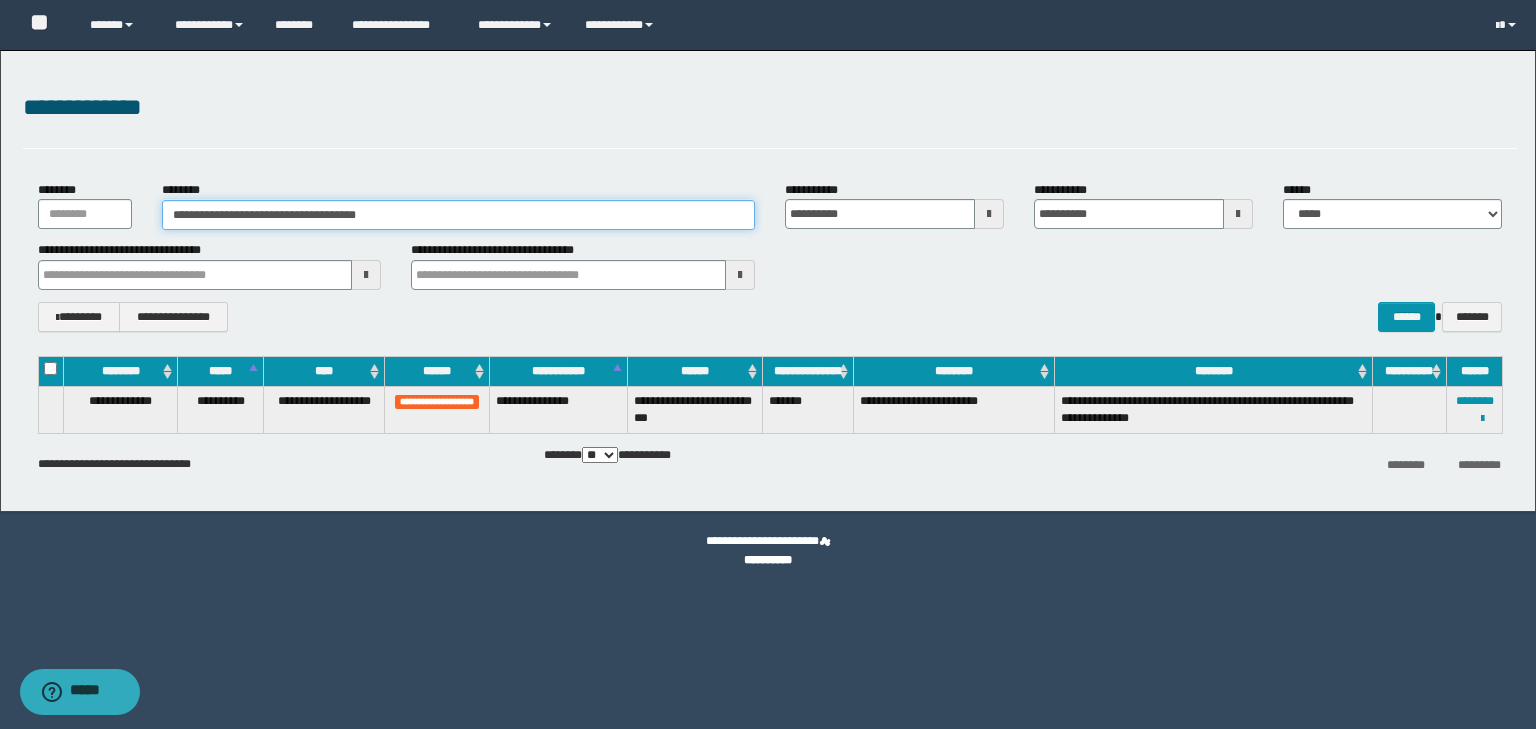 drag, startPoint x: 451, startPoint y: 214, endPoint x: 111, endPoint y: 201, distance: 340.24844 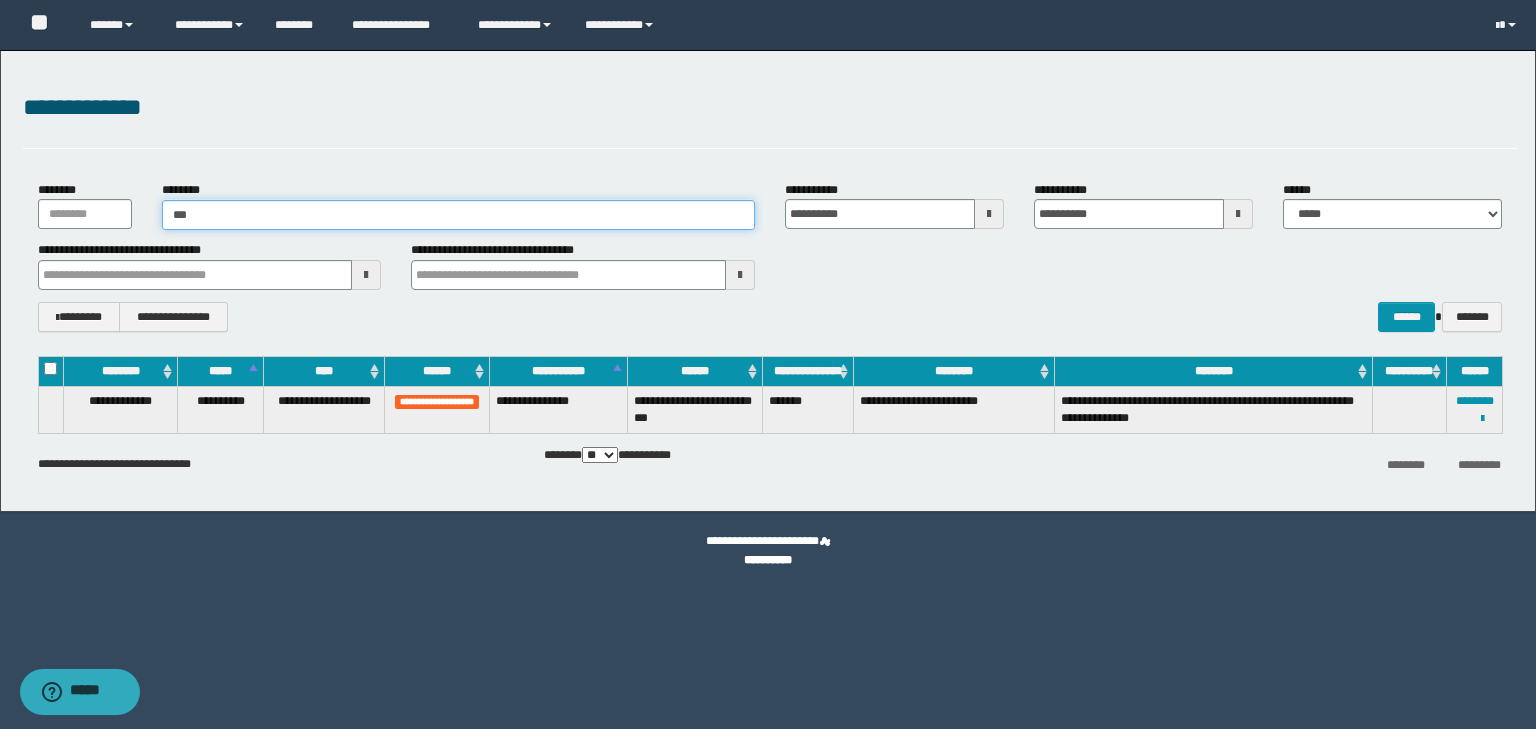 type on "****" 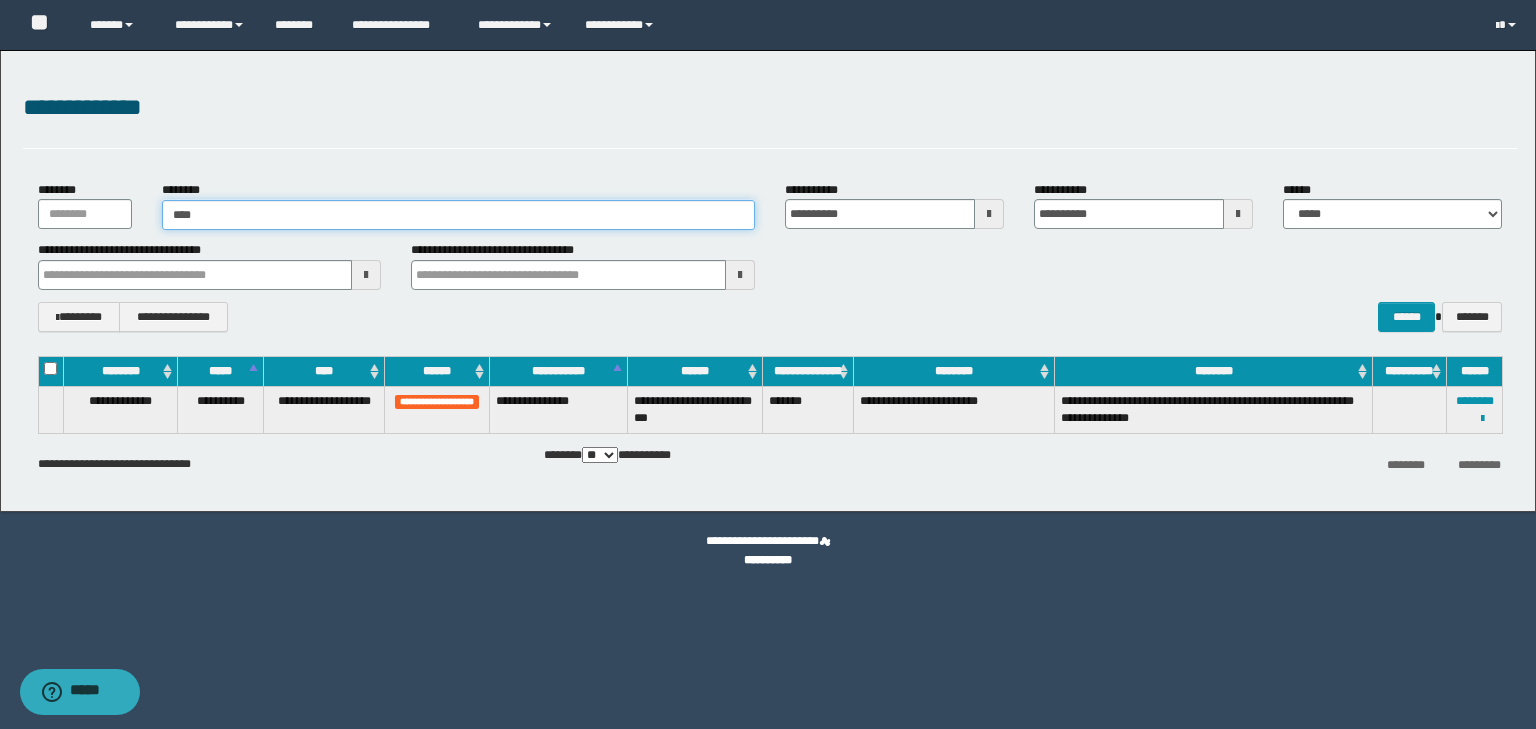 type on "****" 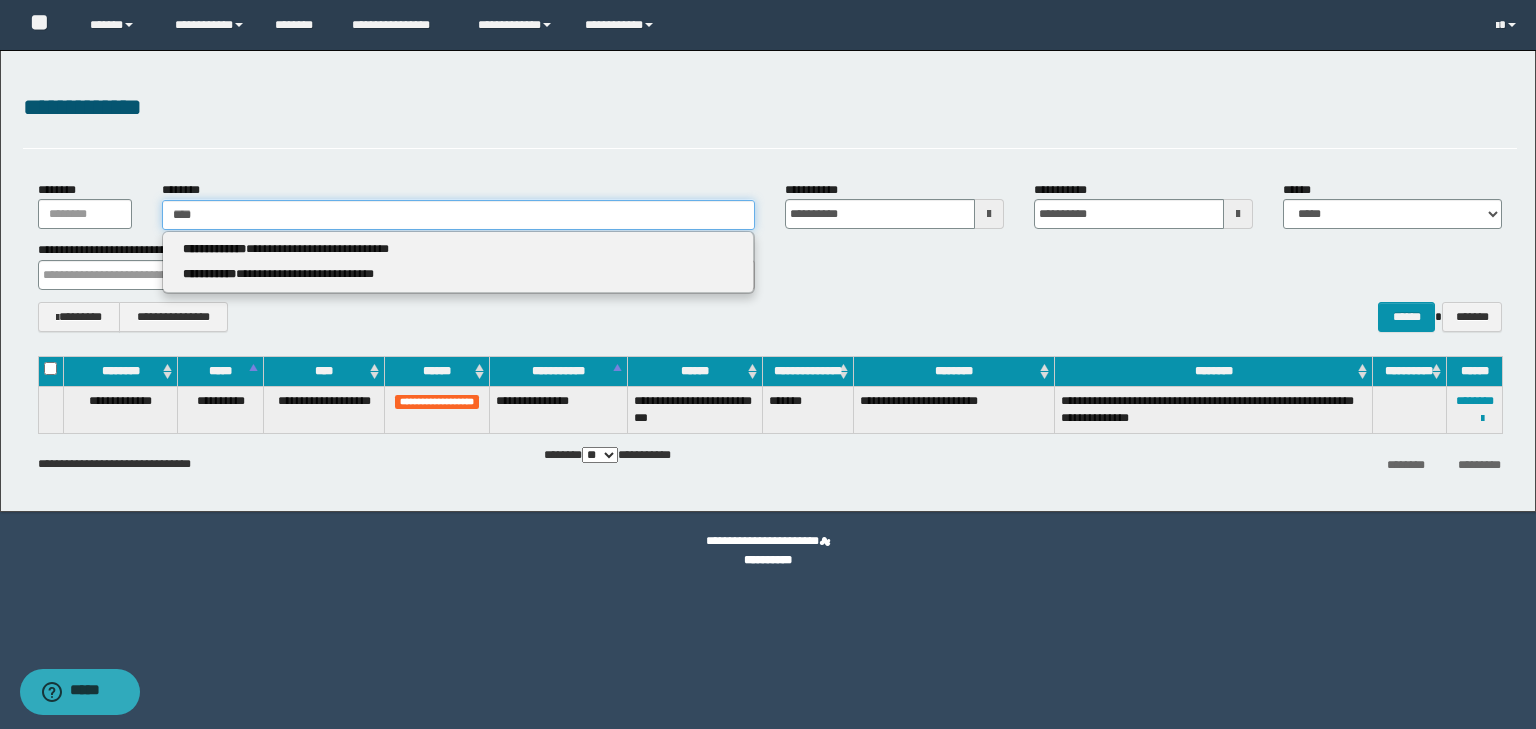 type 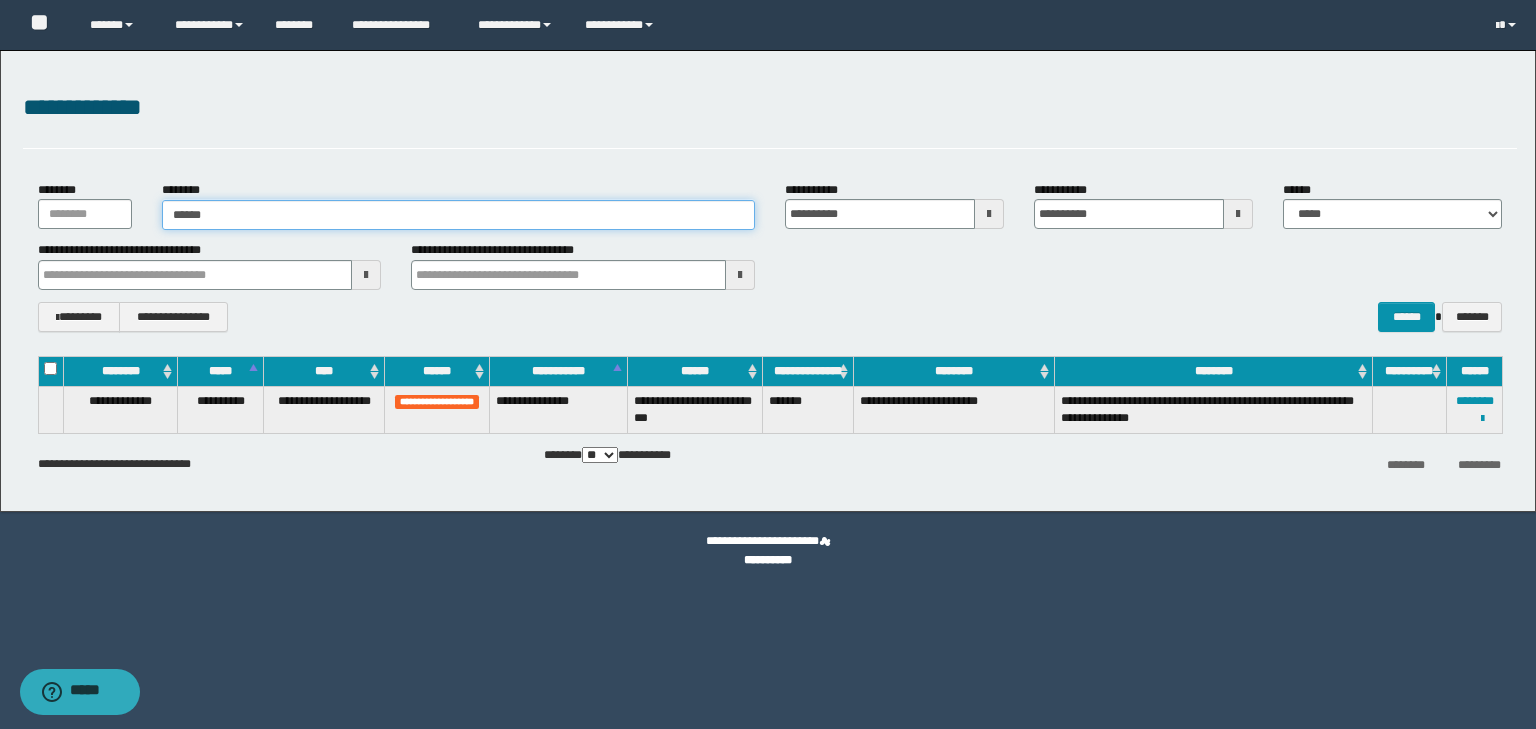 type on "*******" 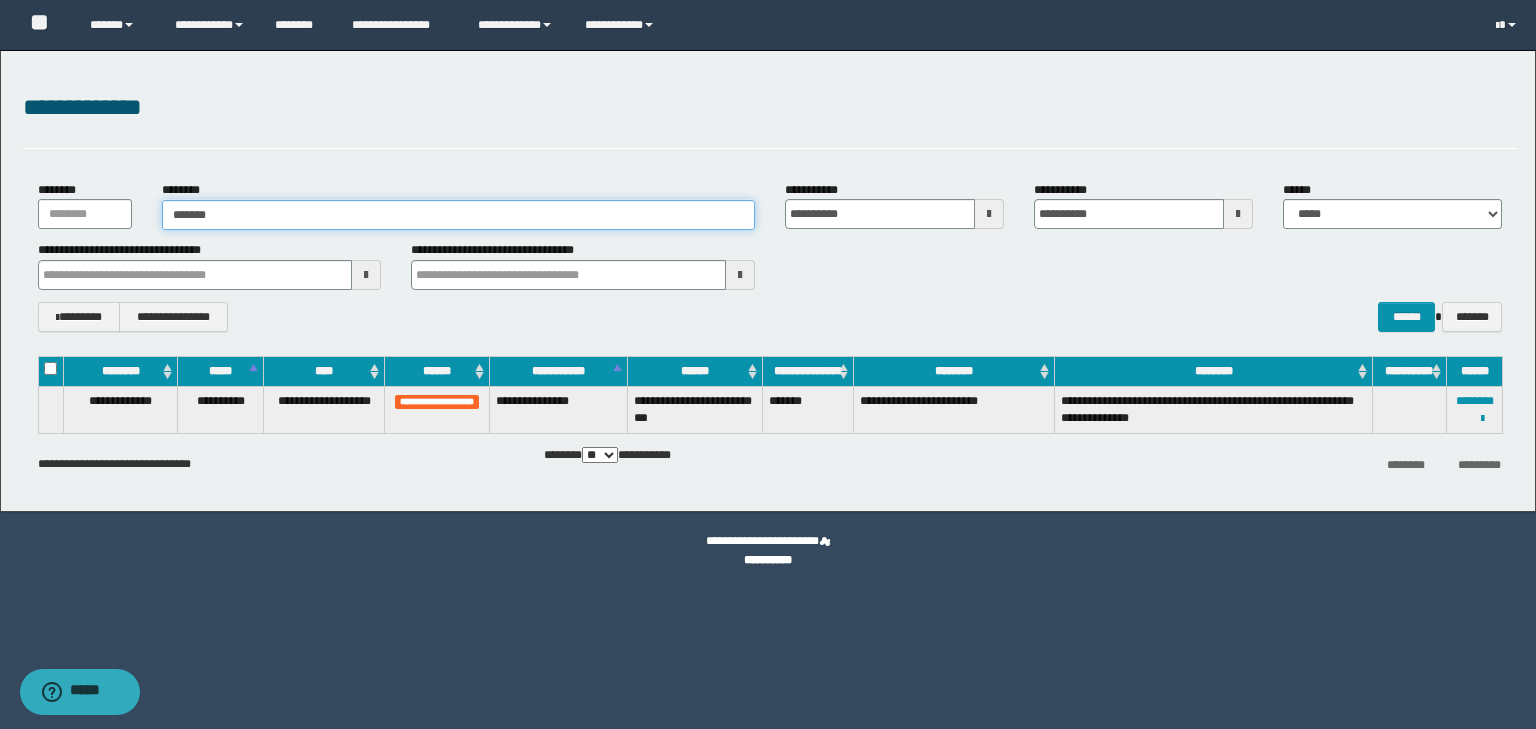 type on "*******" 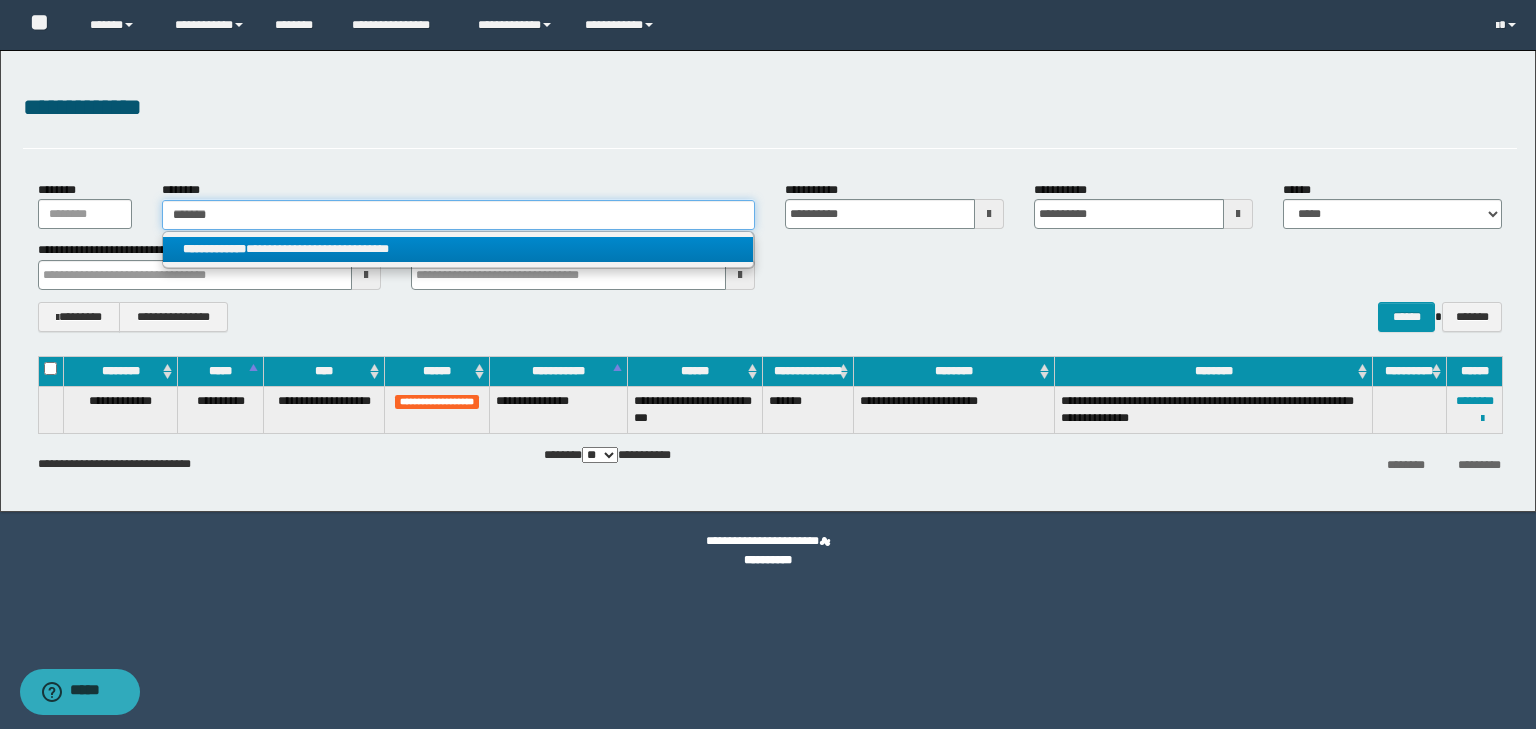 type on "*******" 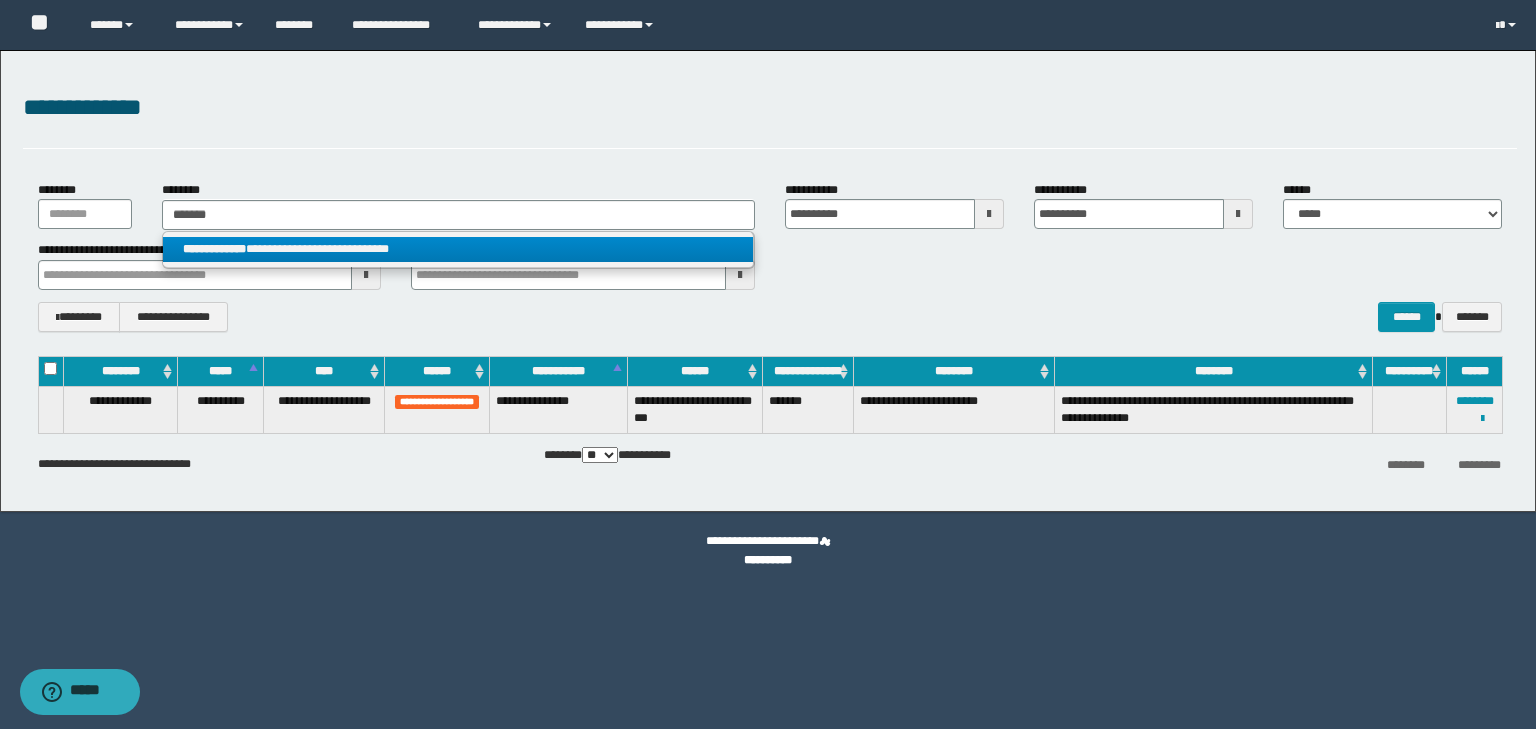 click on "**********" at bounding box center [458, 249] 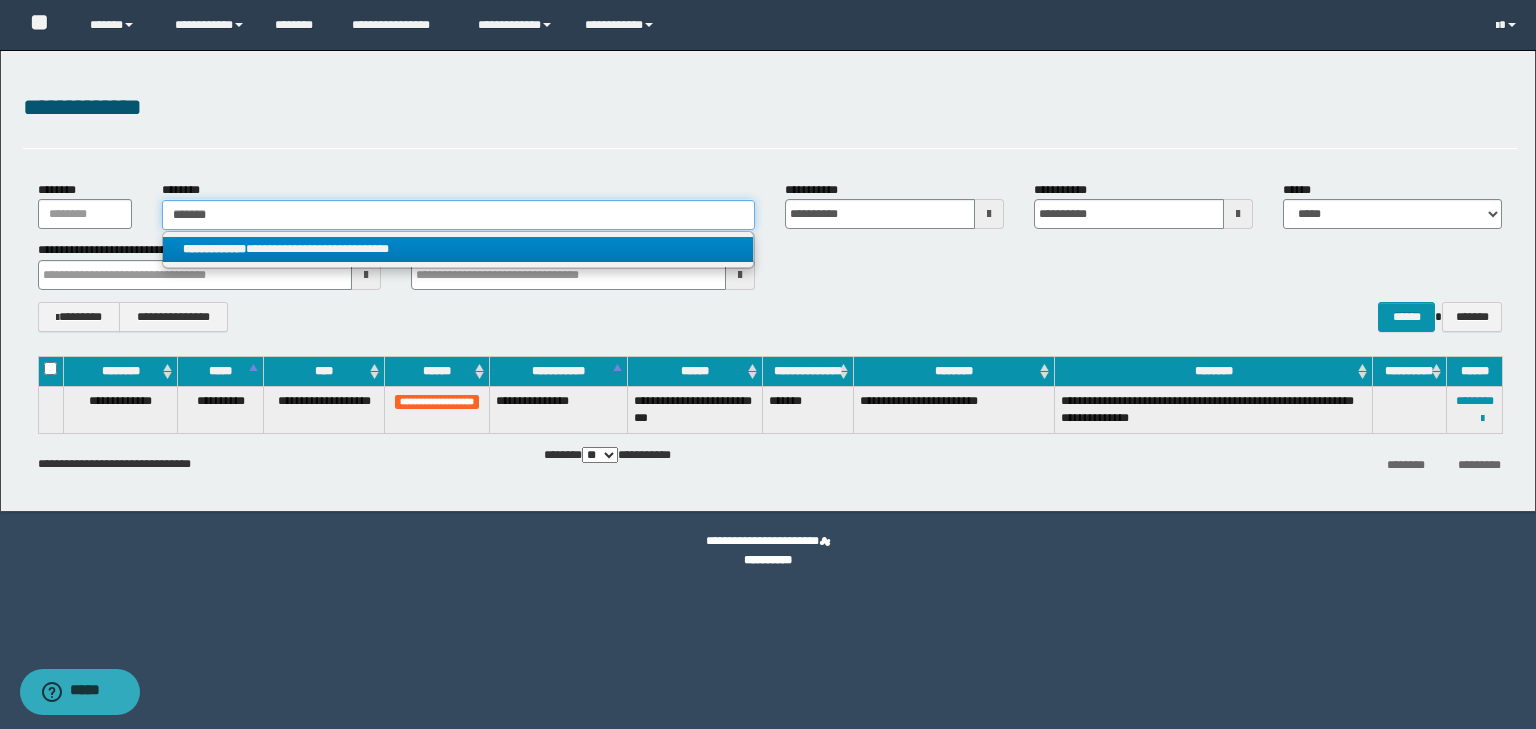 type 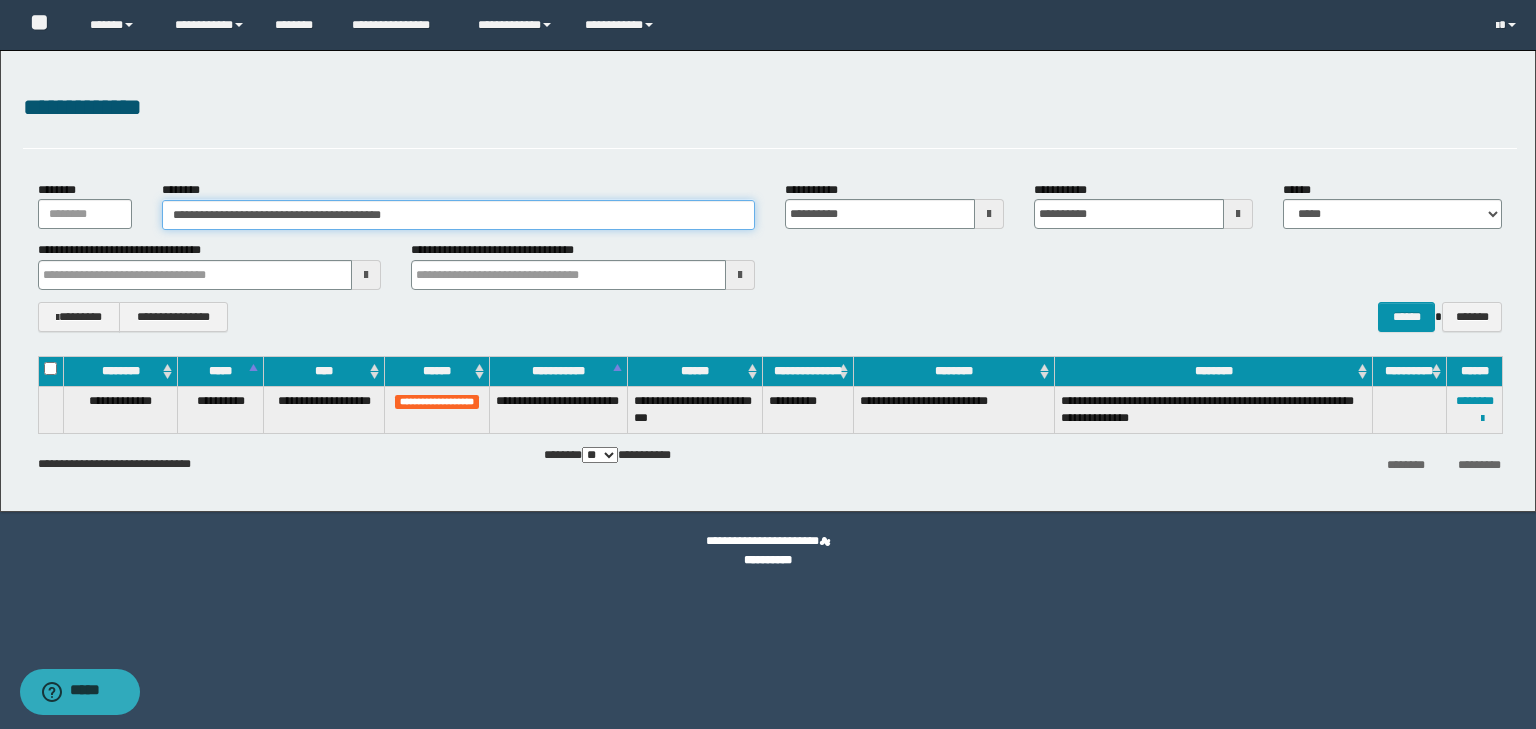 drag, startPoint x: 268, startPoint y: 214, endPoint x: 445, endPoint y: 211, distance: 177.02542 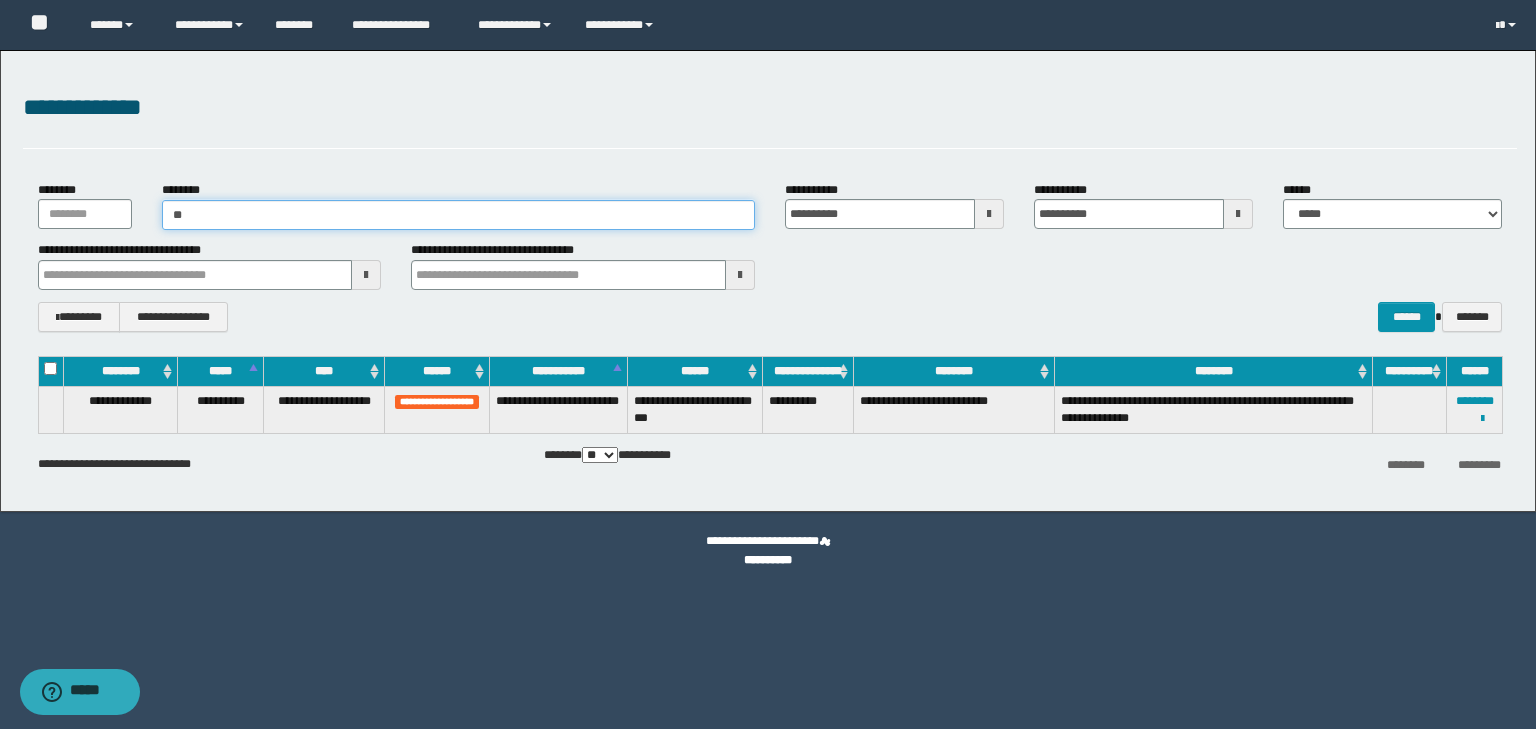 type on "*" 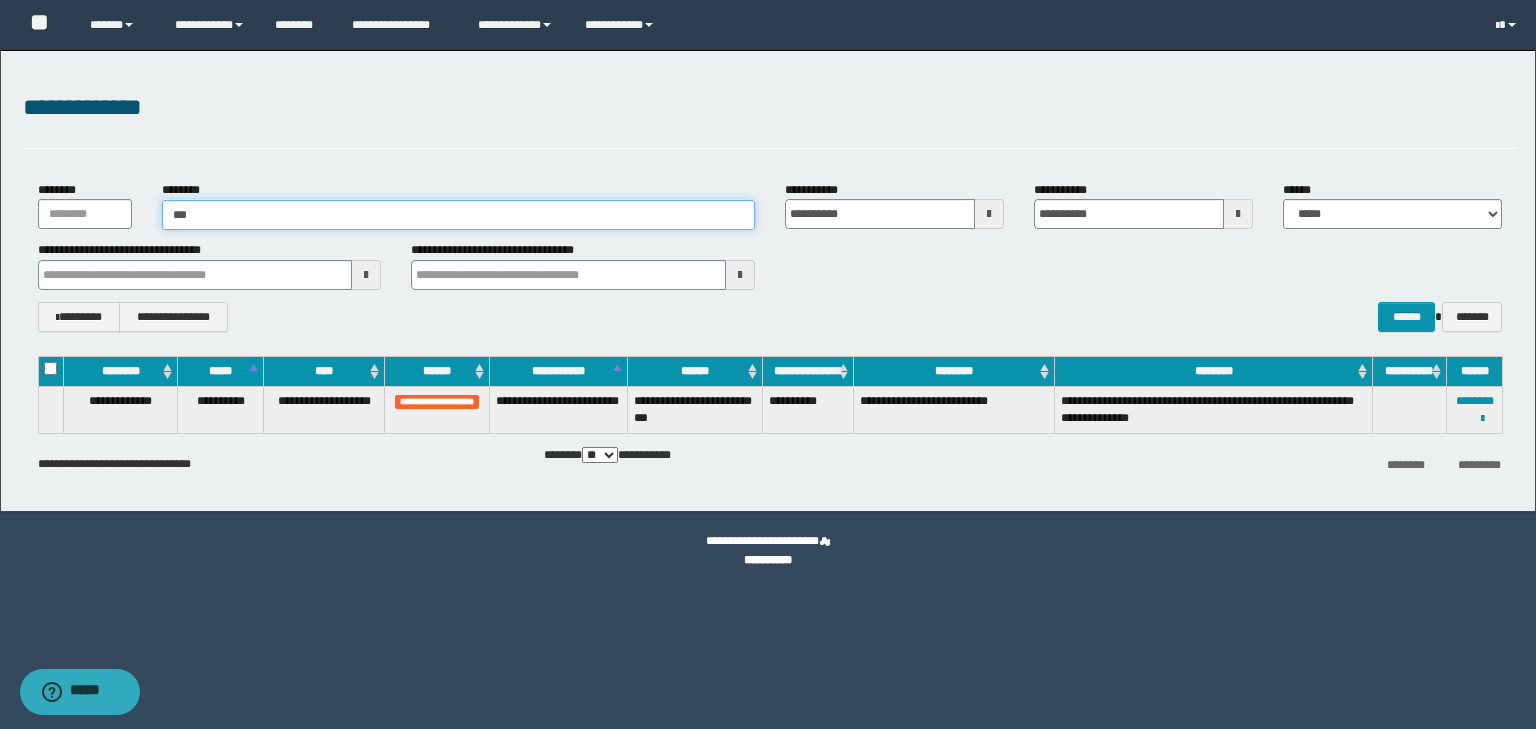 type on "****" 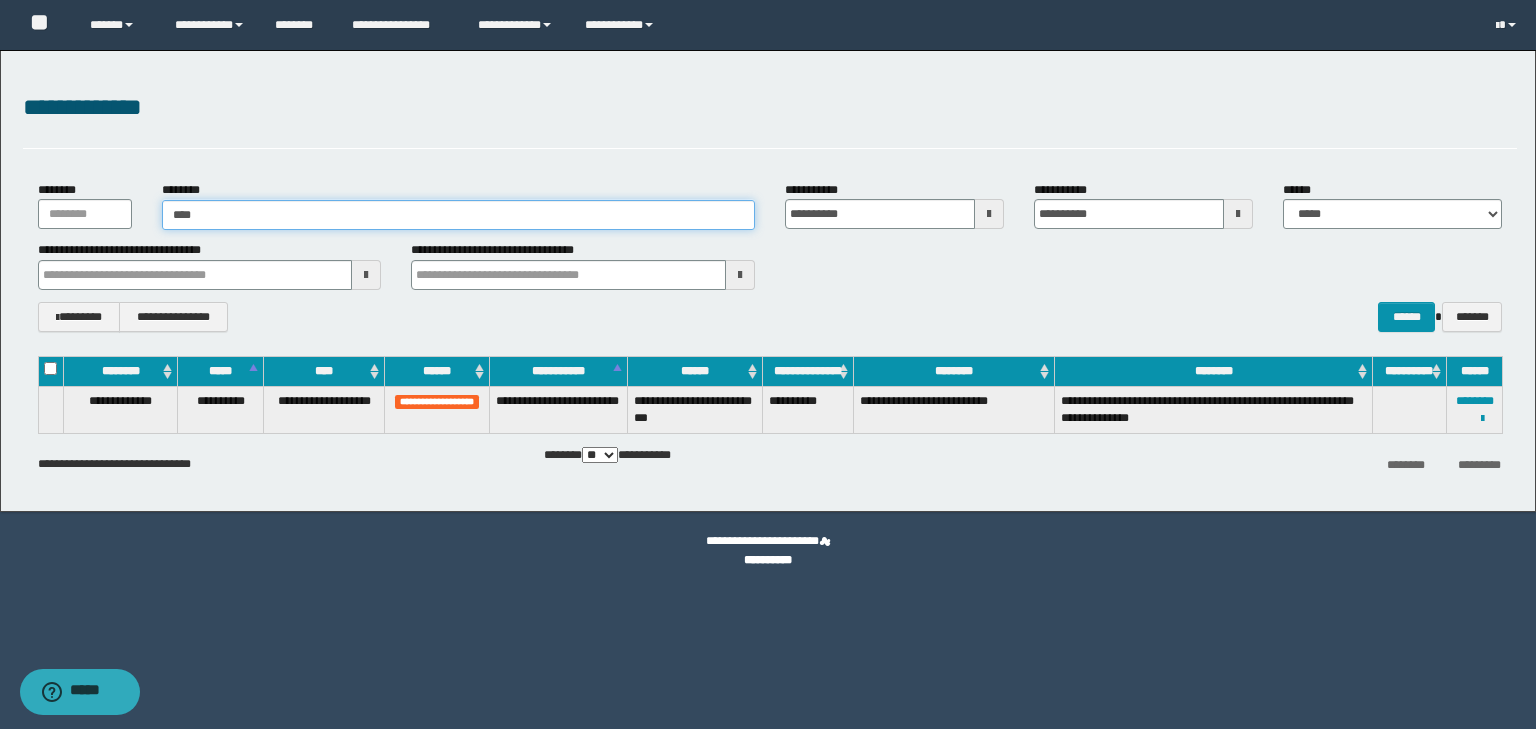 type on "****" 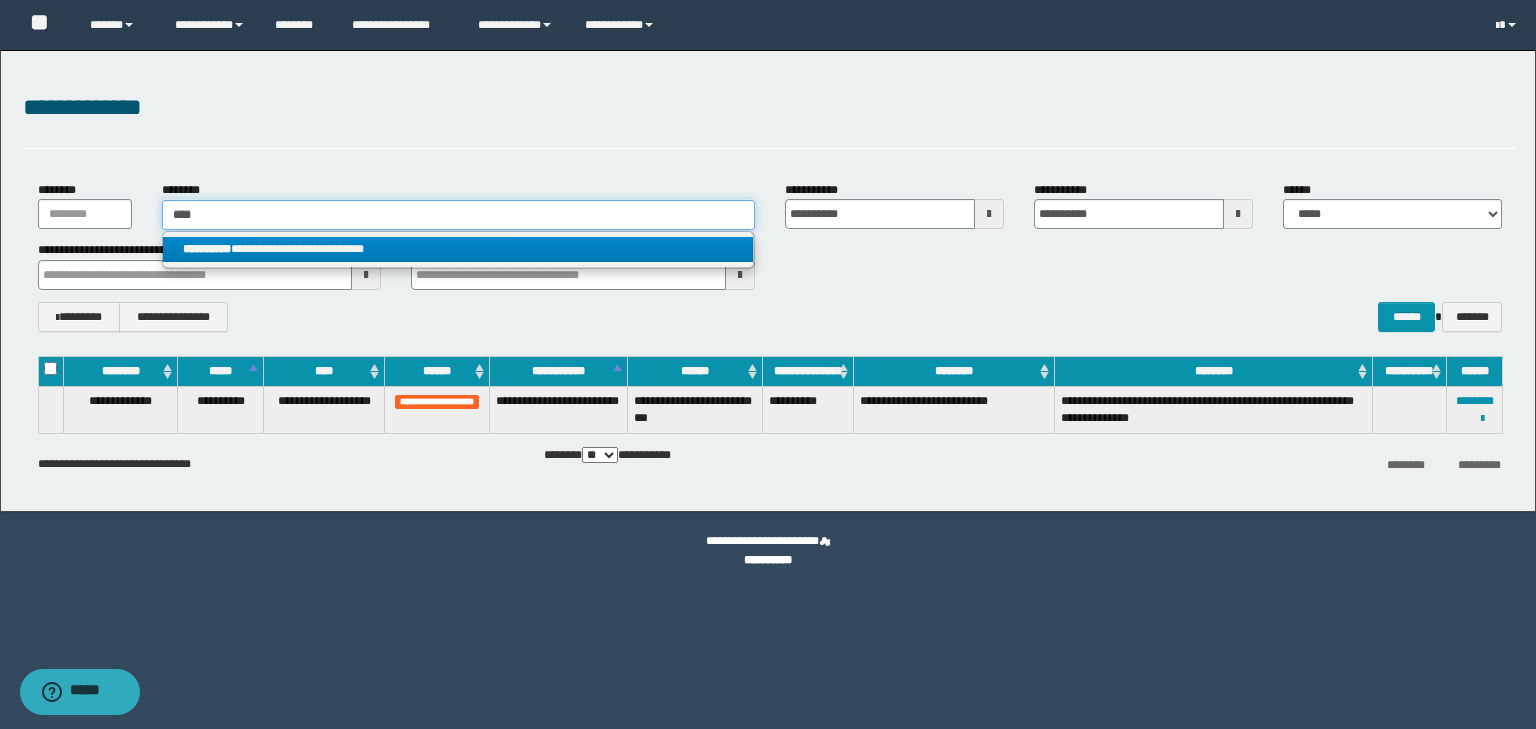 type on "****" 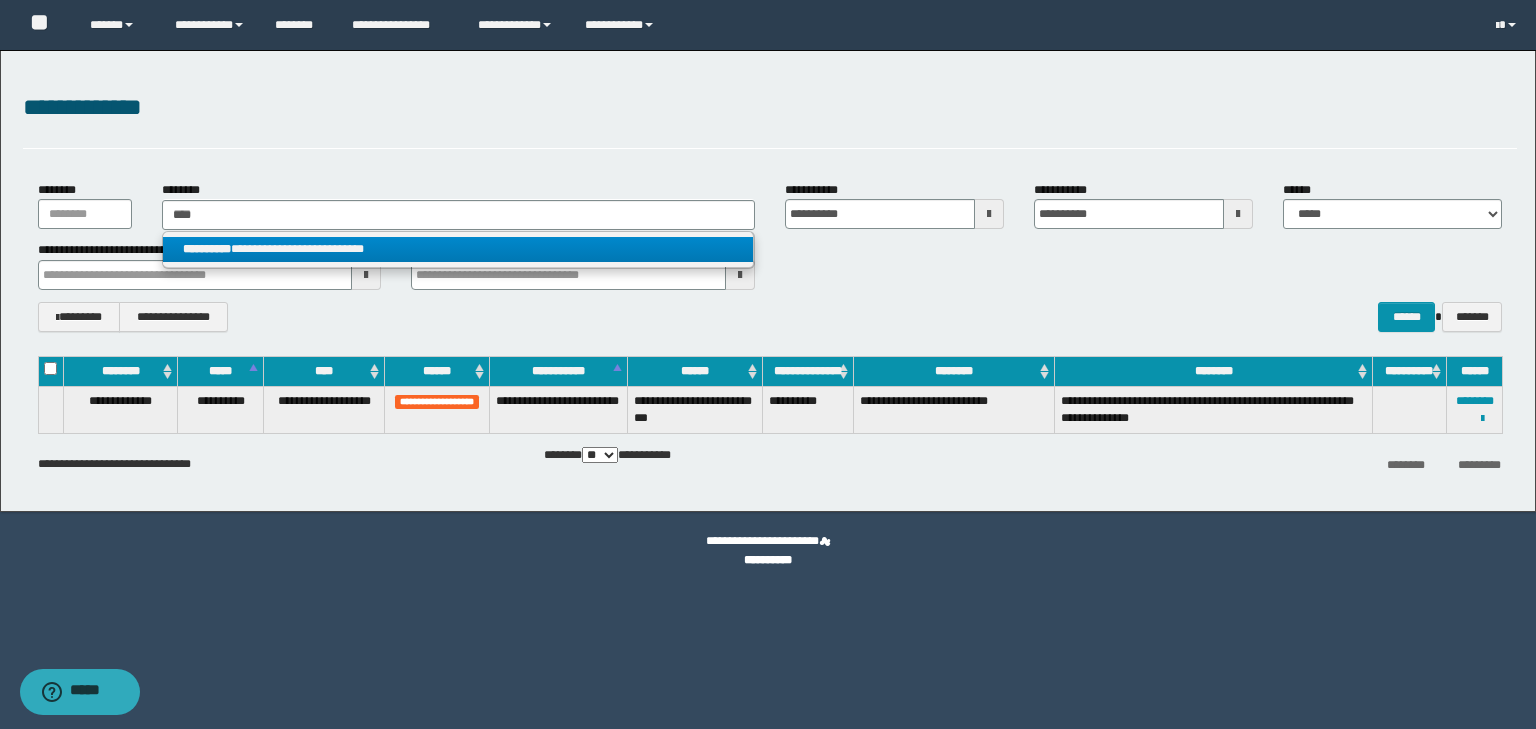 click on "**********" at bounding box center [458, 249] 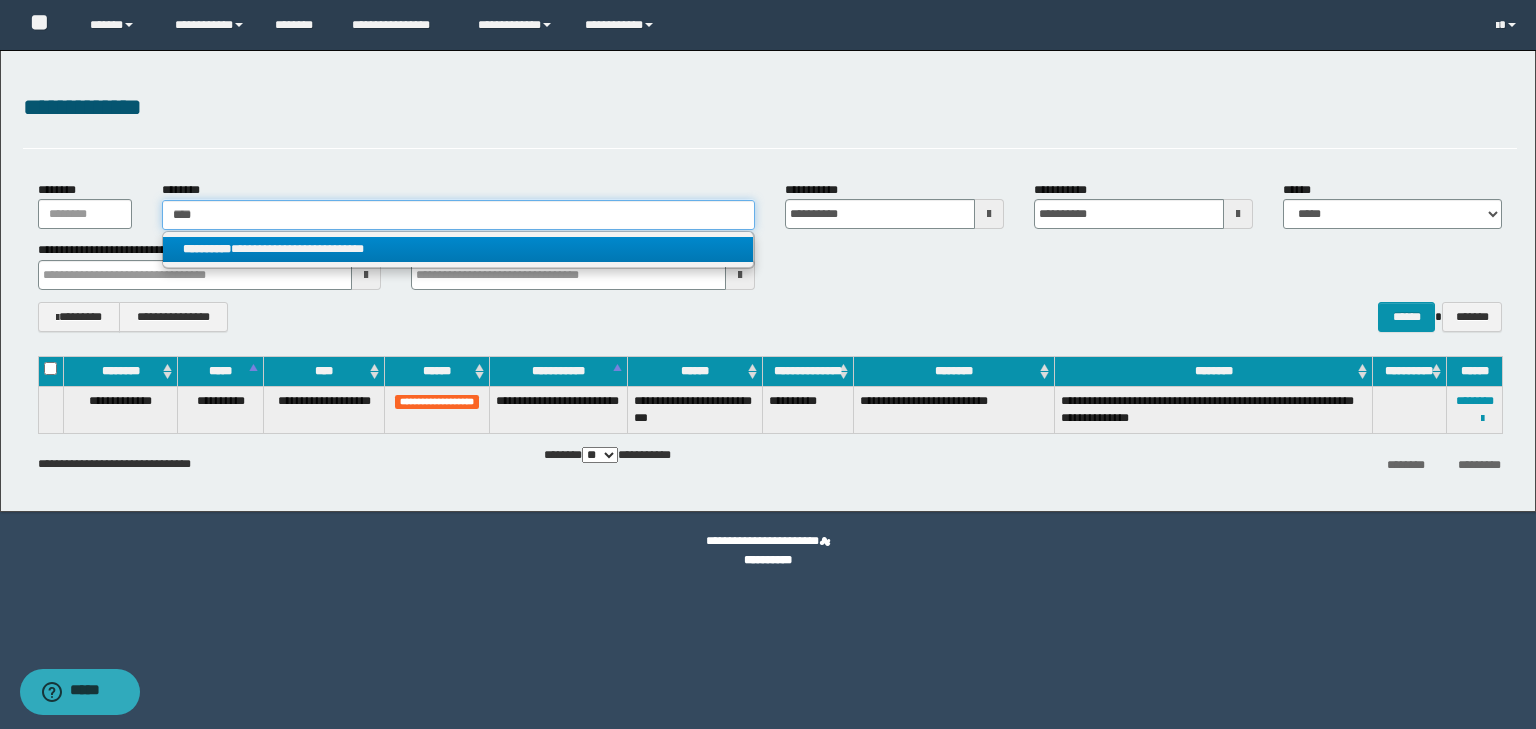 type 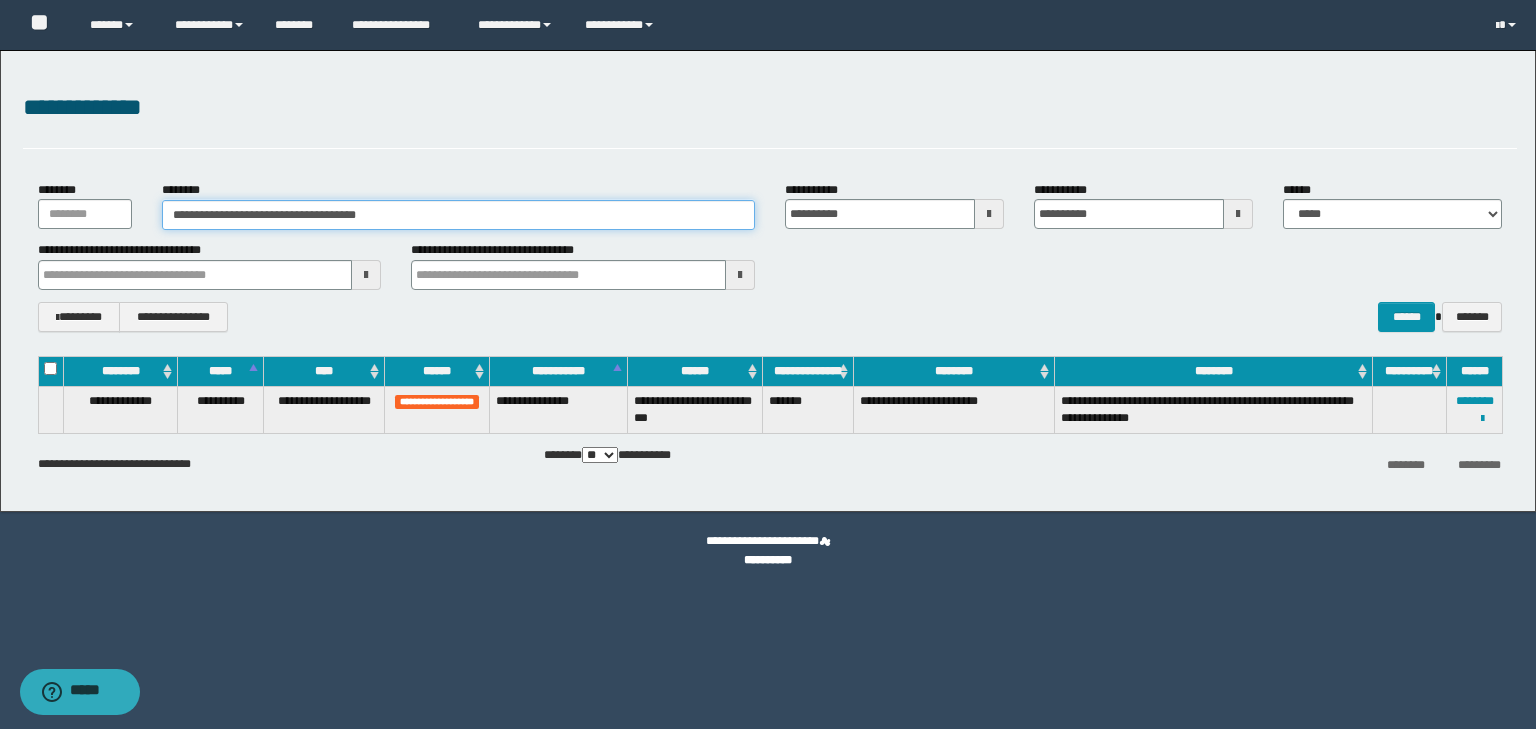 drag, startPoint x: 414, startPoint y: 214, endPoint x: 158, endPoint y: 228, distance: 256.38254 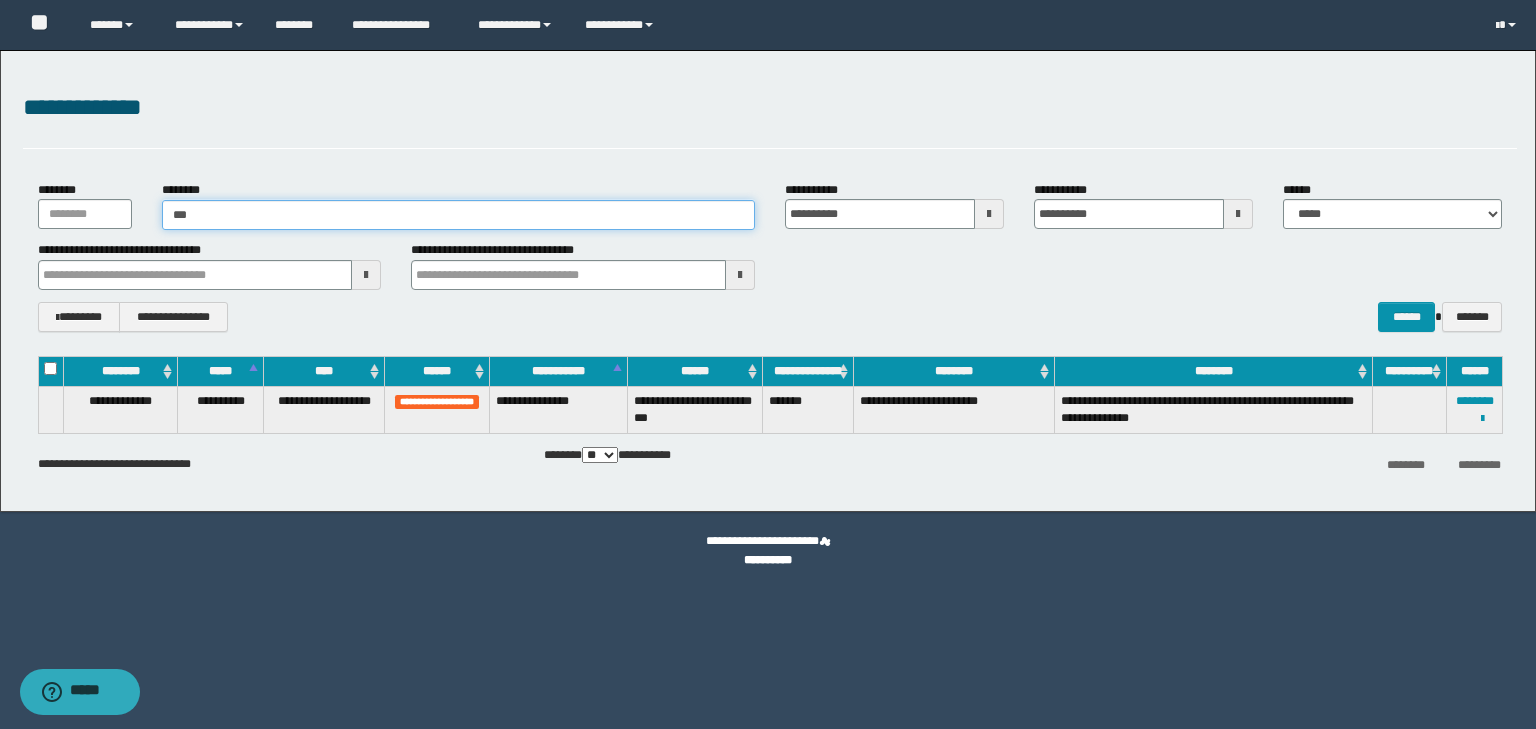 type on "****" 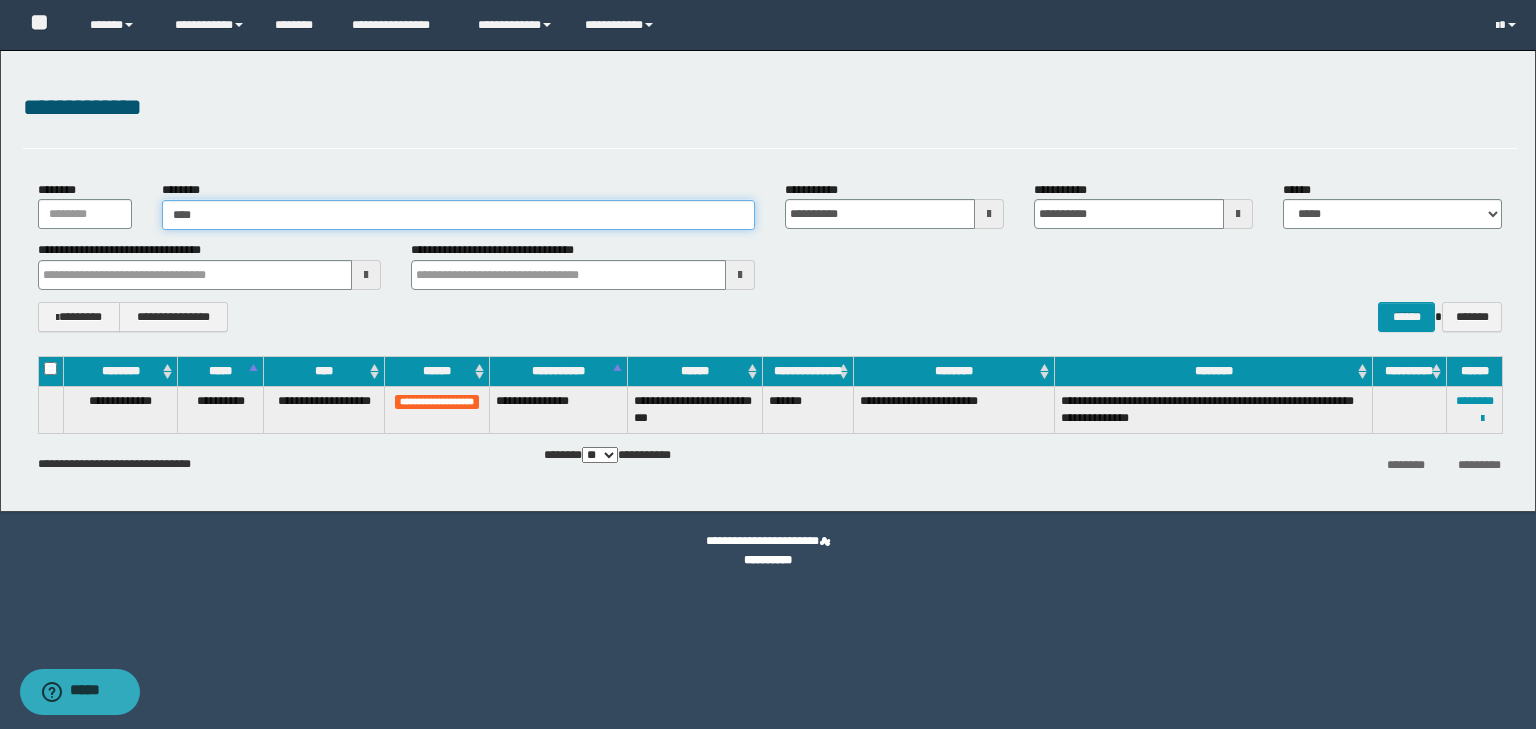 type on "****" 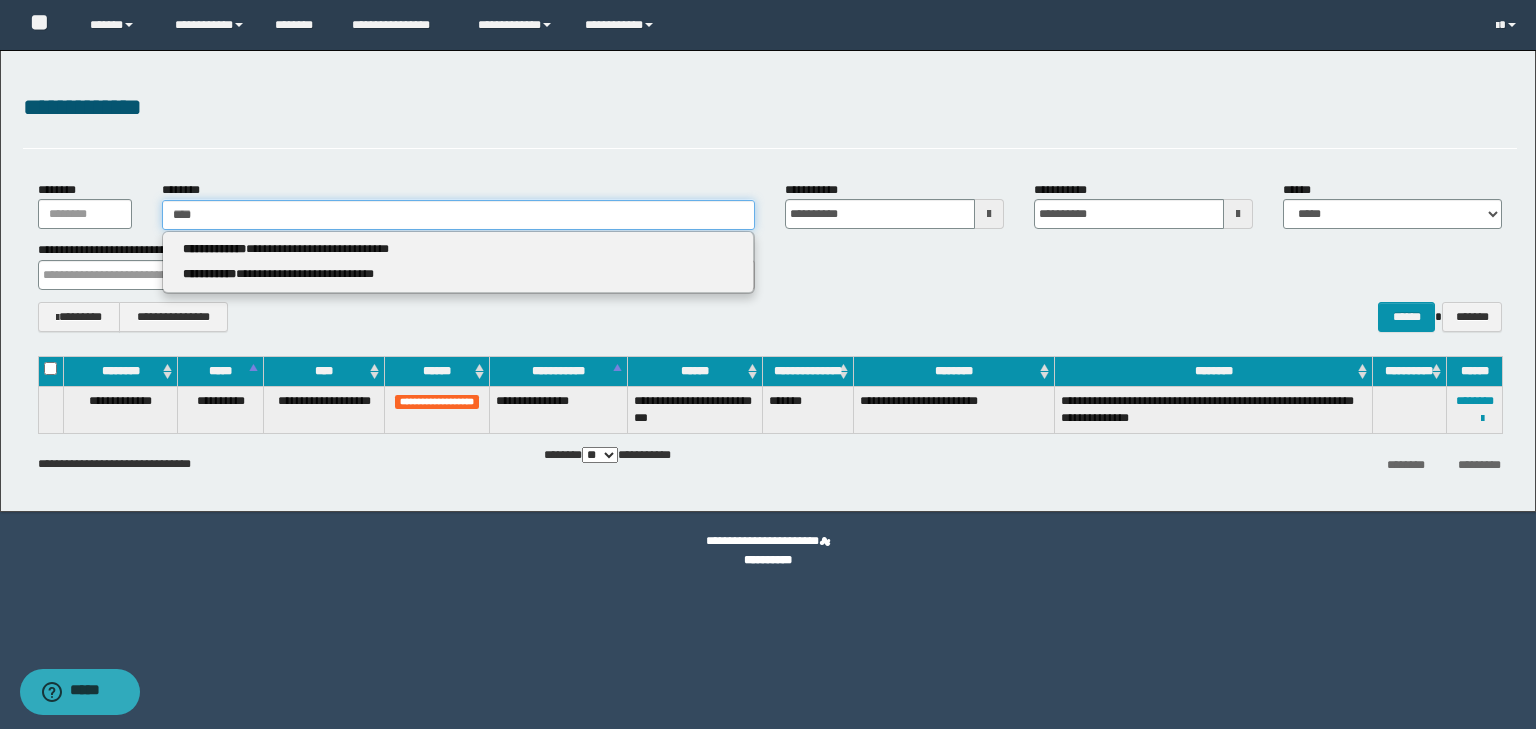 type 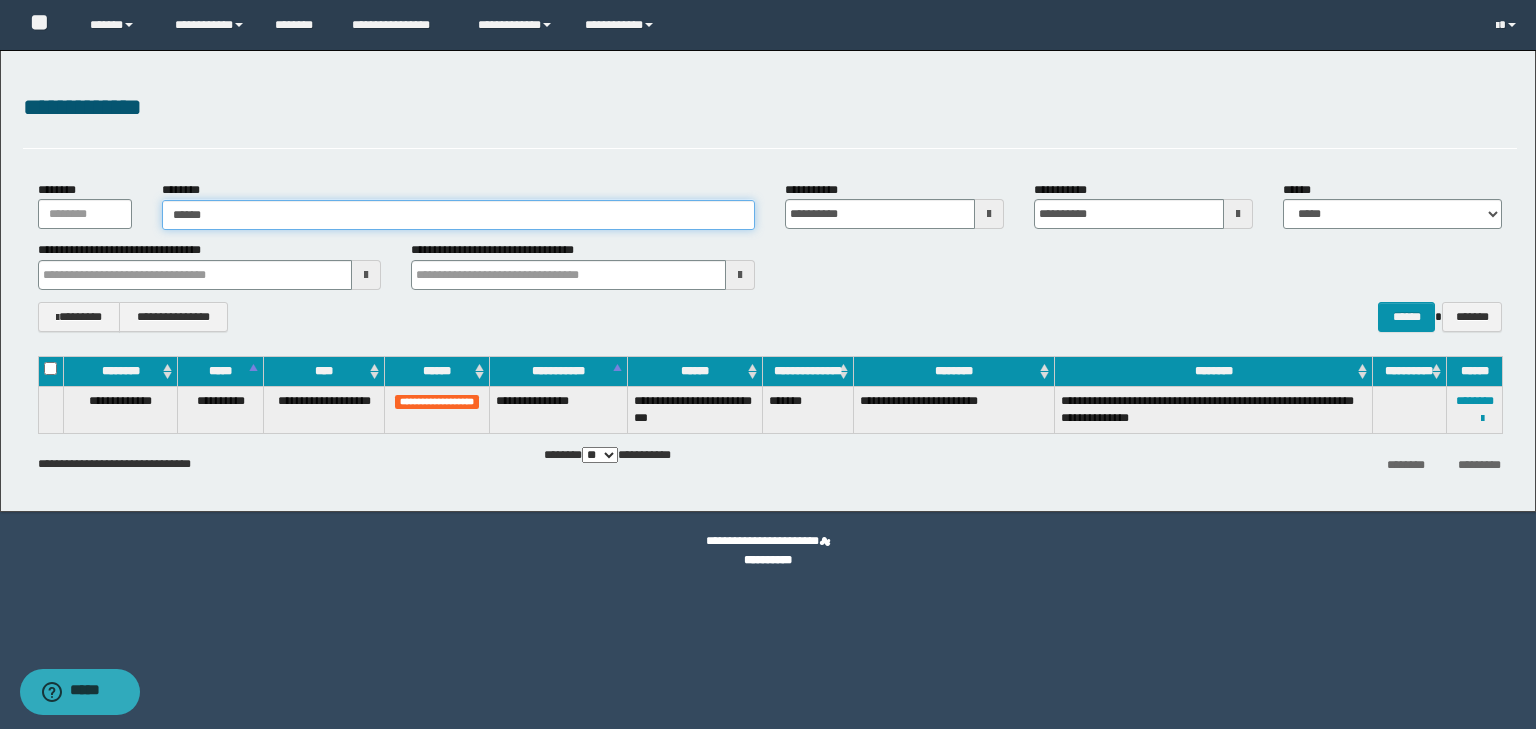 type on "*******" 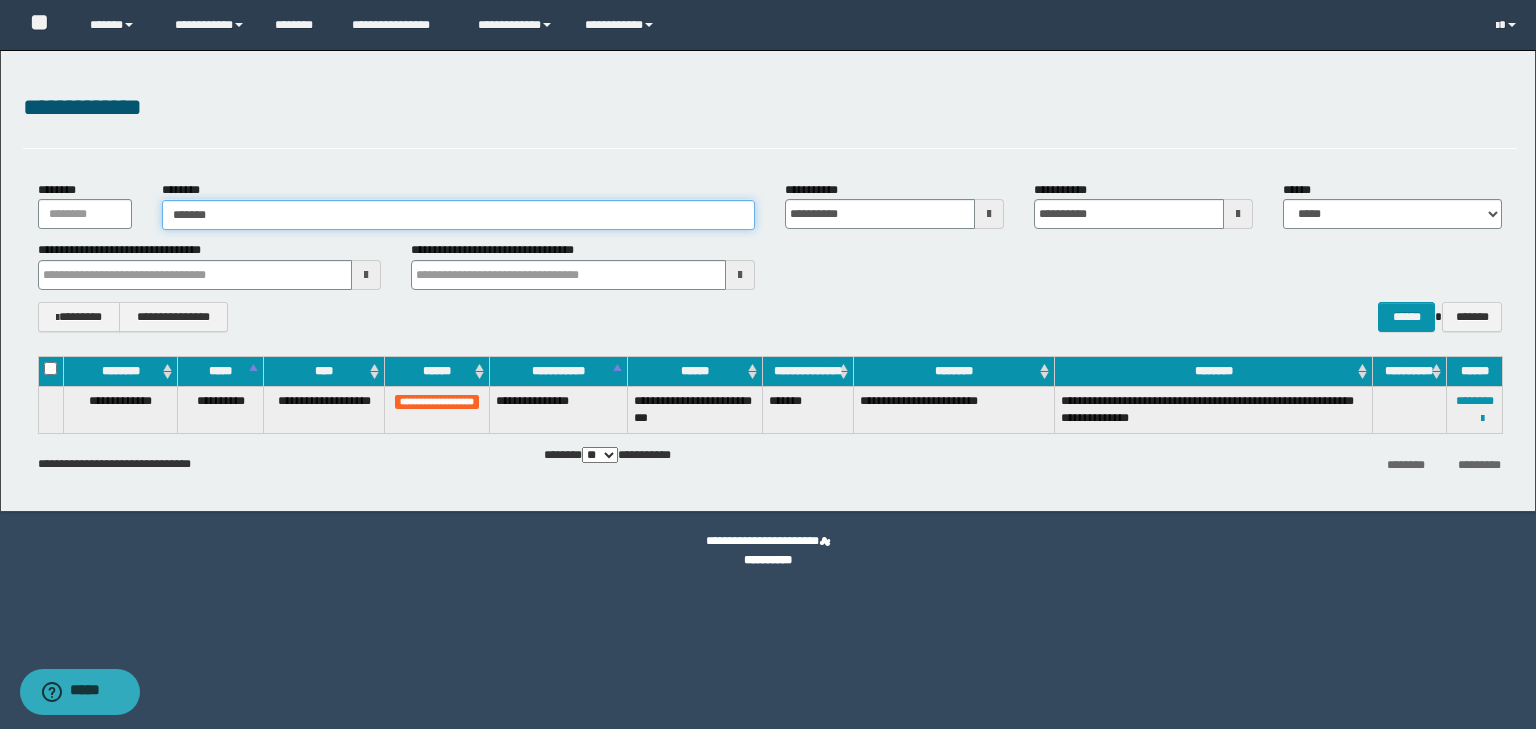 type on "*******" 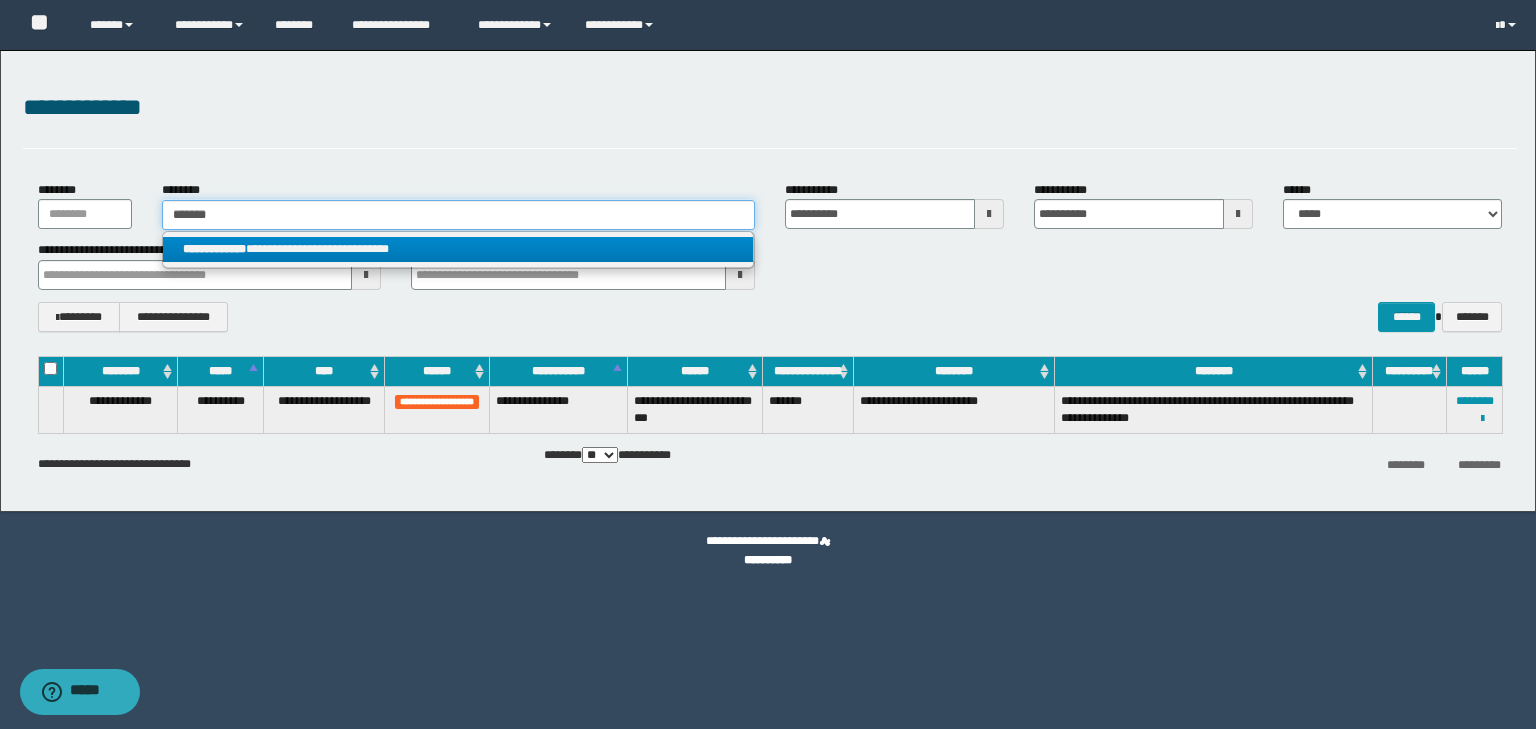 type on "*******" 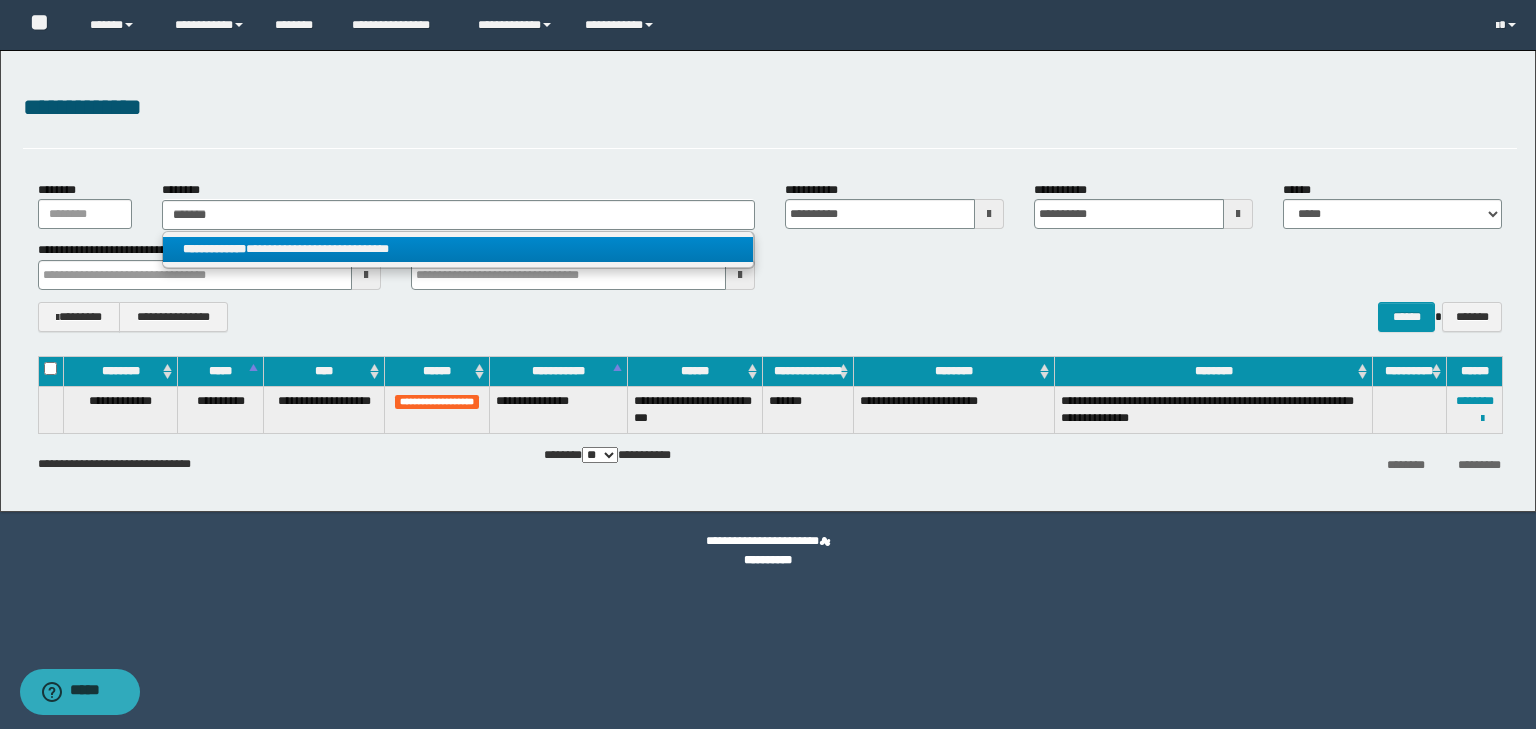 click on "**********" at bounding box center (458, 249) 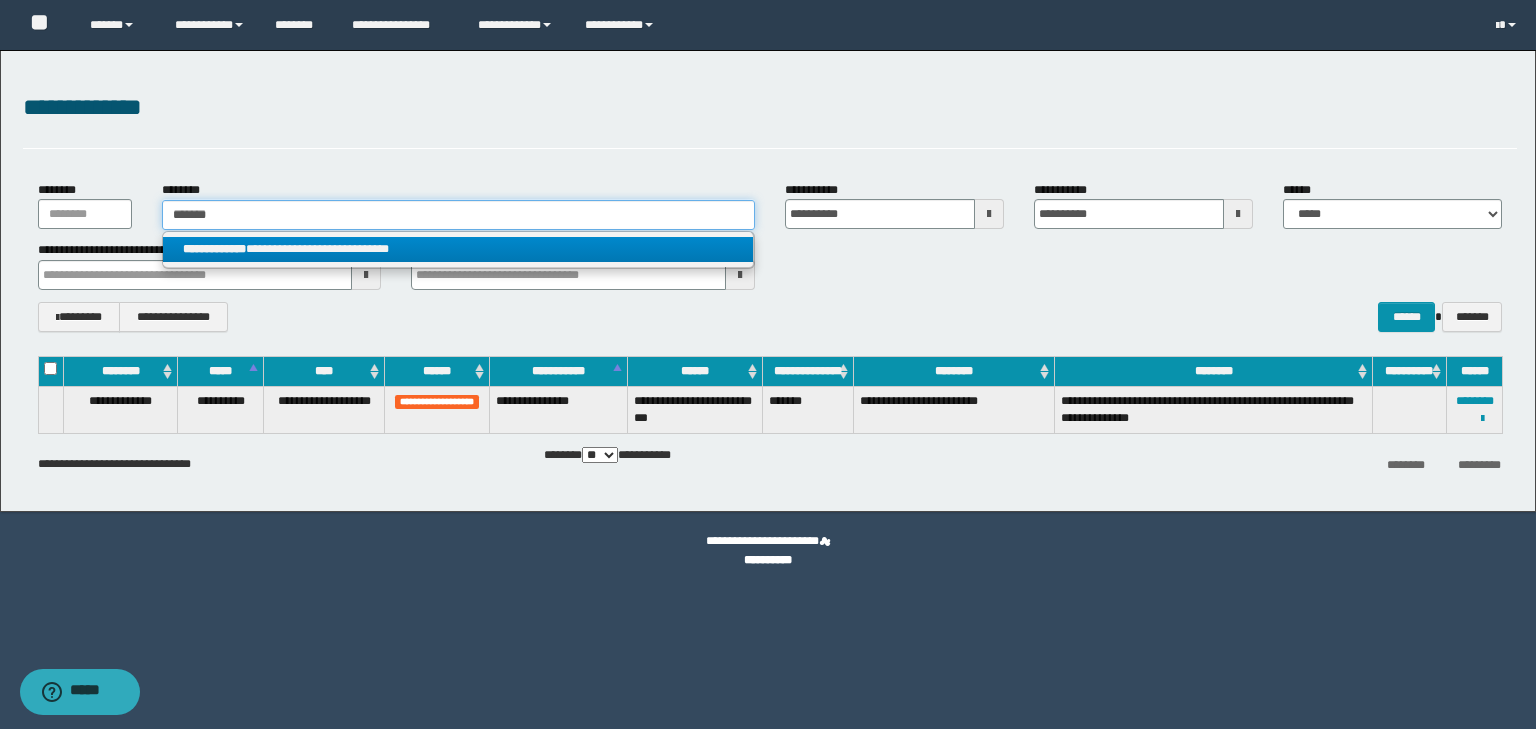 type 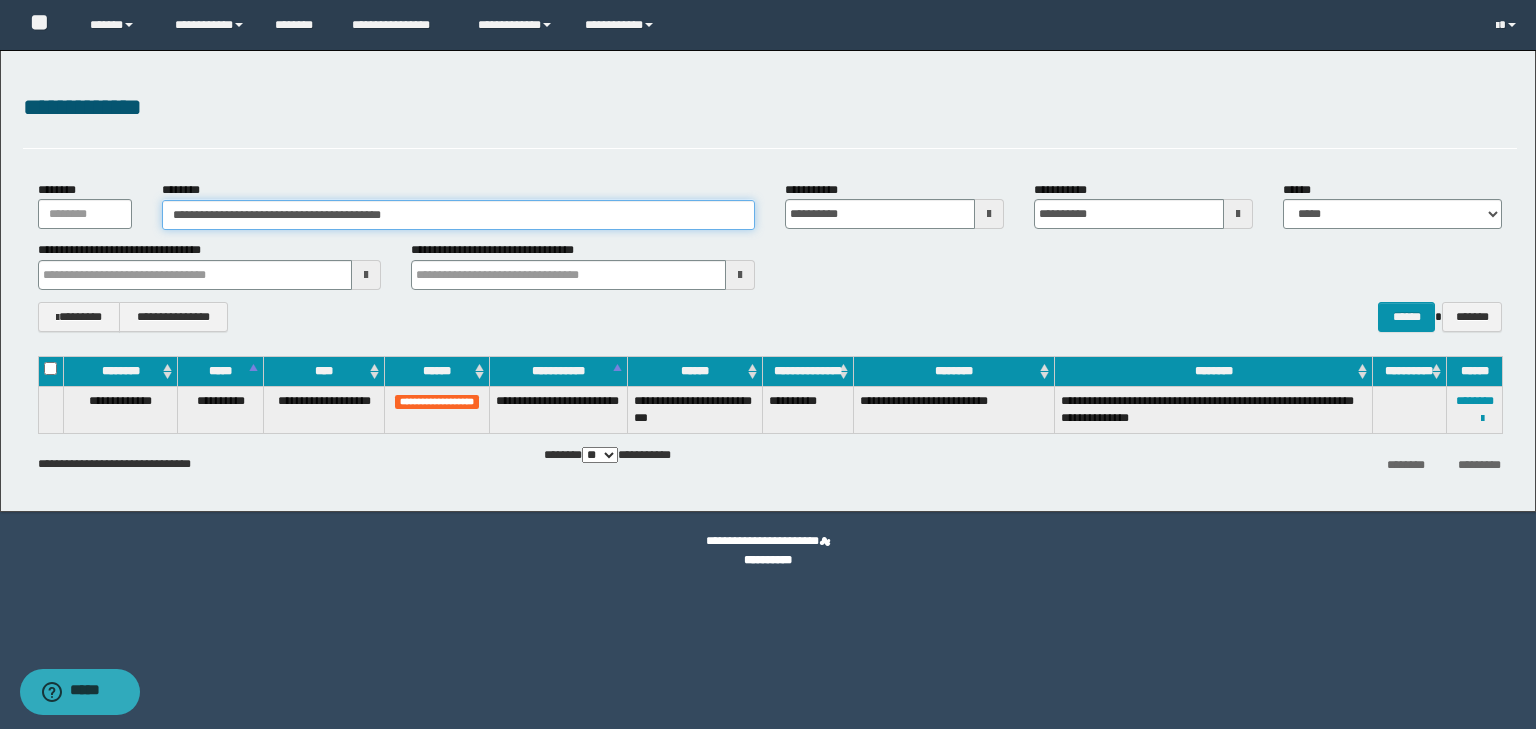 drag, startPoint x: 268, startPoint y: 216, endPoint x: 476, endPoint y: 211, distance: 208.06009 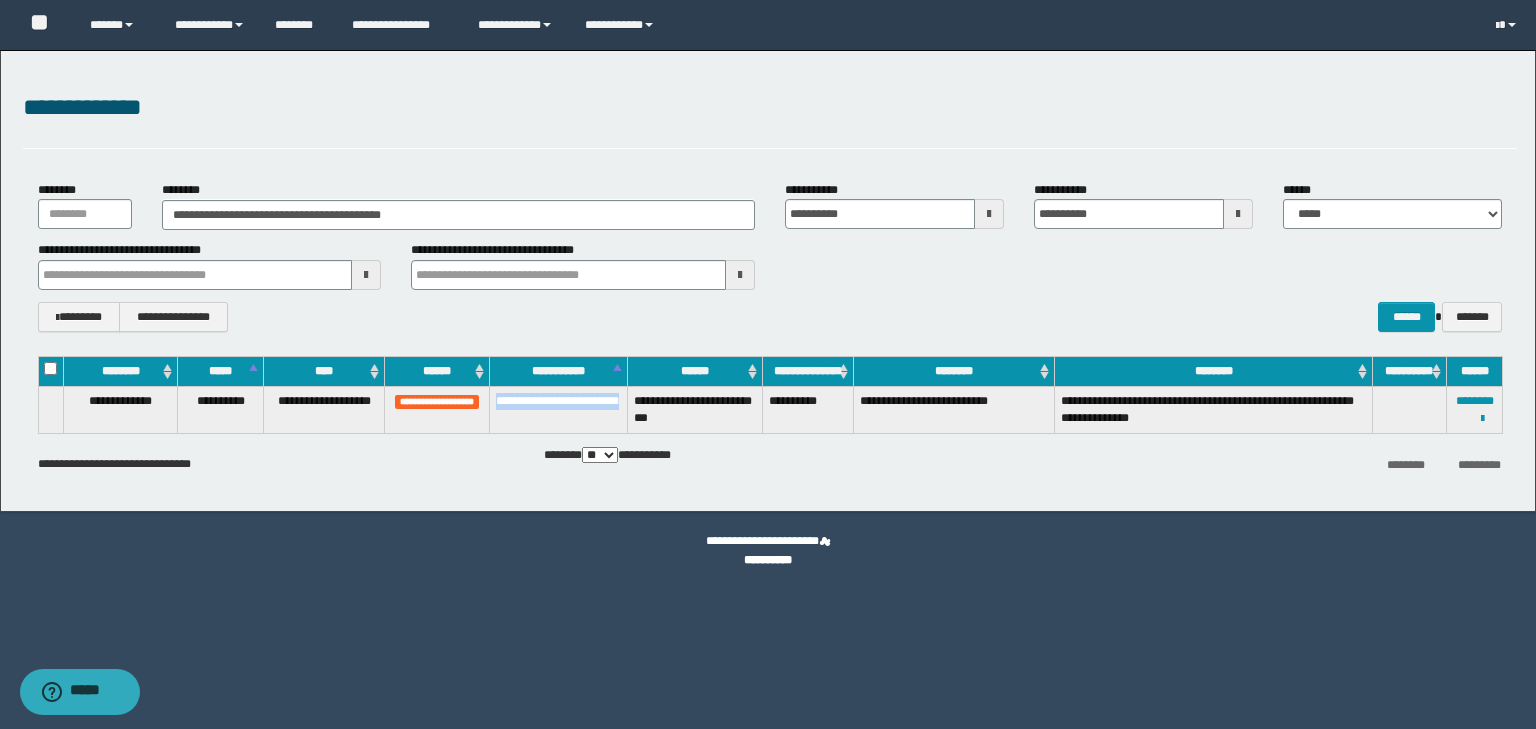 drag, startPoint x: 497, startPoint y: 400, endPoint x: 580, endPoint y: 420, distance: 85.37564 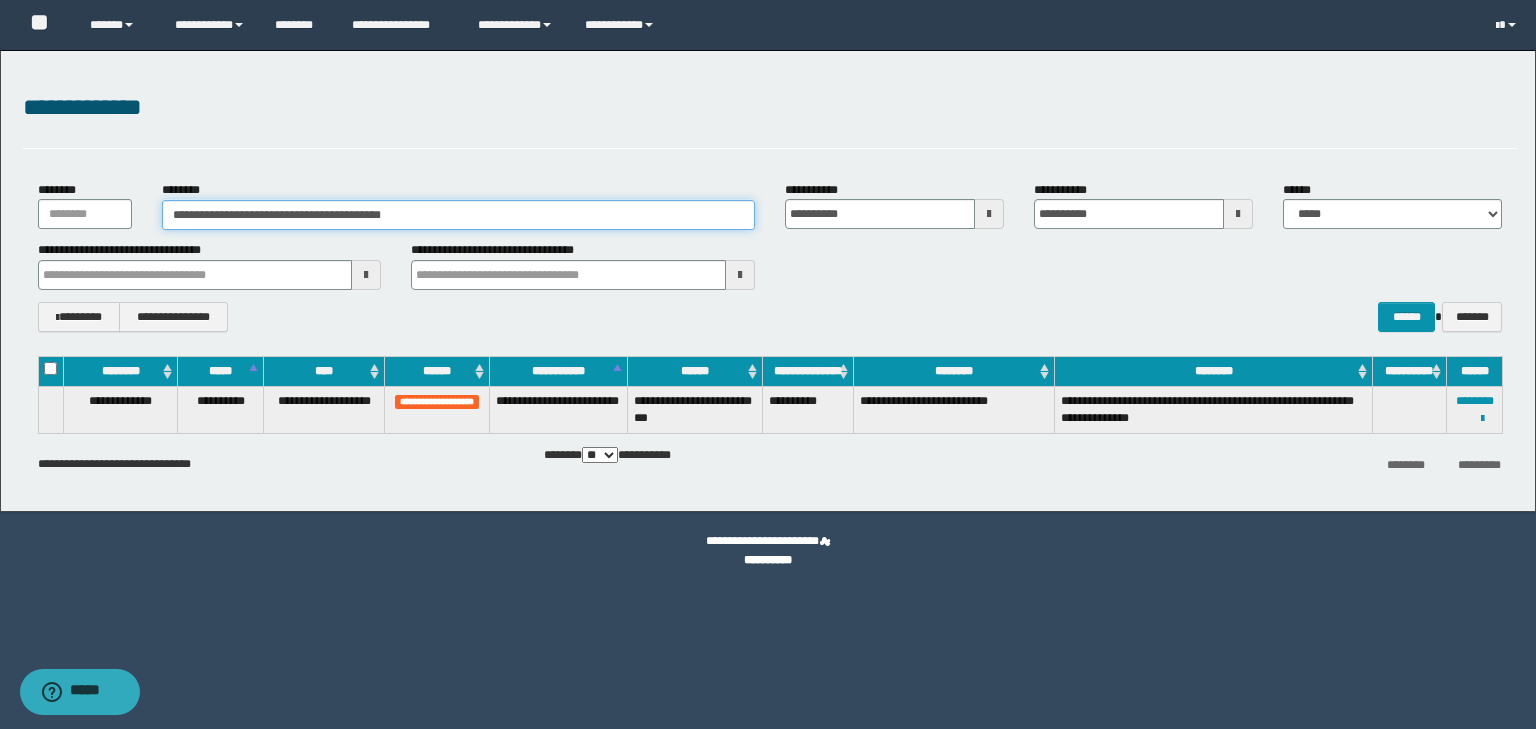 drag, startPoint x: 450, startPoint y: 213, endPoint x: 80, endPoint y: 238, distance: 370.84363 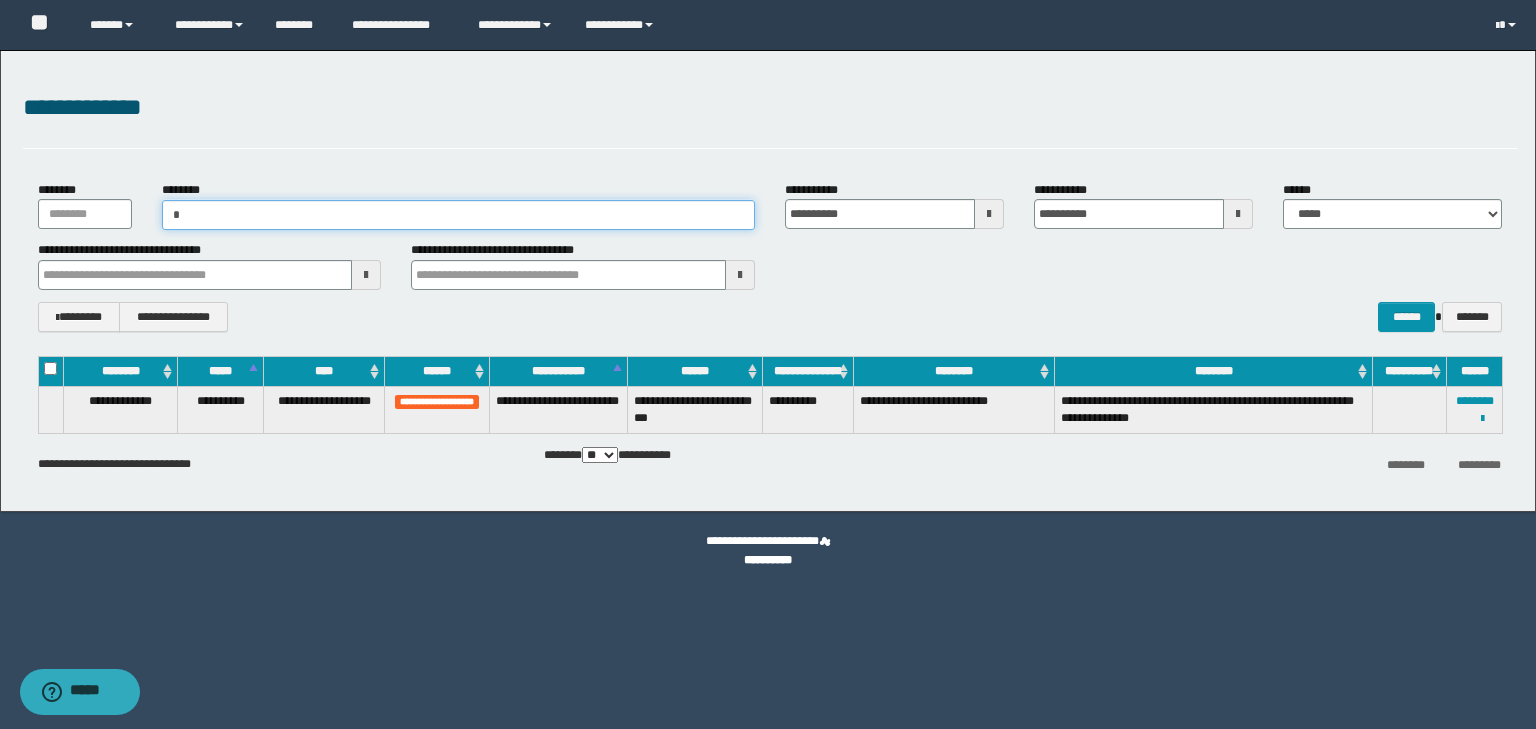 type on "**" 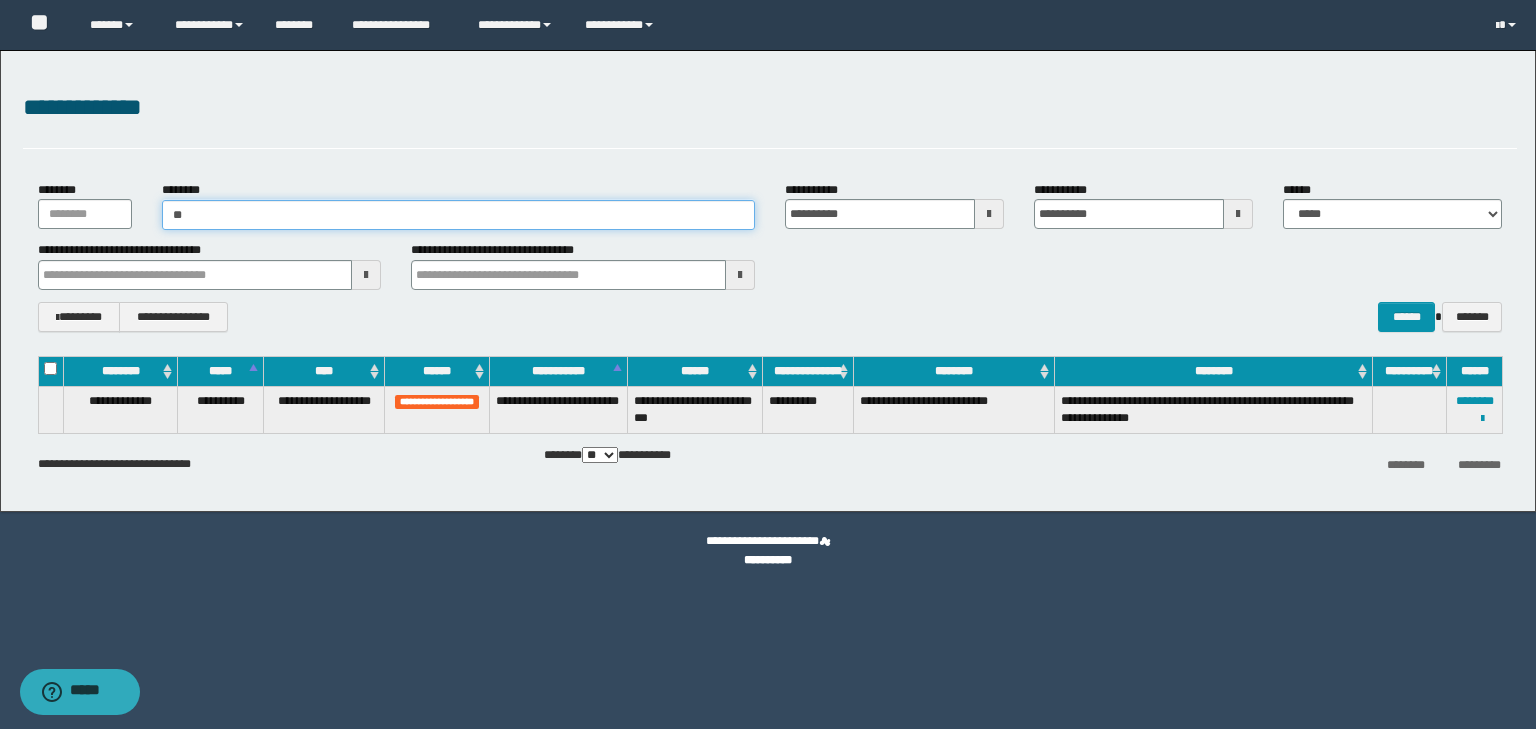 type on "**" 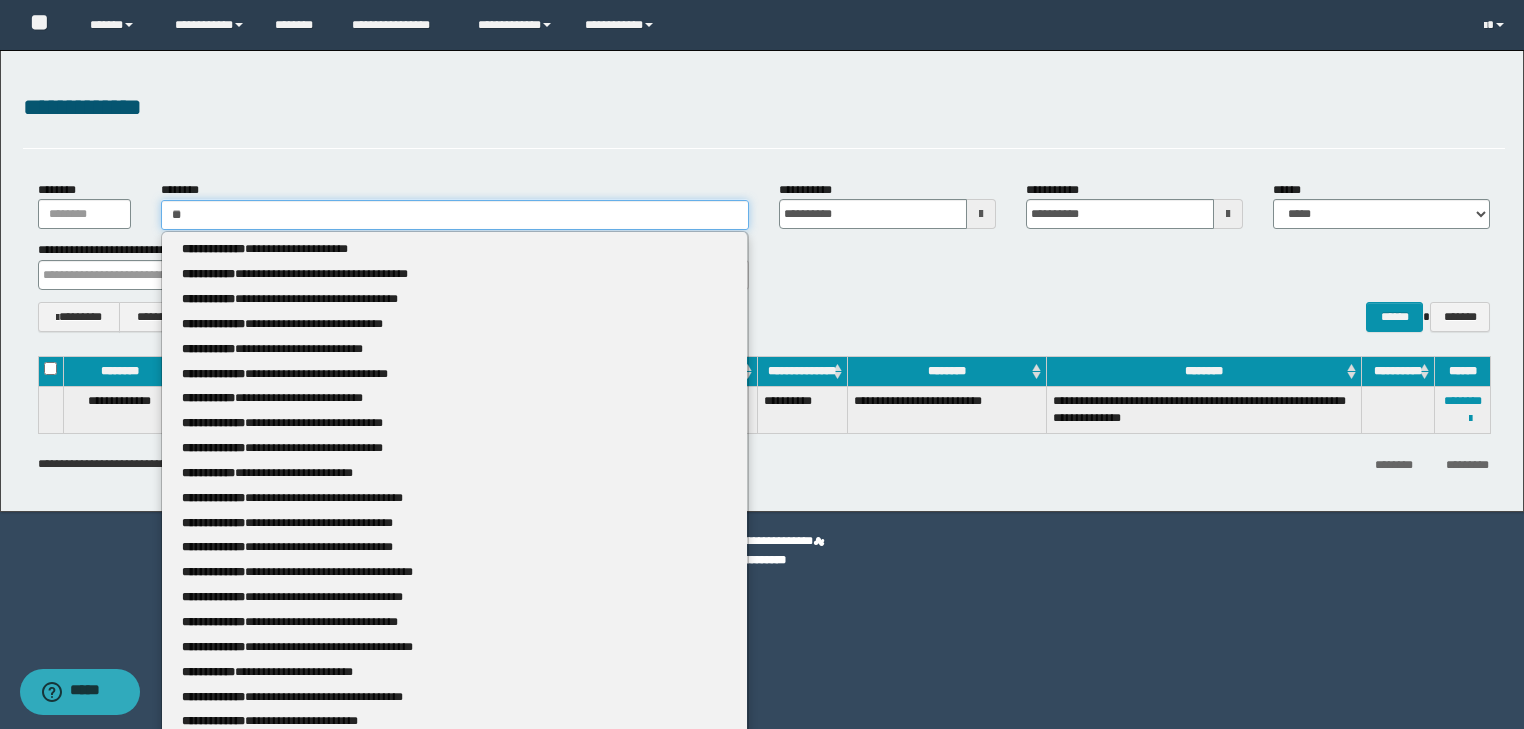 type 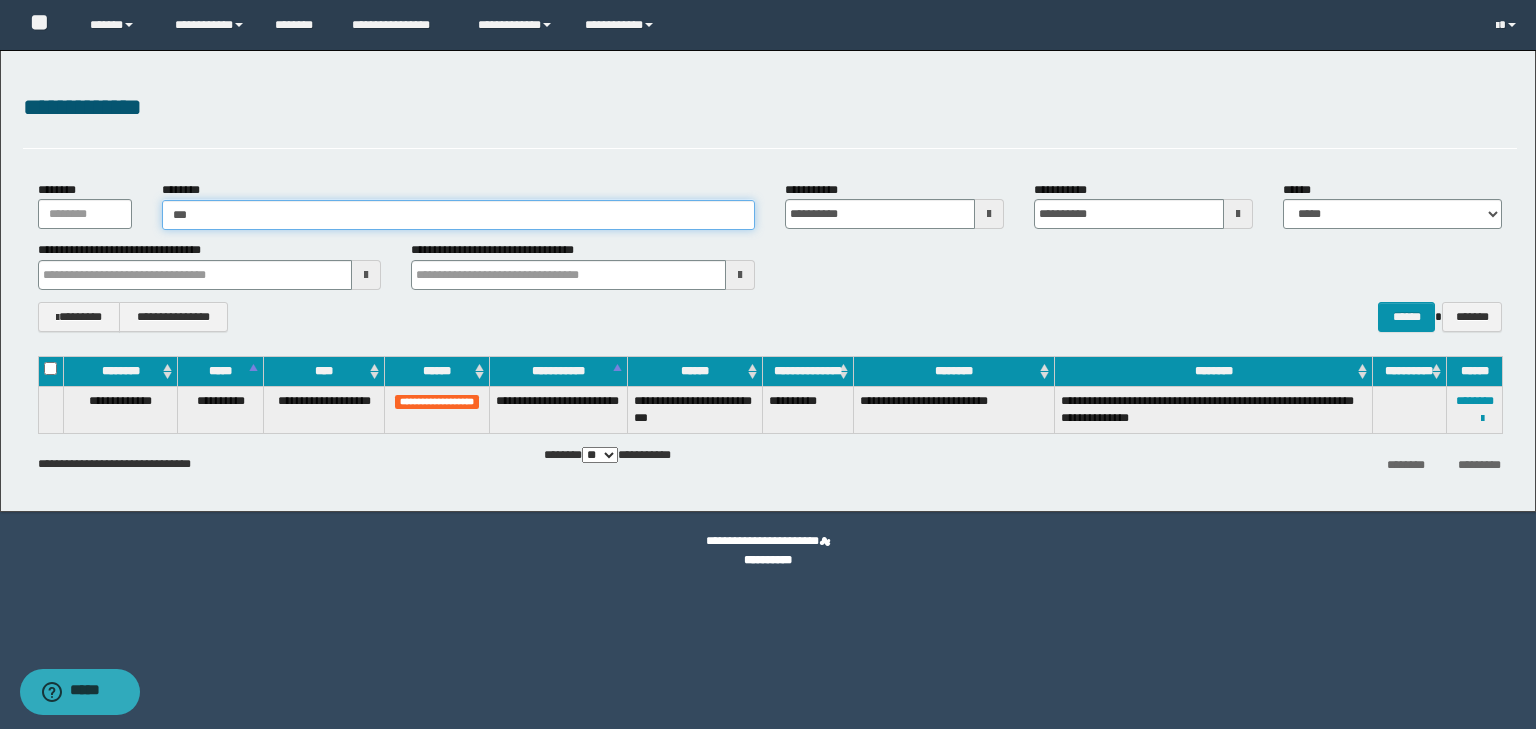 type on "****" 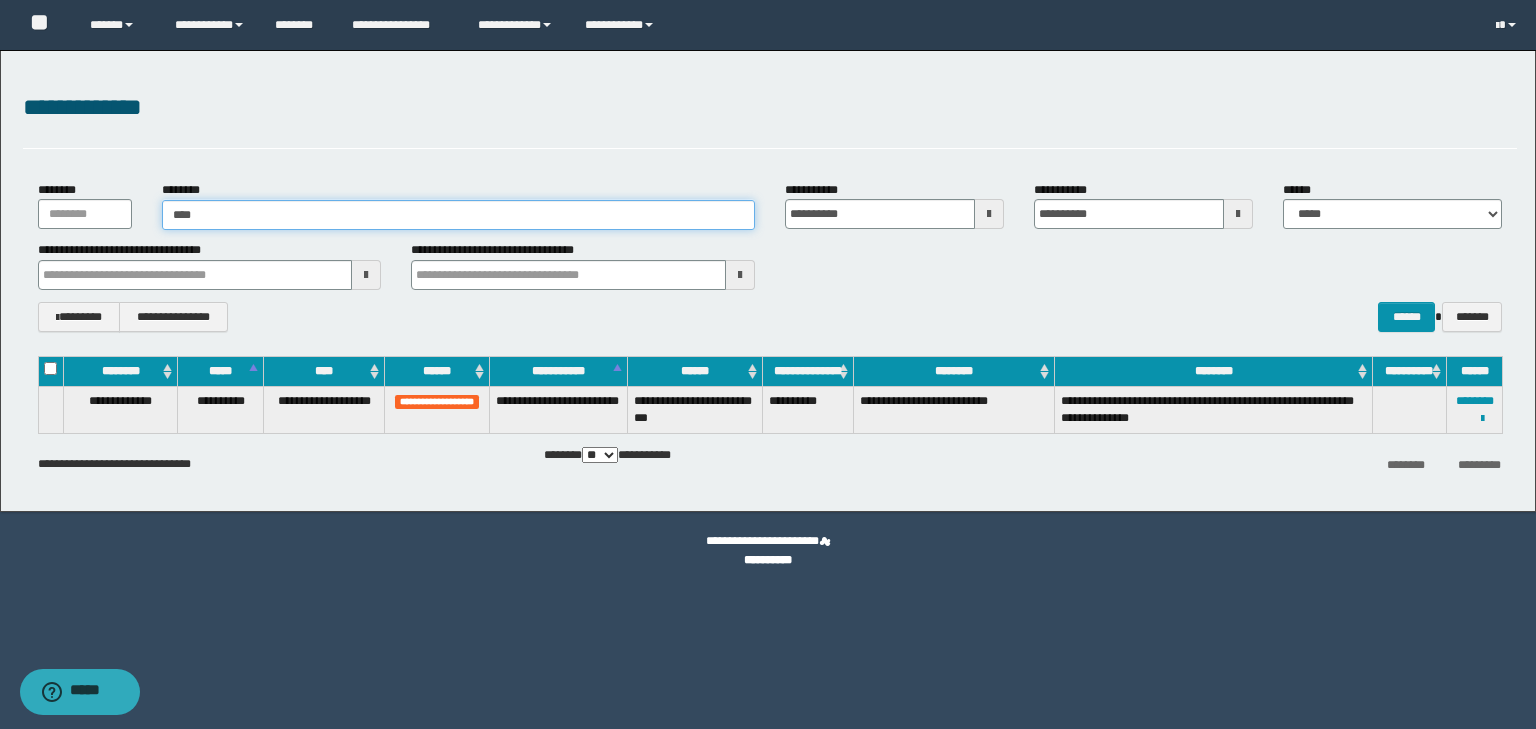 type on "****" 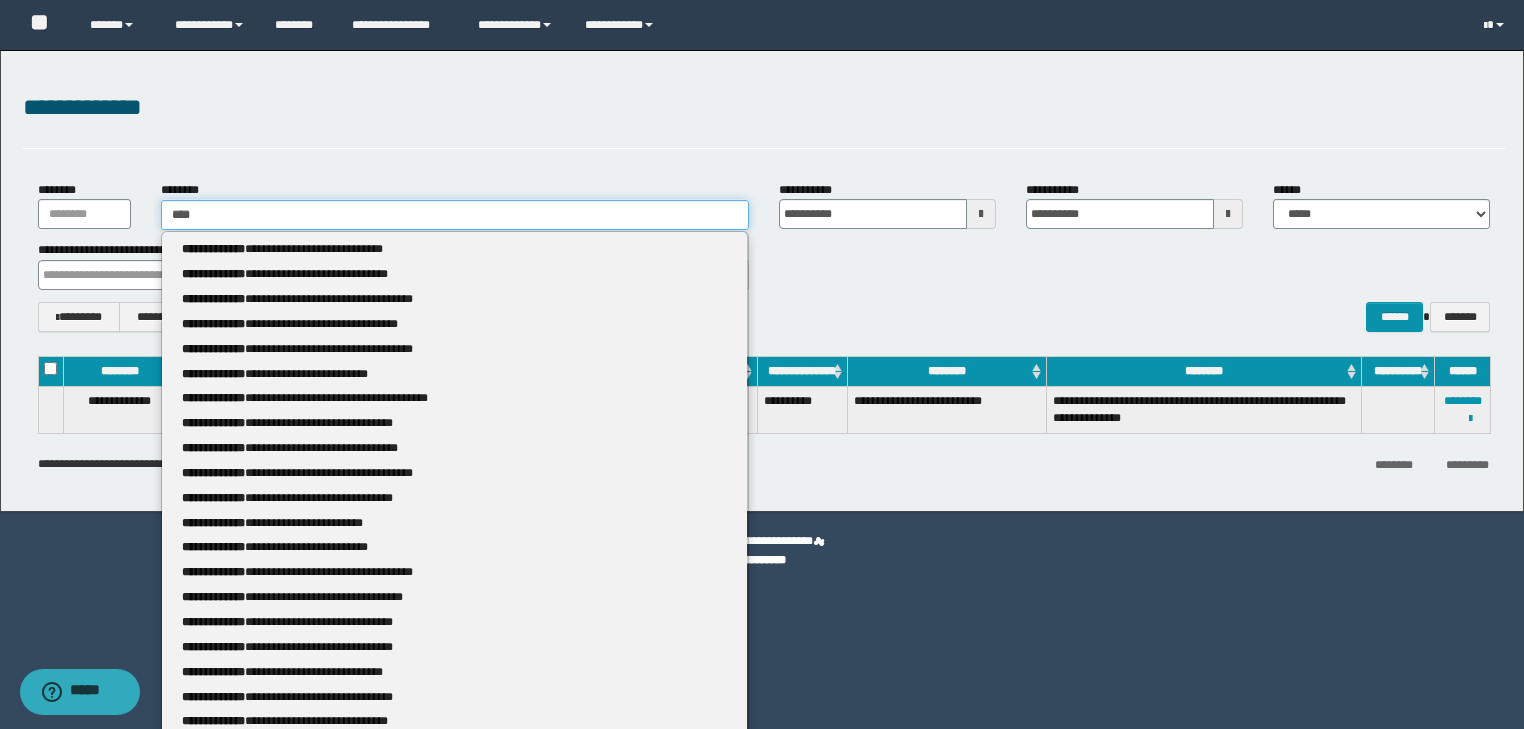 type 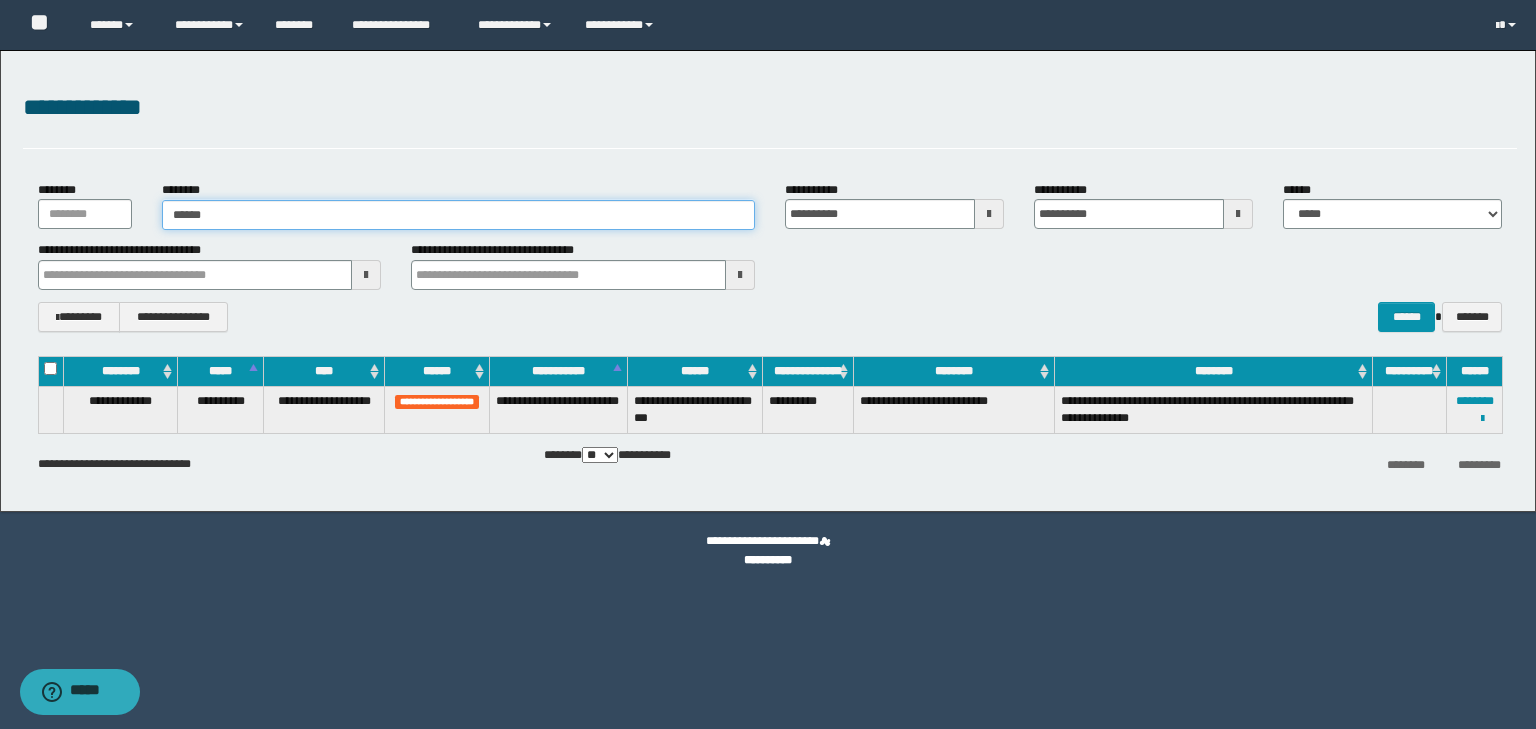 type on "*******" 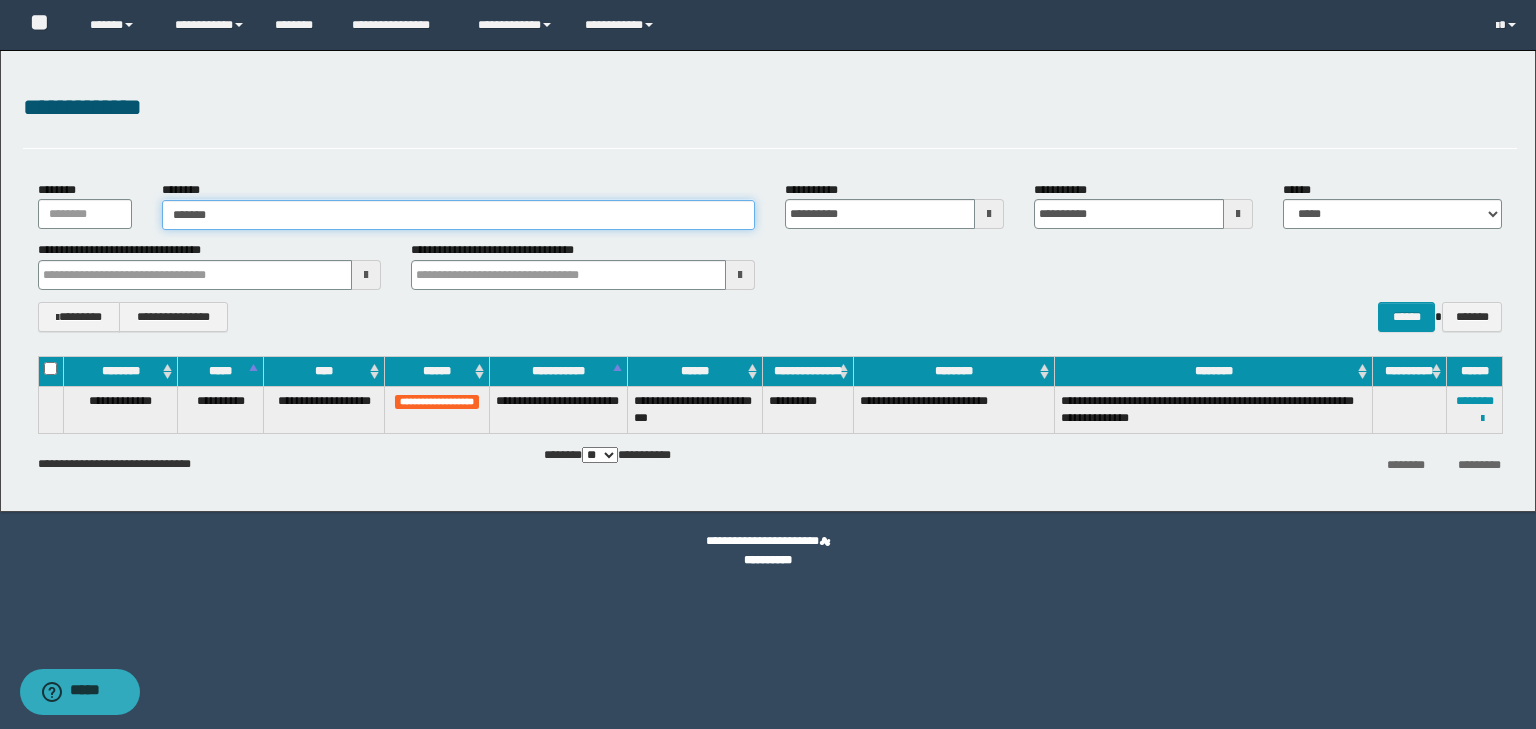 type on "*******" 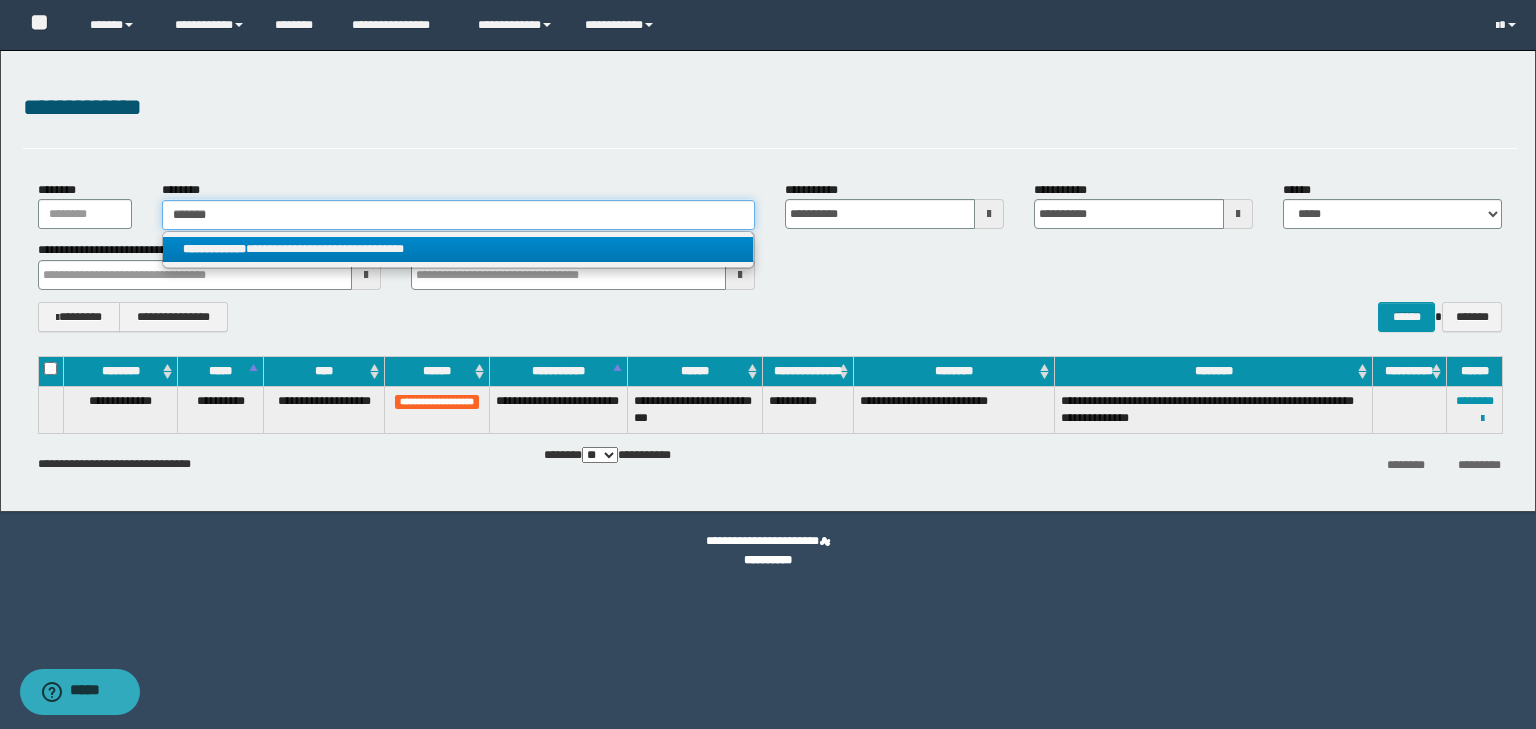 type on "*******" 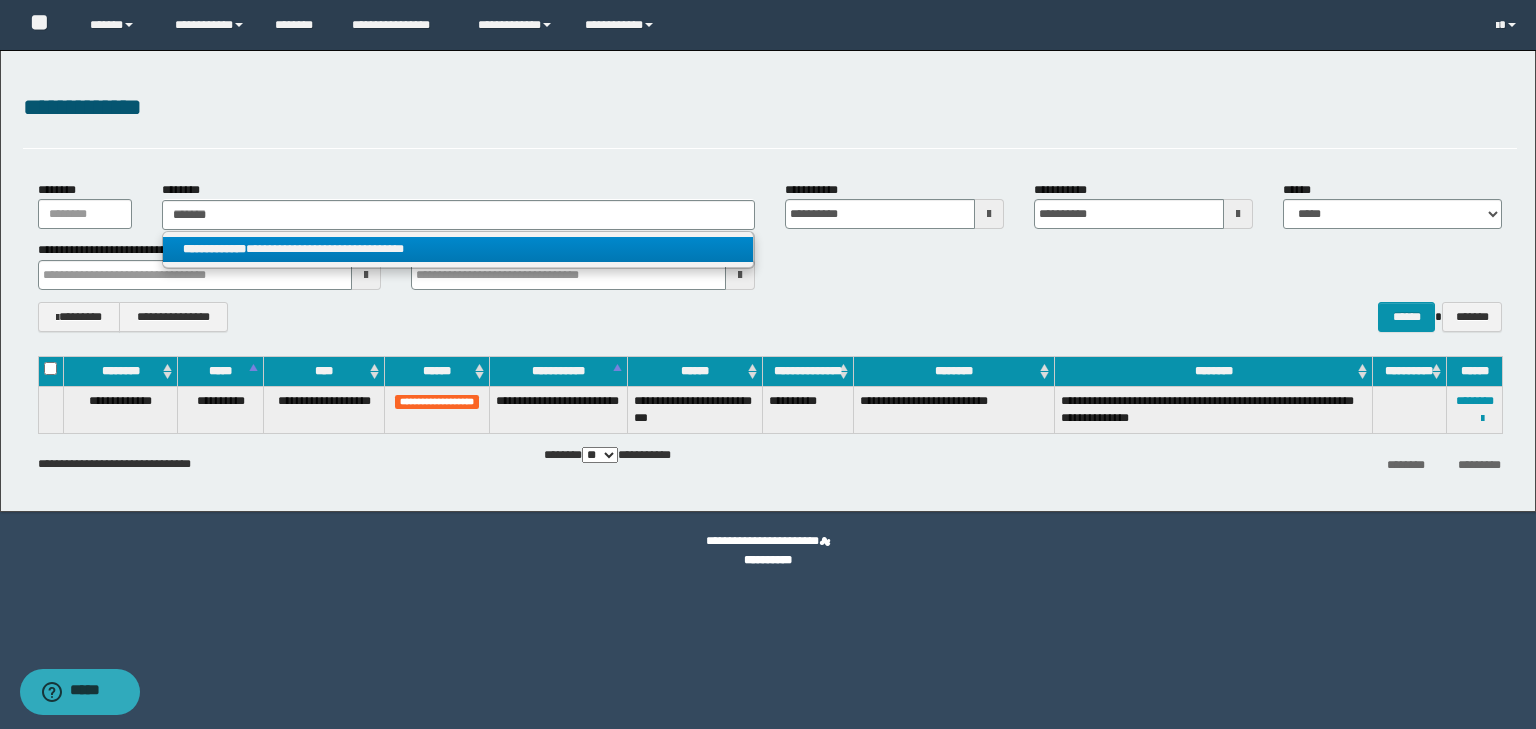 click on "**********" at bounding box center [458, 249] 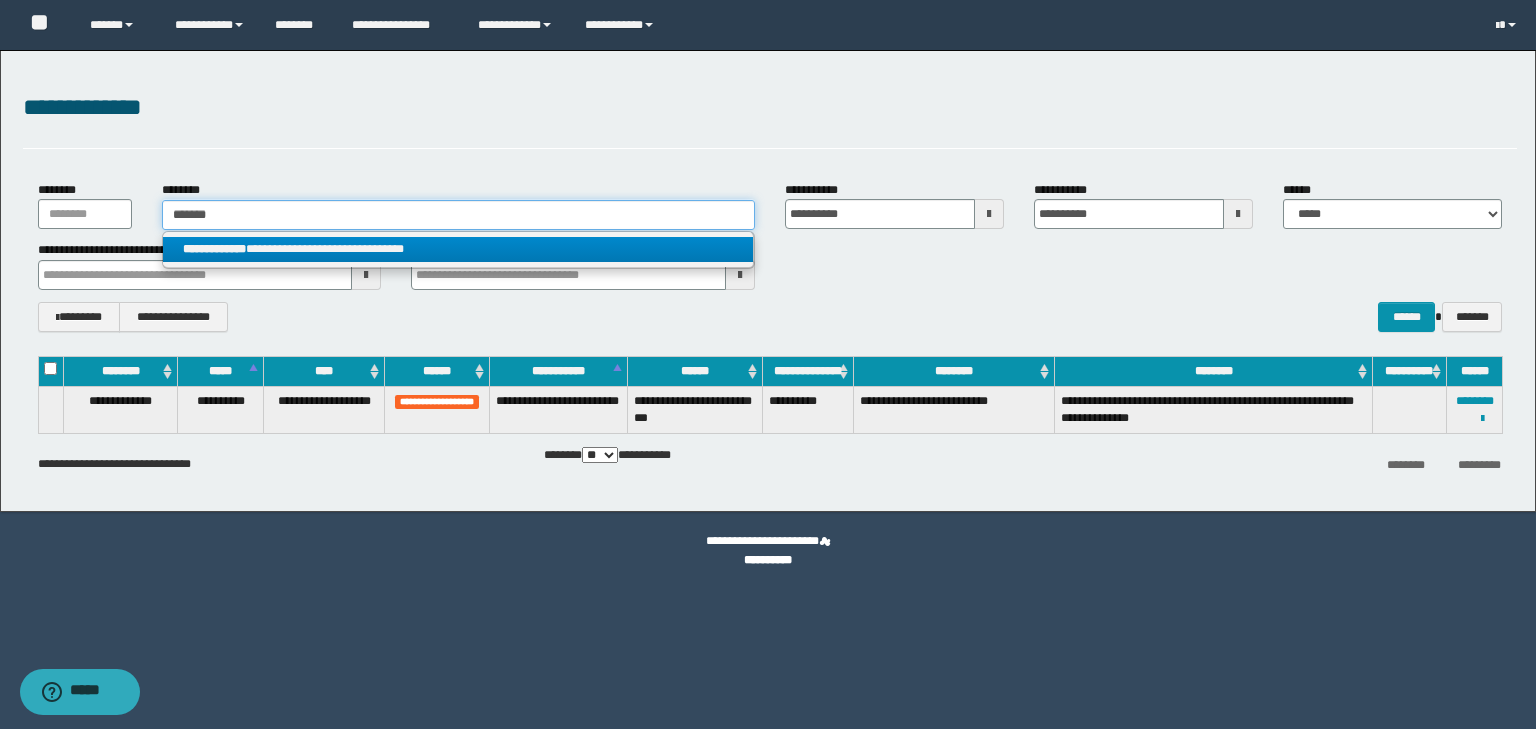 type 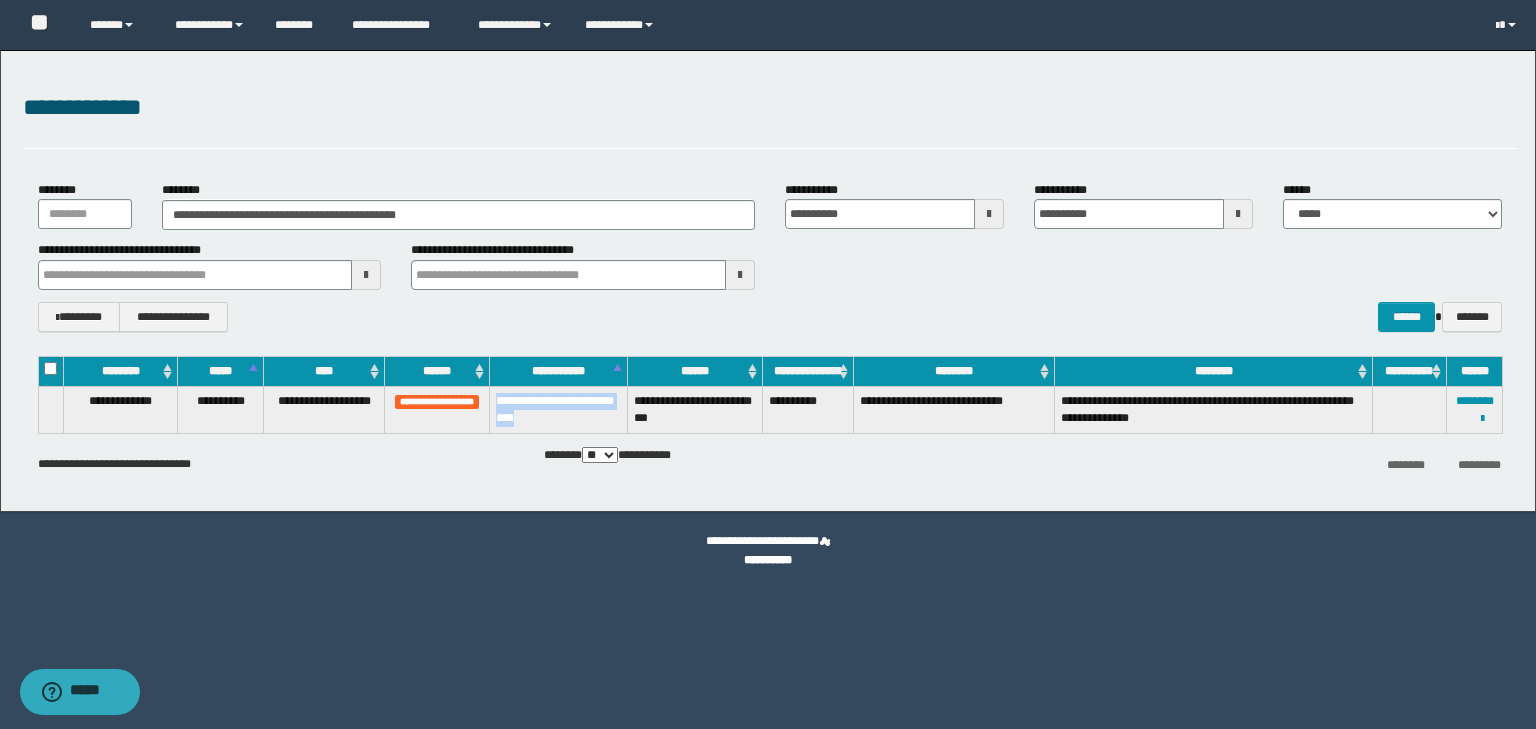 drag, startPoint x: 494, startPoint y: 399, endPoint x: 611, endPoint y: 420, distance: 118.869675 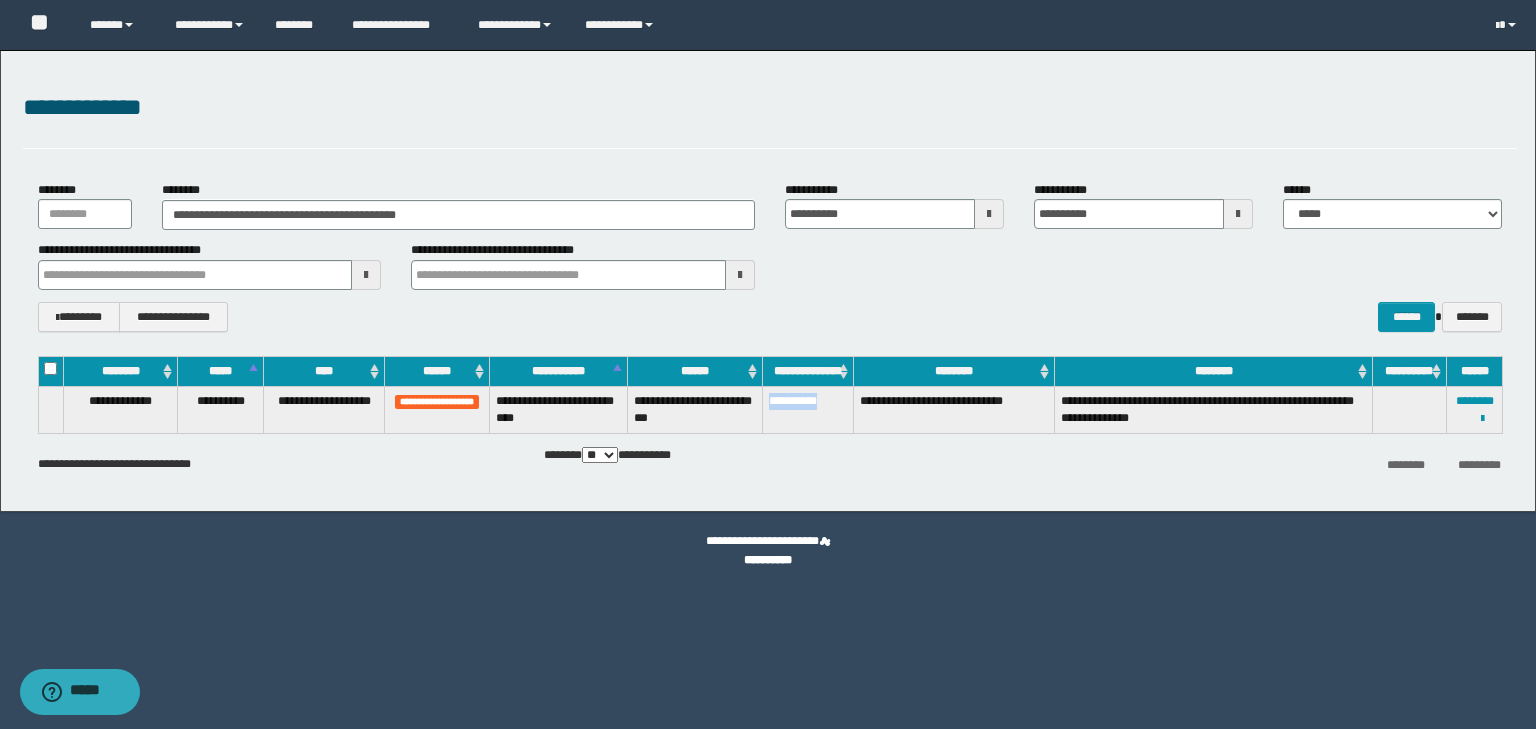 drag, startPoint x: 771, startPoint y: 400, endPoint x: 844, endPoint y: 400, distance: 73 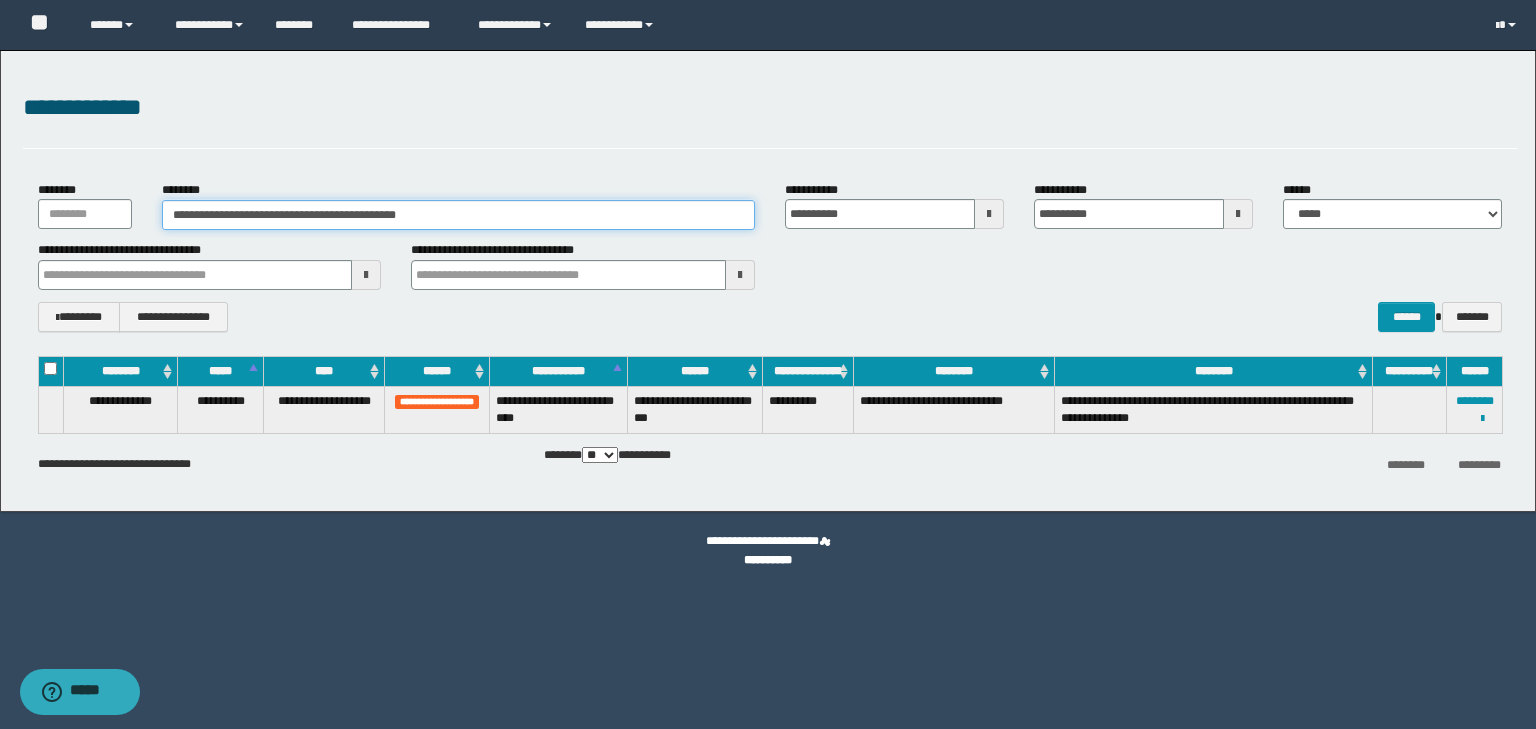 drag, startPoint x: 489, startPoint y: 210, endPoint x: 120, endPoint y: 210, distance: 369 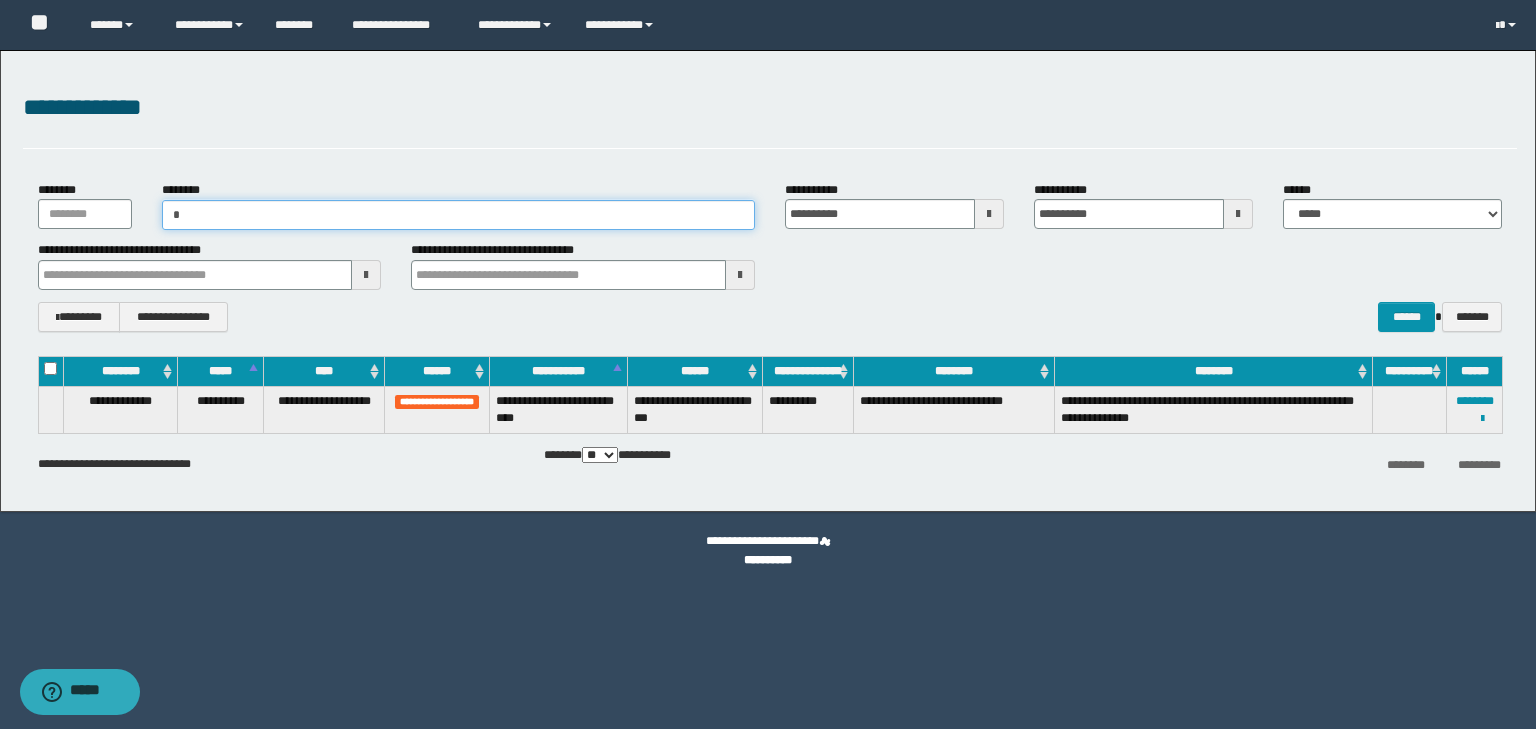 type on "**" 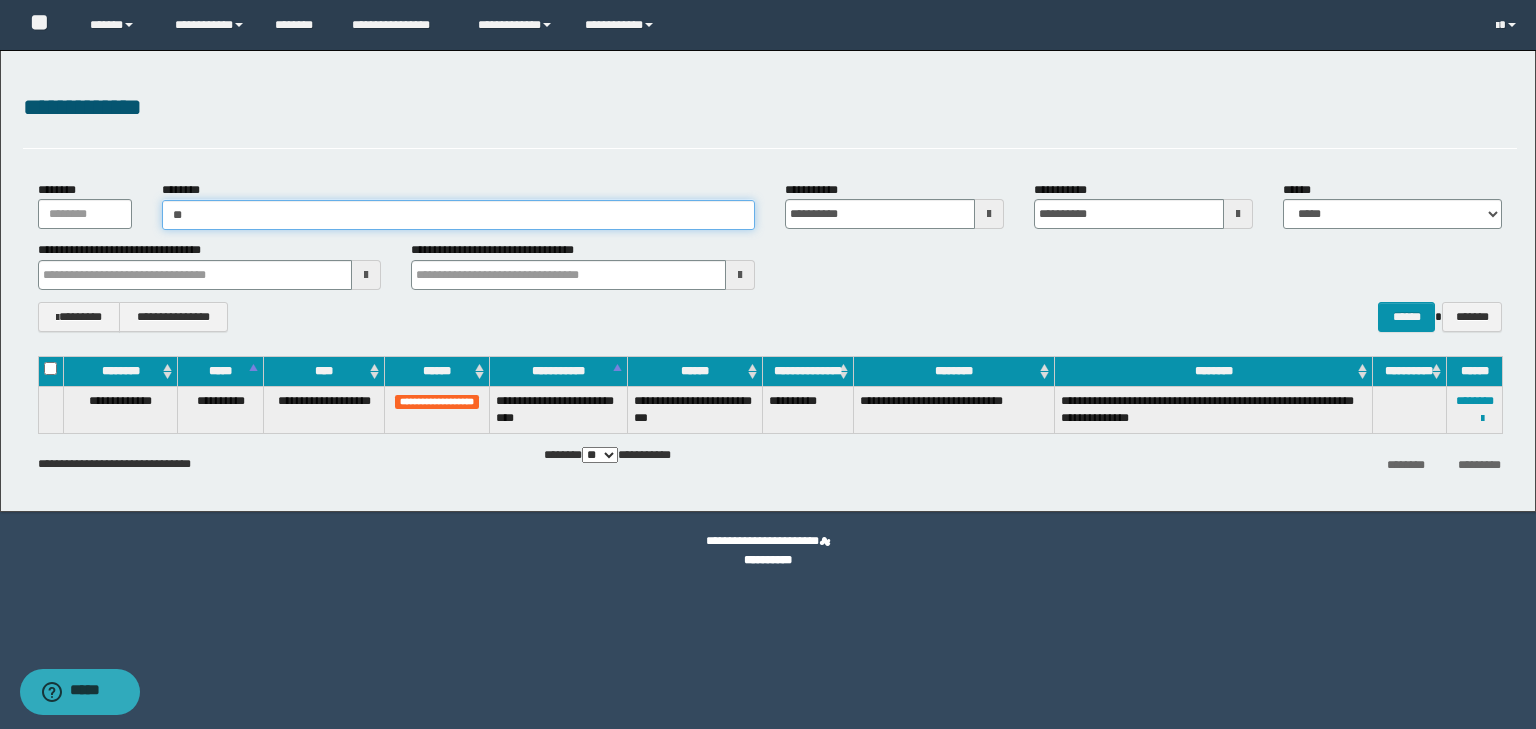 type on "**" 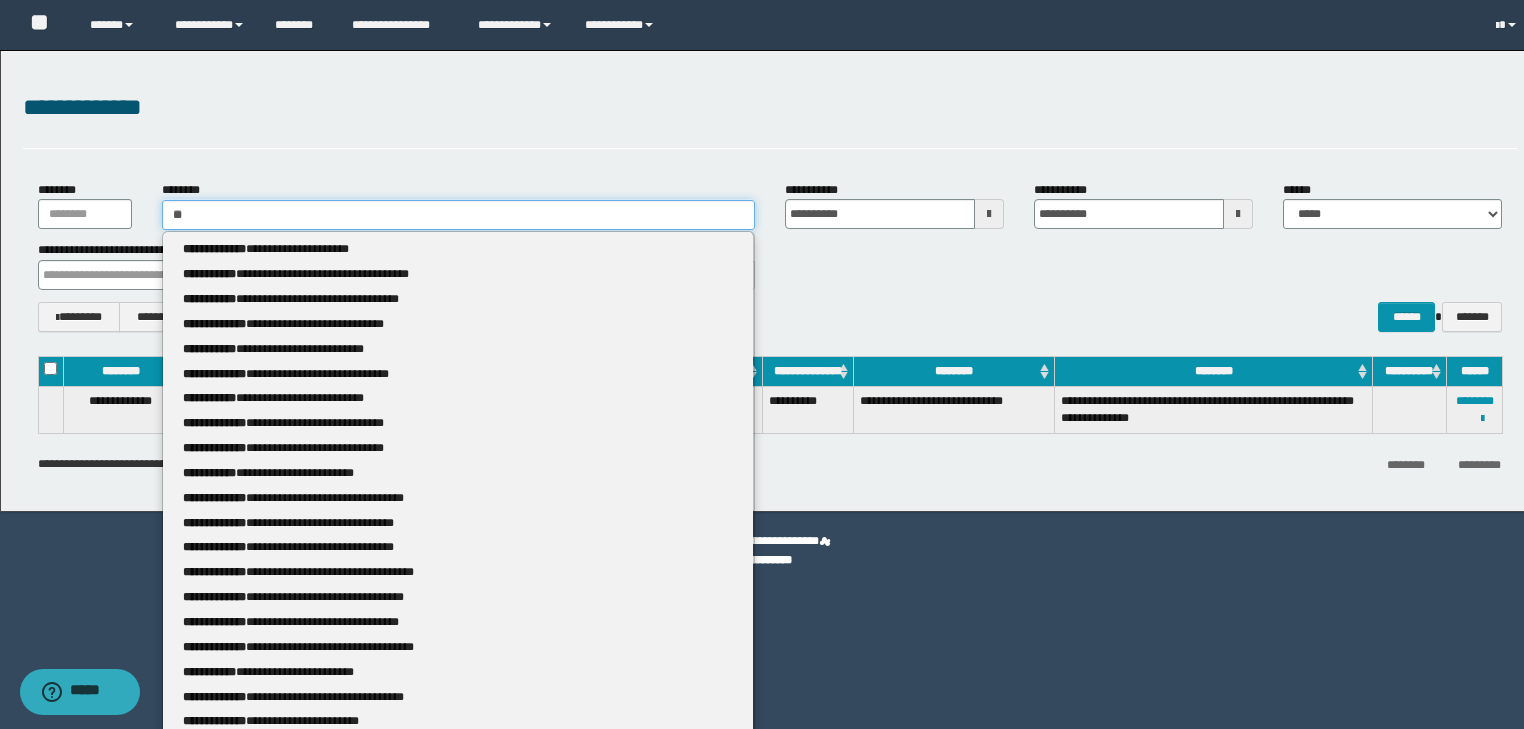 type 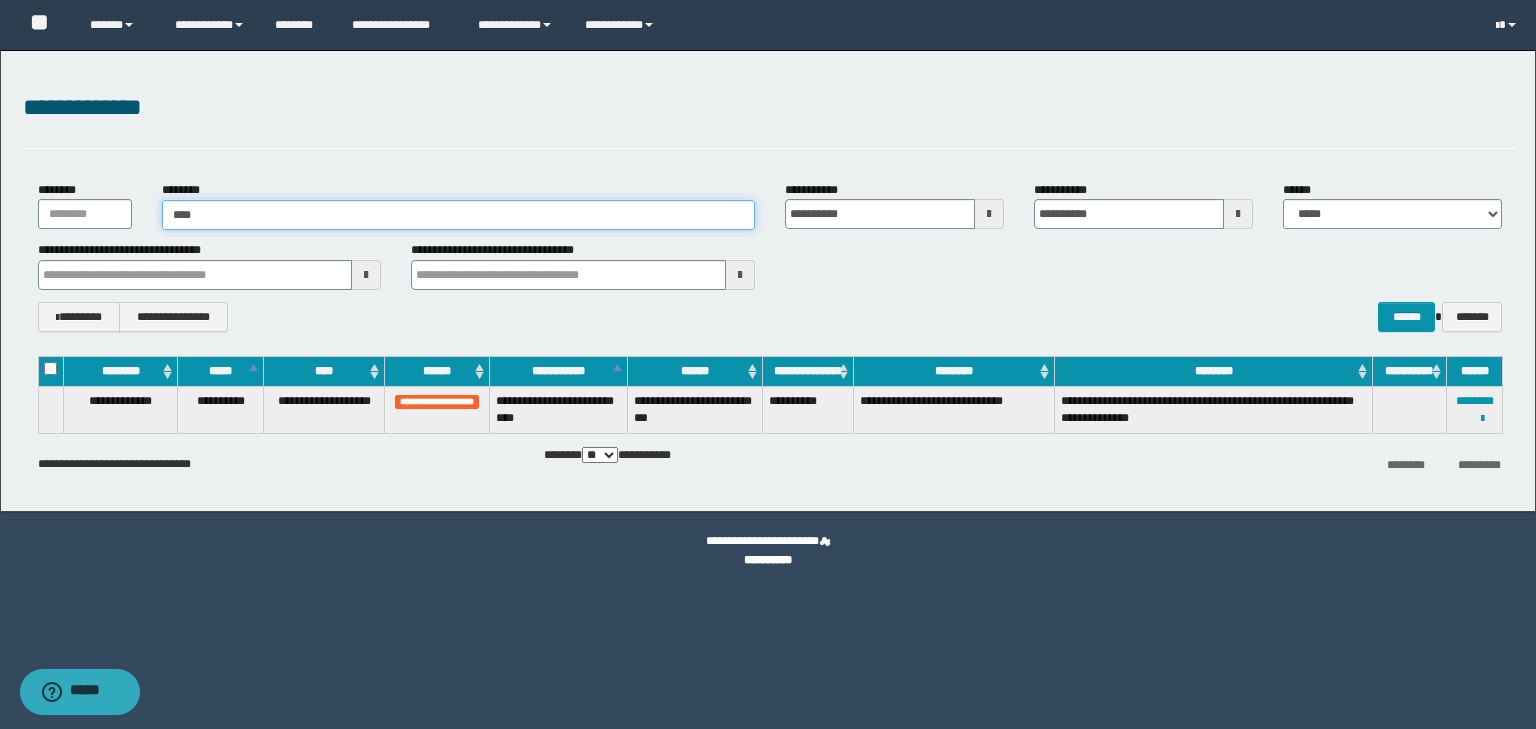 type on "*****" 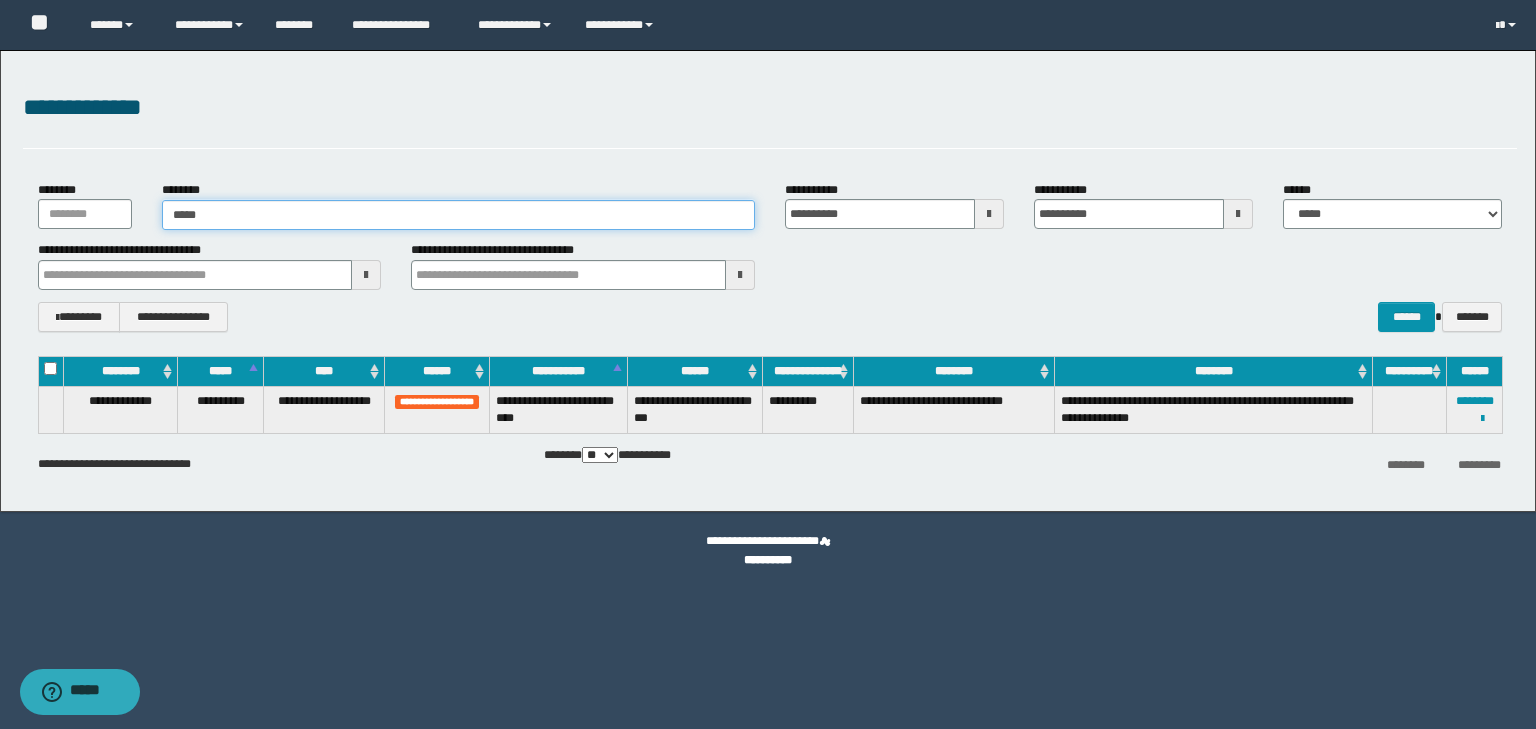 type on "*****" 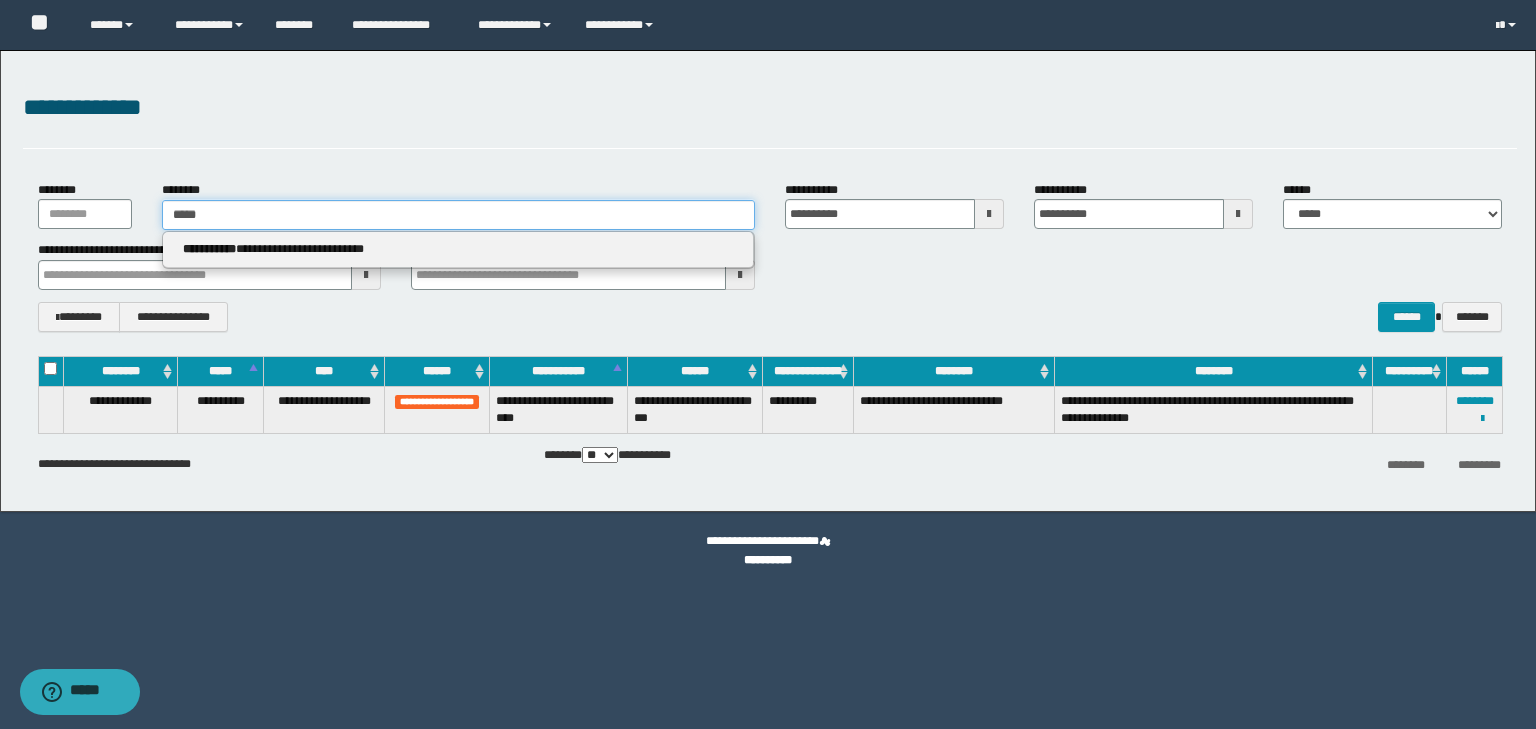 type 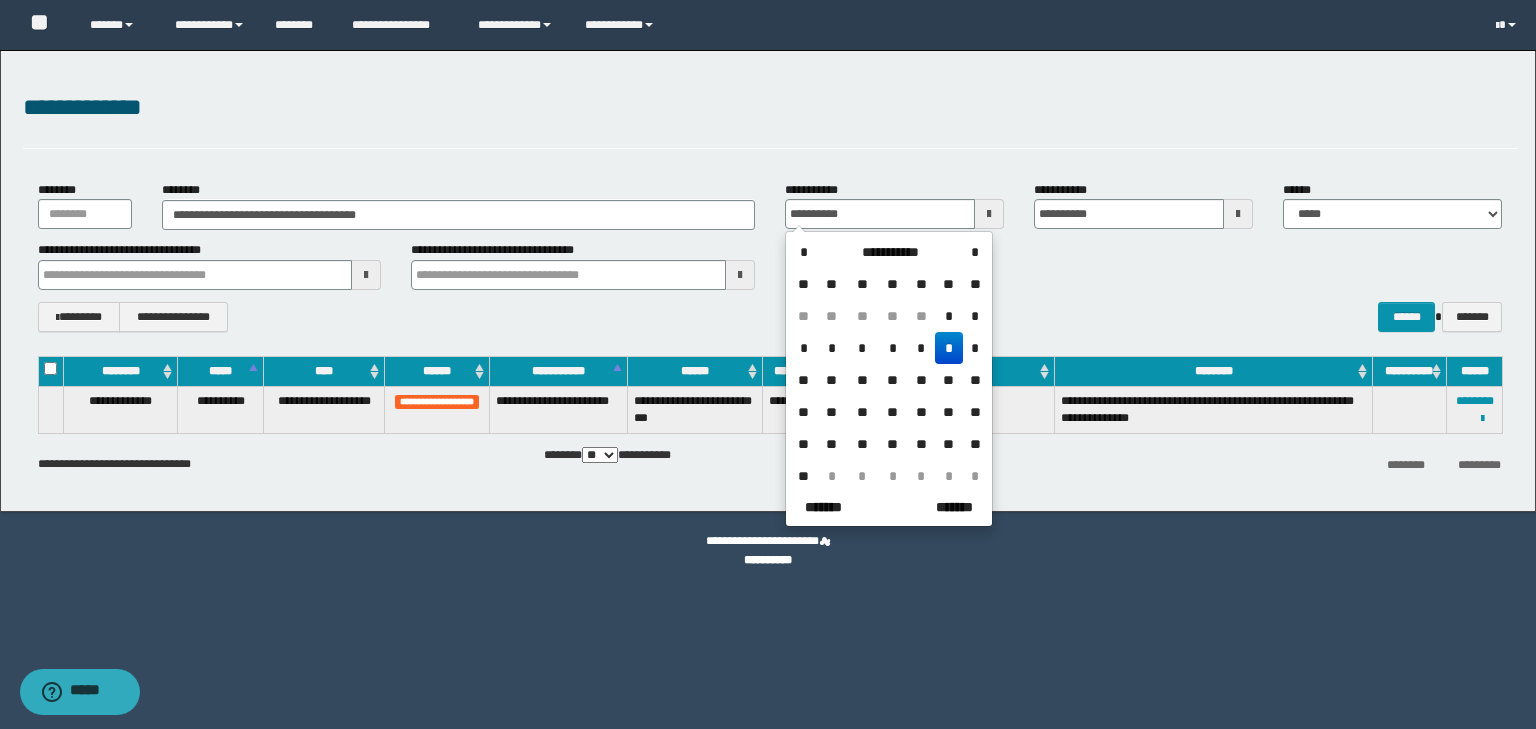 click on "**********" at bounding box center [210, 317] 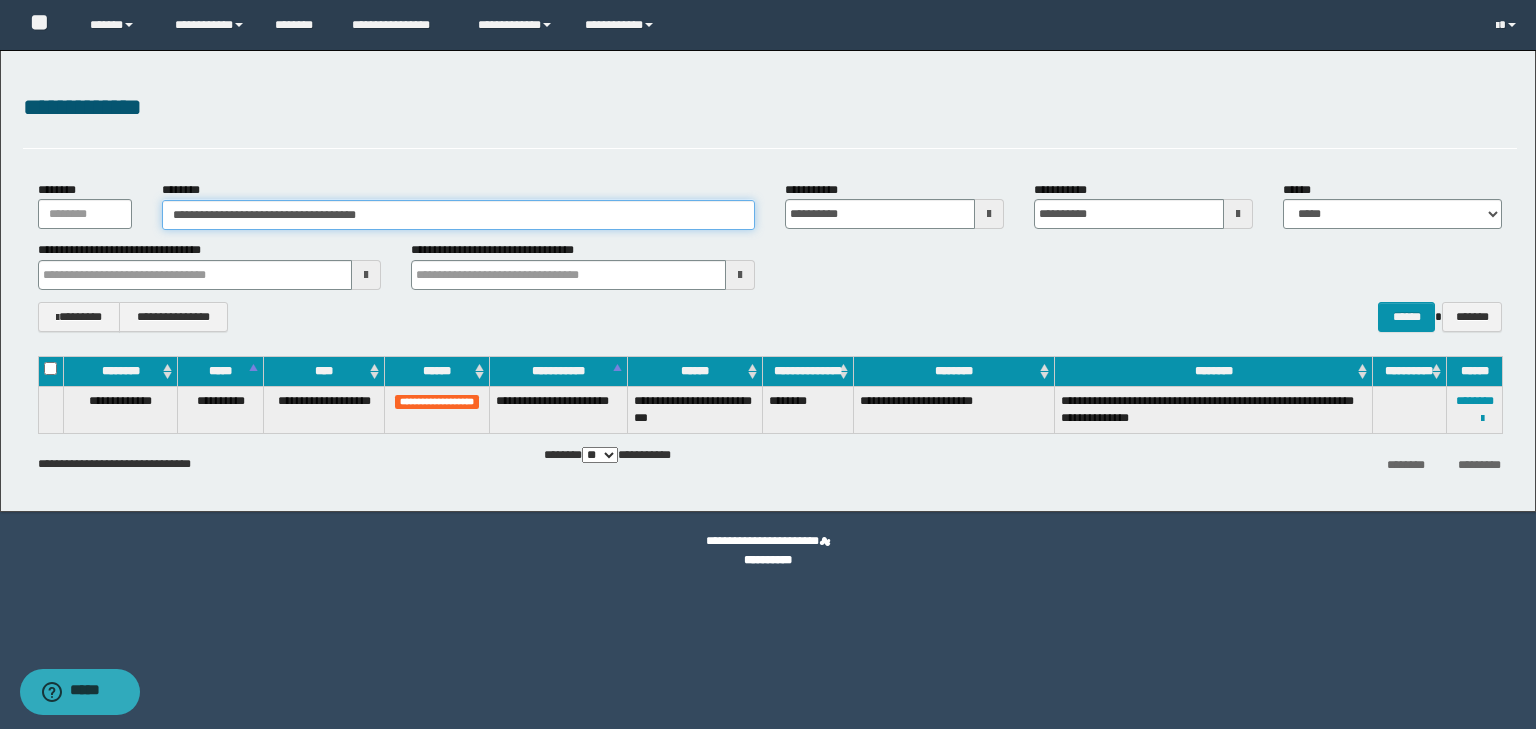 drag, startPoint x: 253, startPoint y: 213, endPoint x: 441, endPoint y: 213, distance: 188 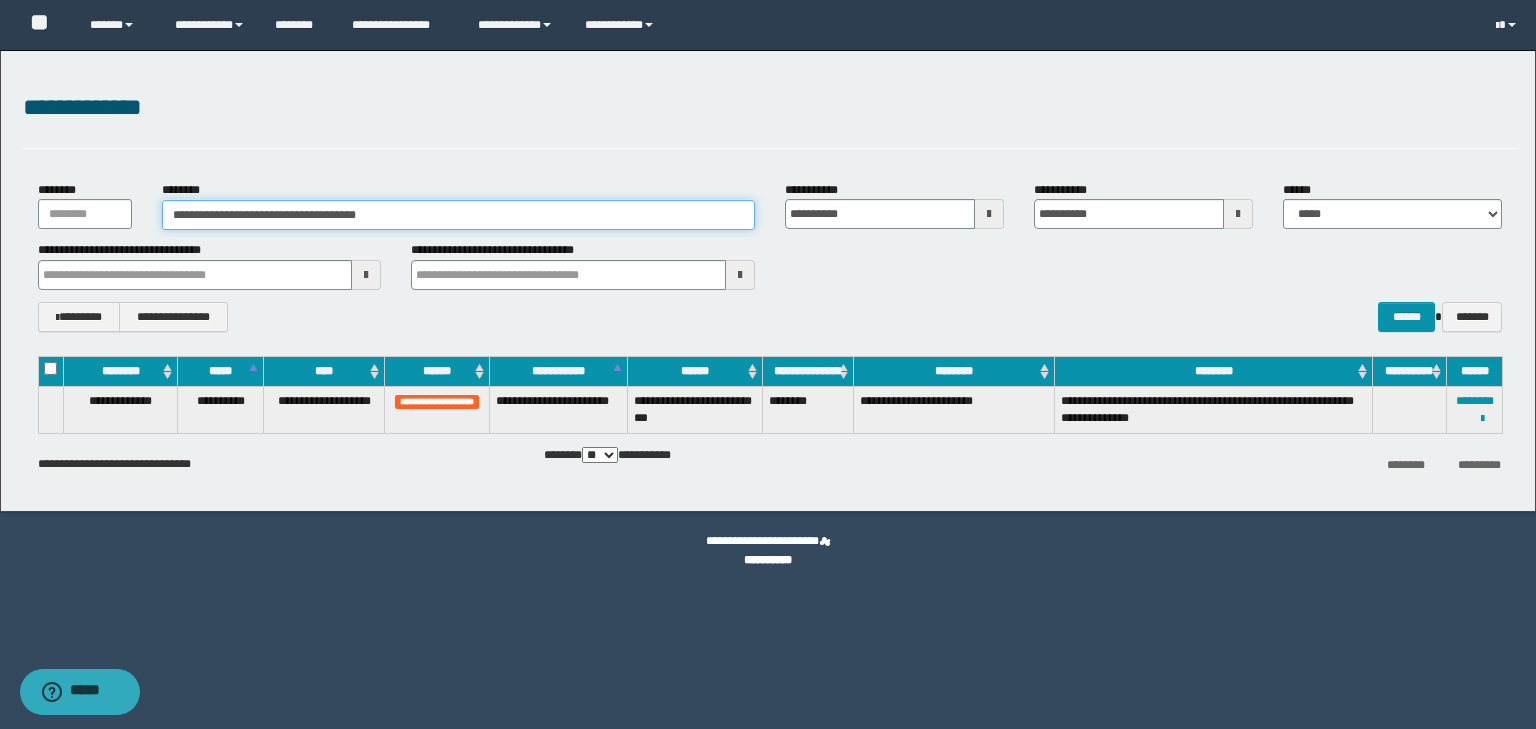 drag, startPoint x: 192, startPoint y: 214, endPoint x: 240, endPoint y: 214, distance: 48 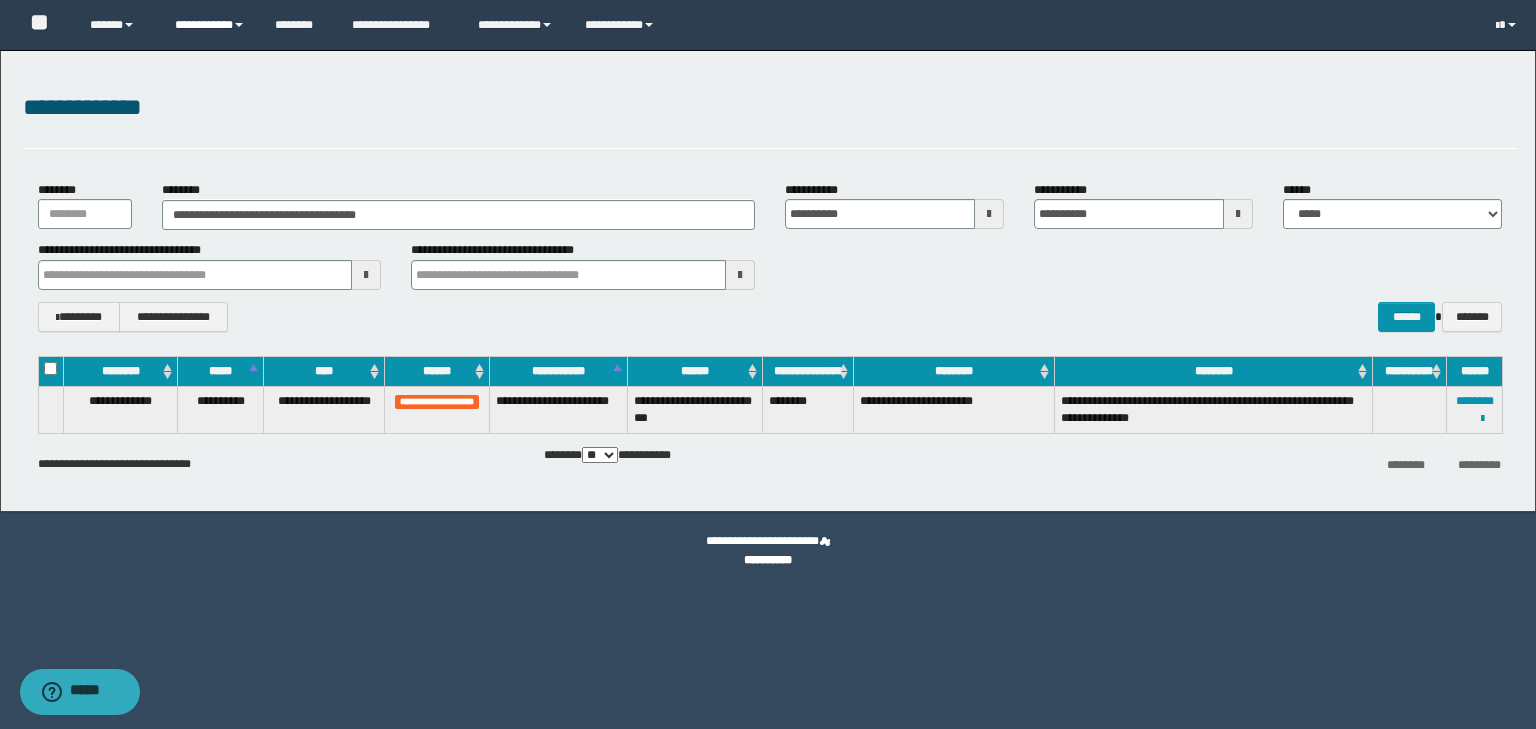 click on "**********" at bounding box center [210, 25] 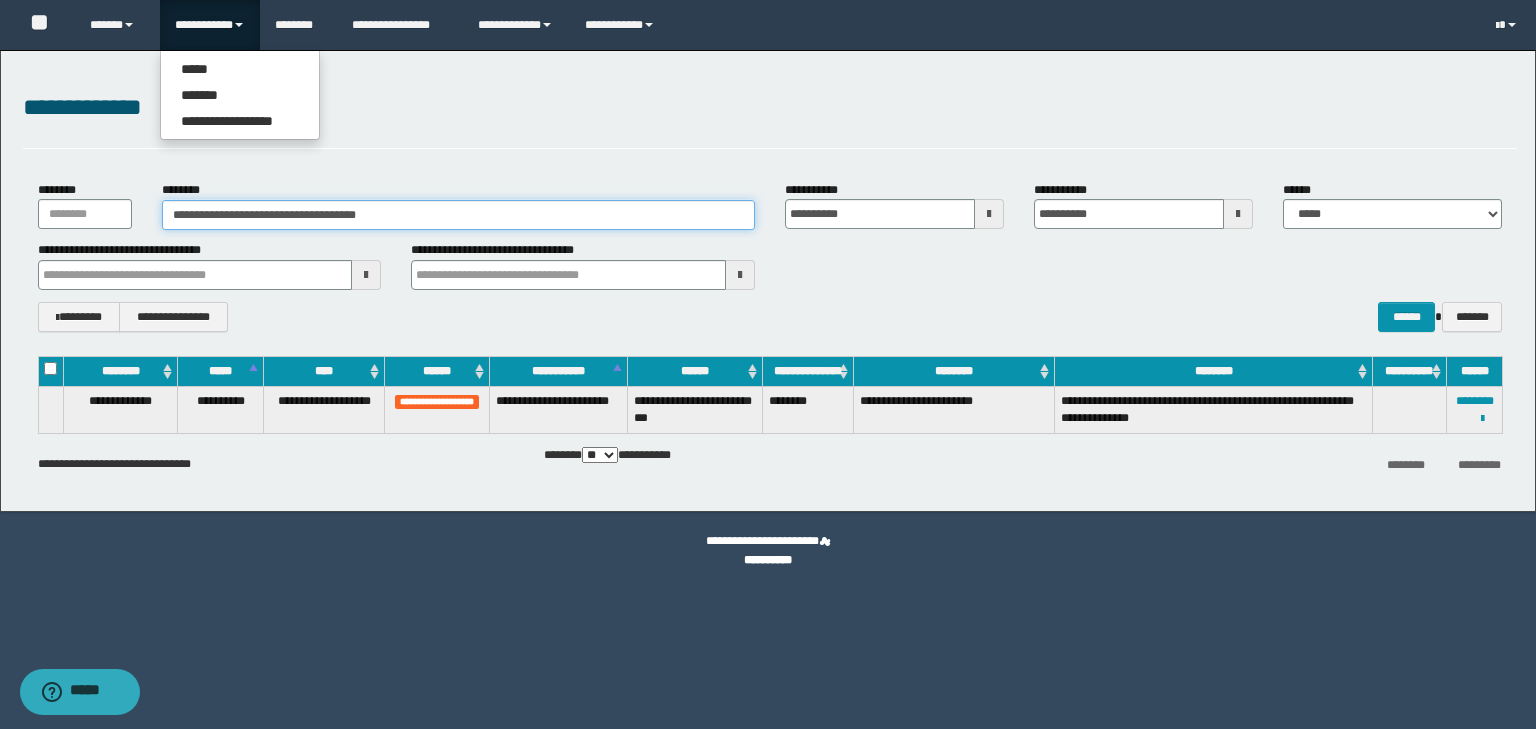 drag, startPoint x: 429, startPoint y: 223, endPoint x: 144, endPoint y: 224, distance: 285.00174 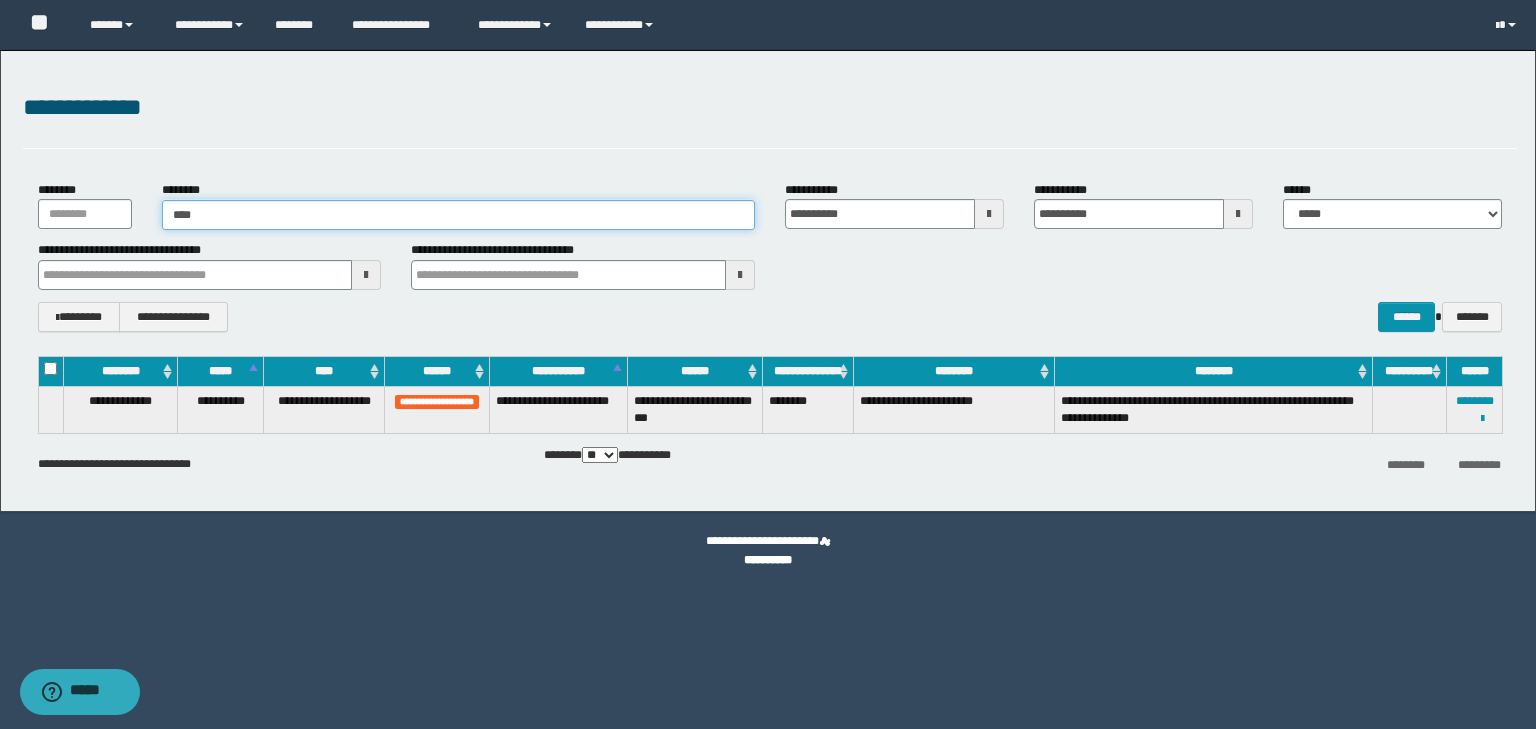 type on "*****" 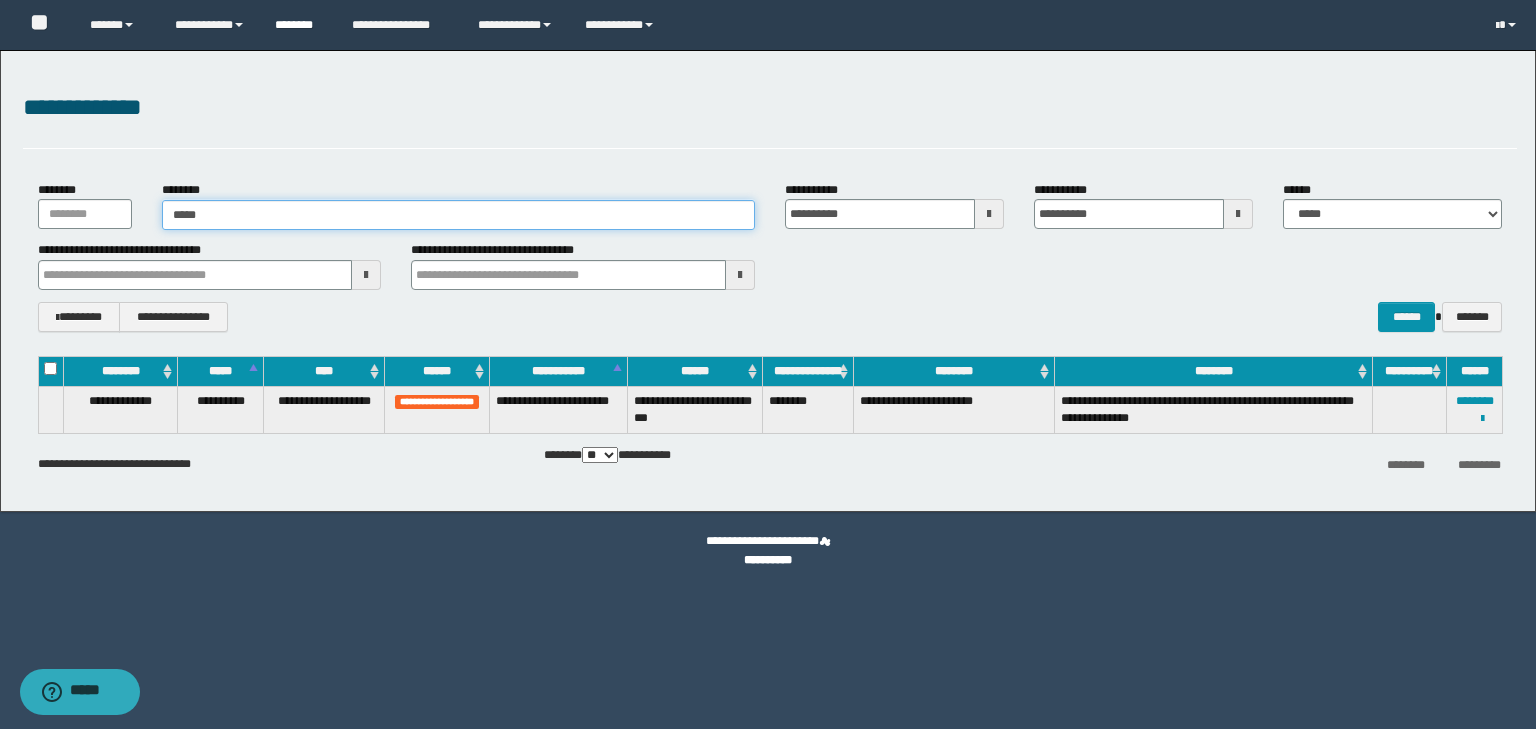 type on "*****" 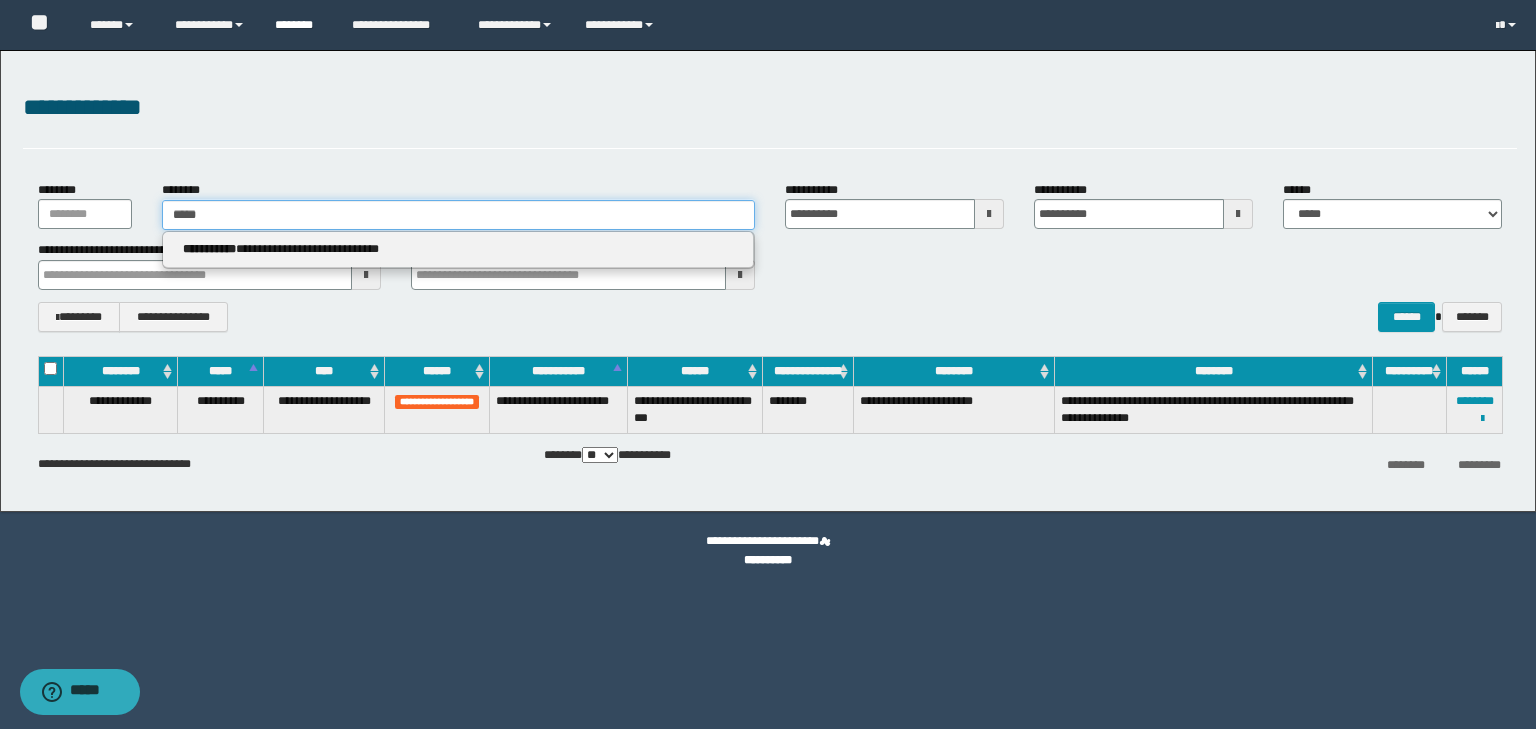 type 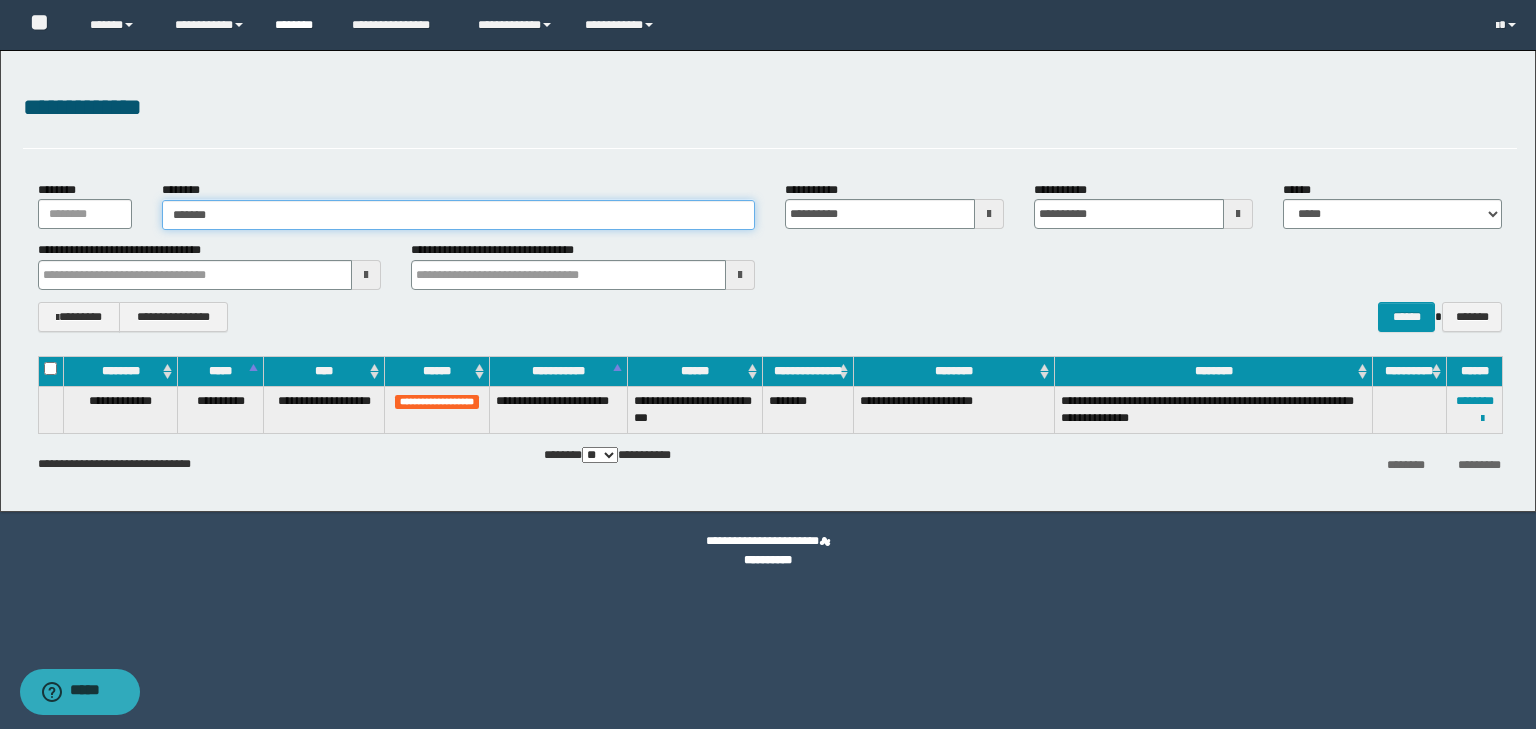 type on "********" 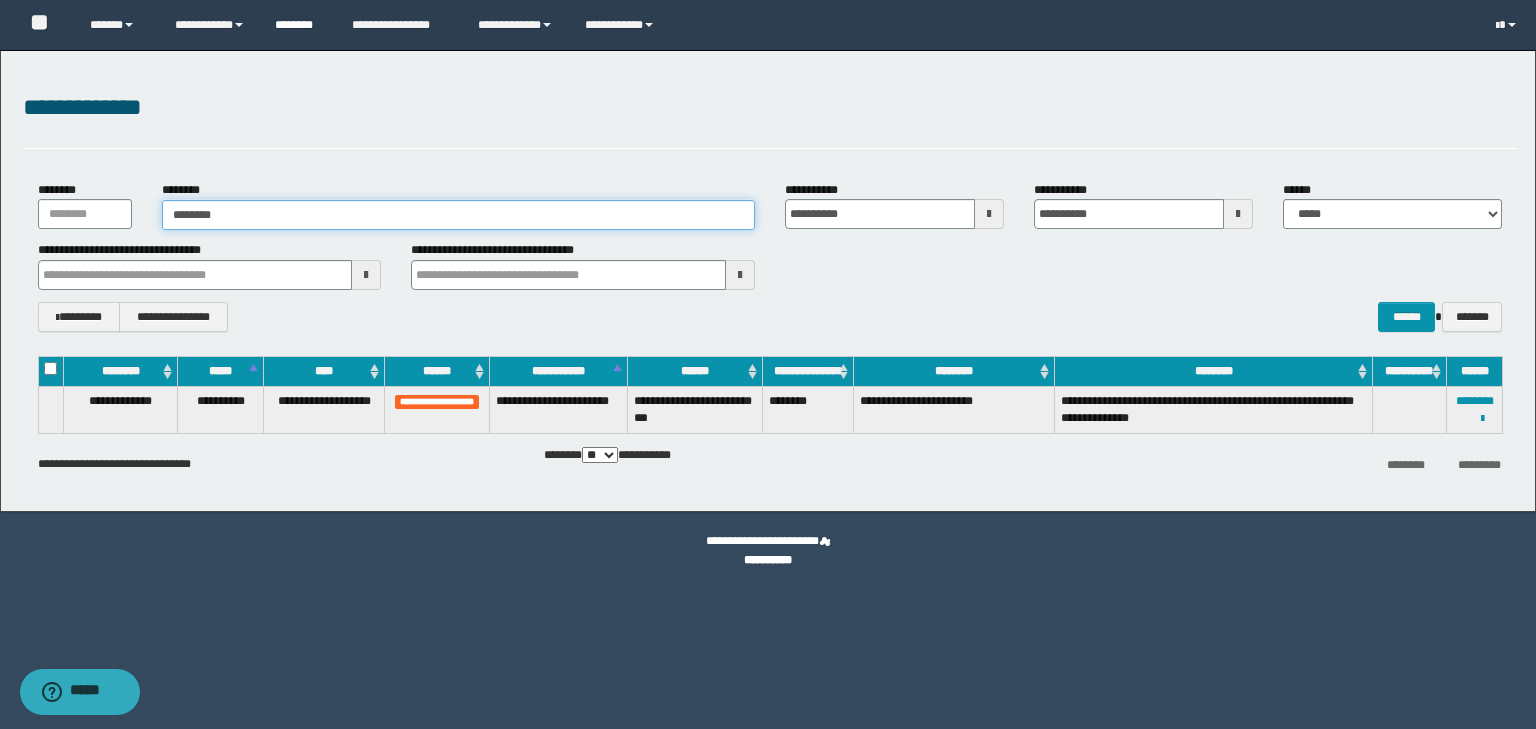 type on "********" 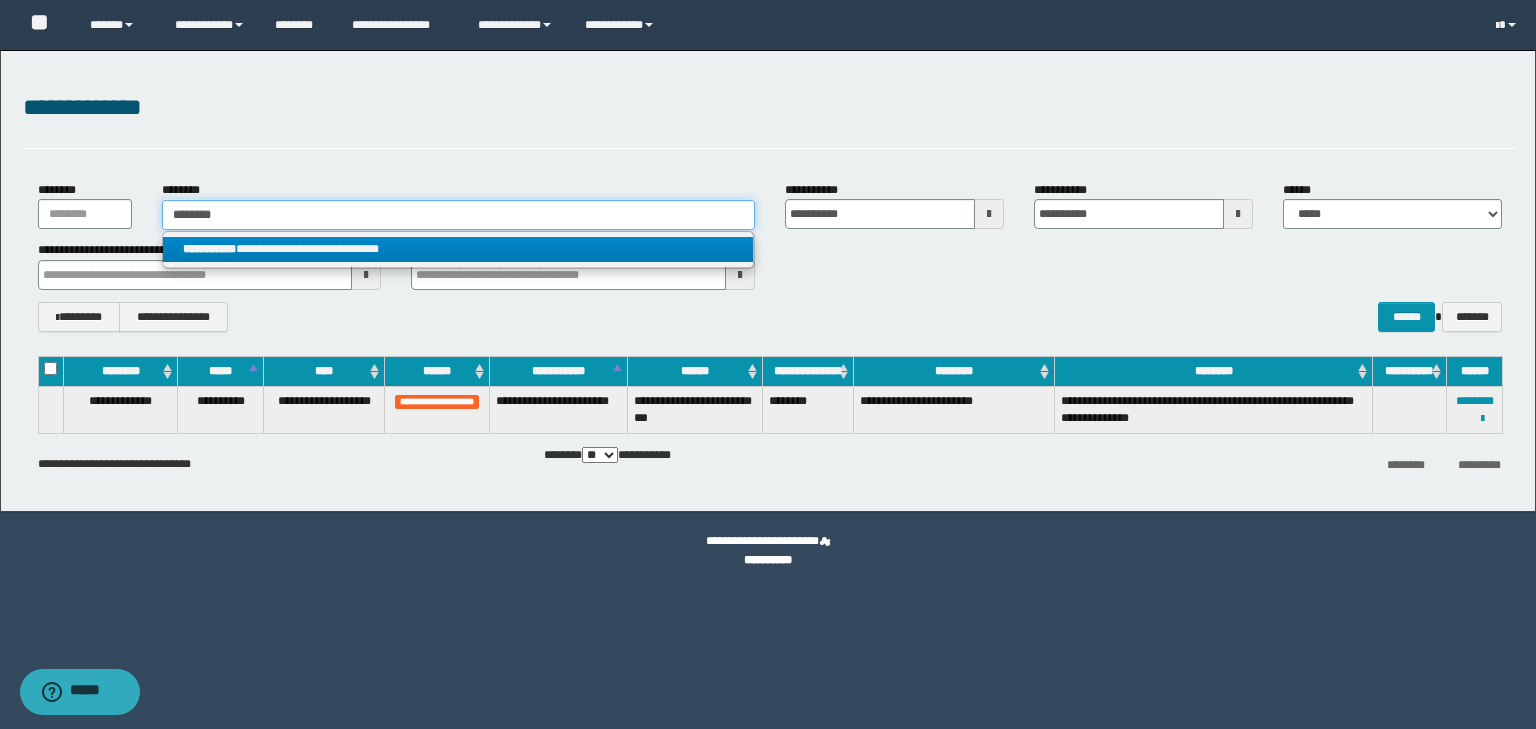 type on "********" 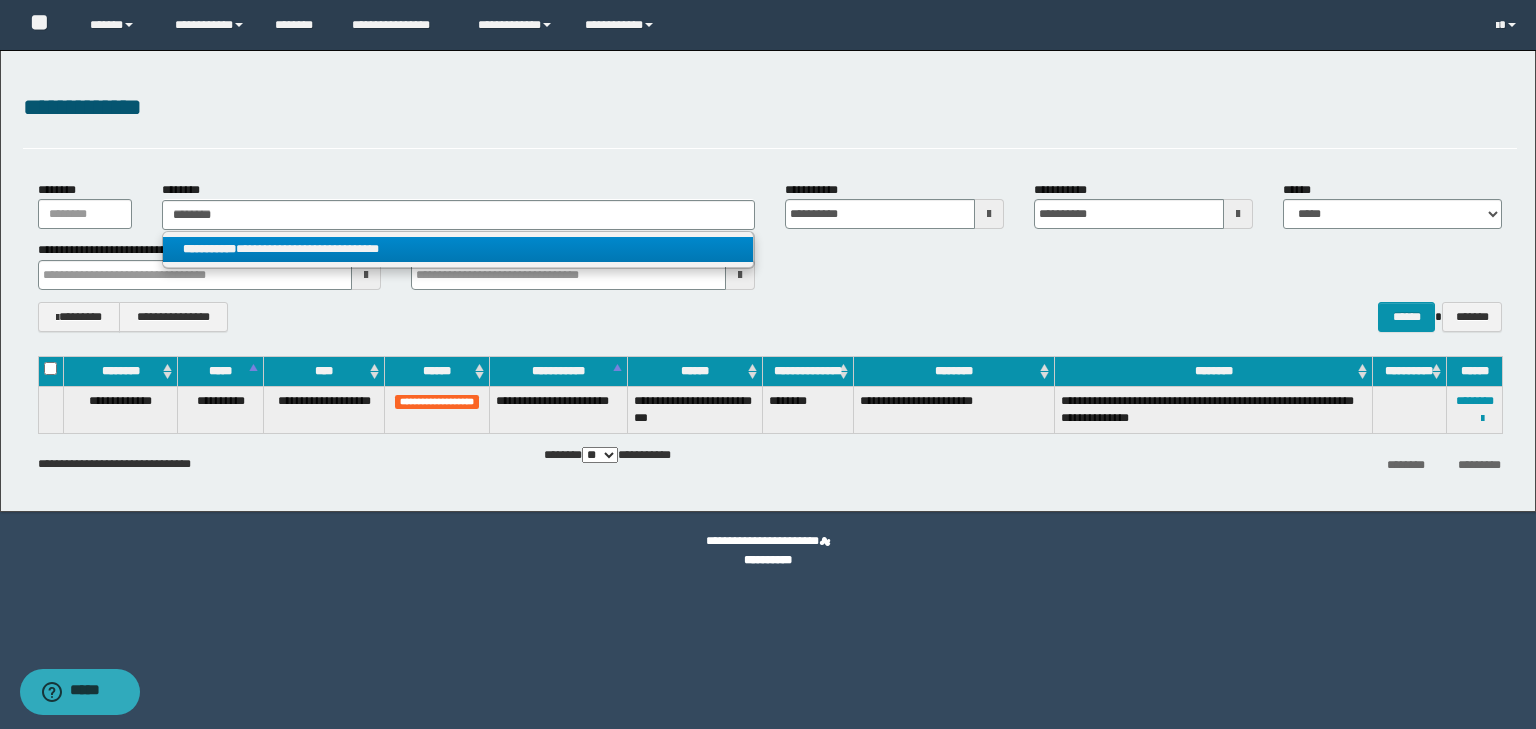 click on "**********" at bounding box center [458, 249] 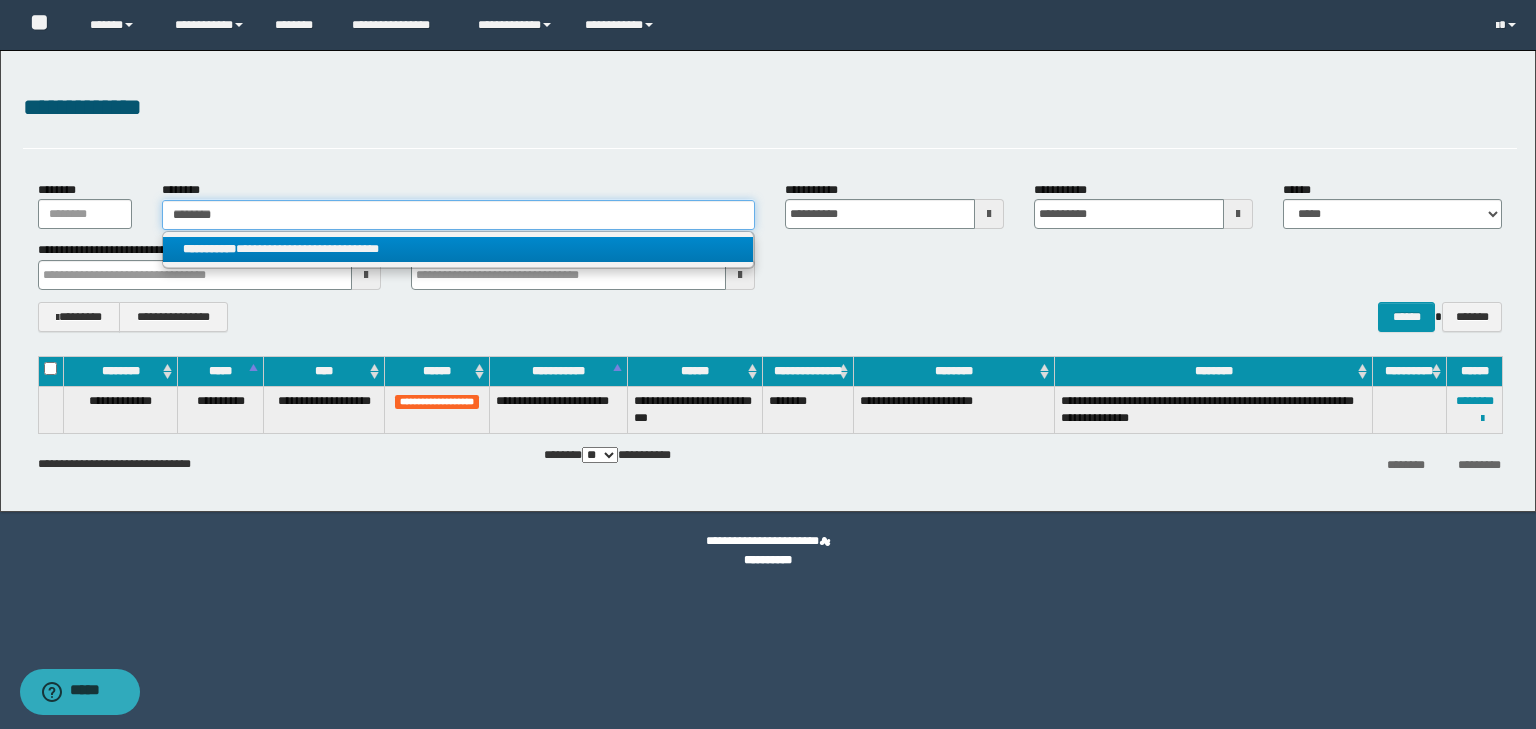 type 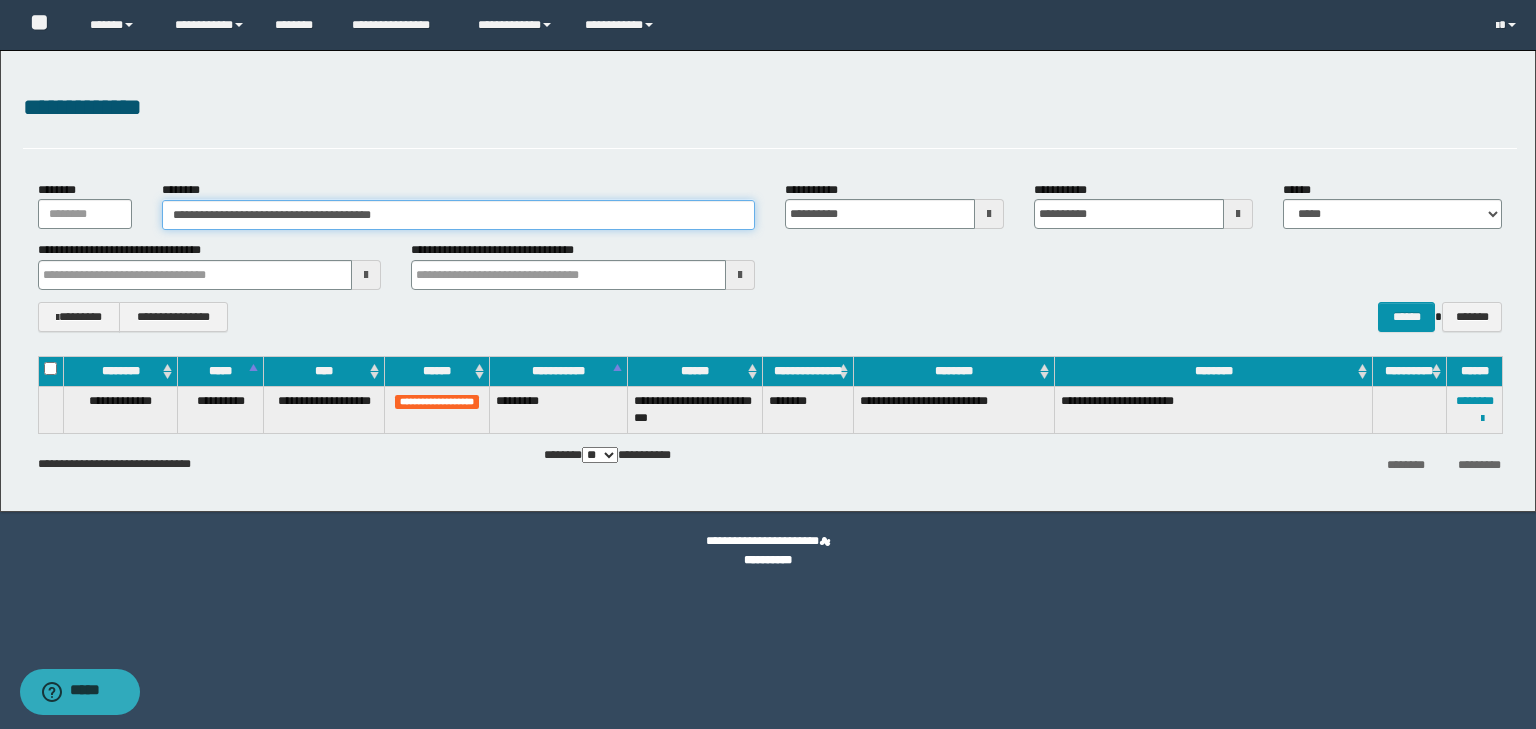 drag, startPoint x: 252, startPoint y: 215, endPoint x: 459, endPoint y: 217, distance: 207.00966 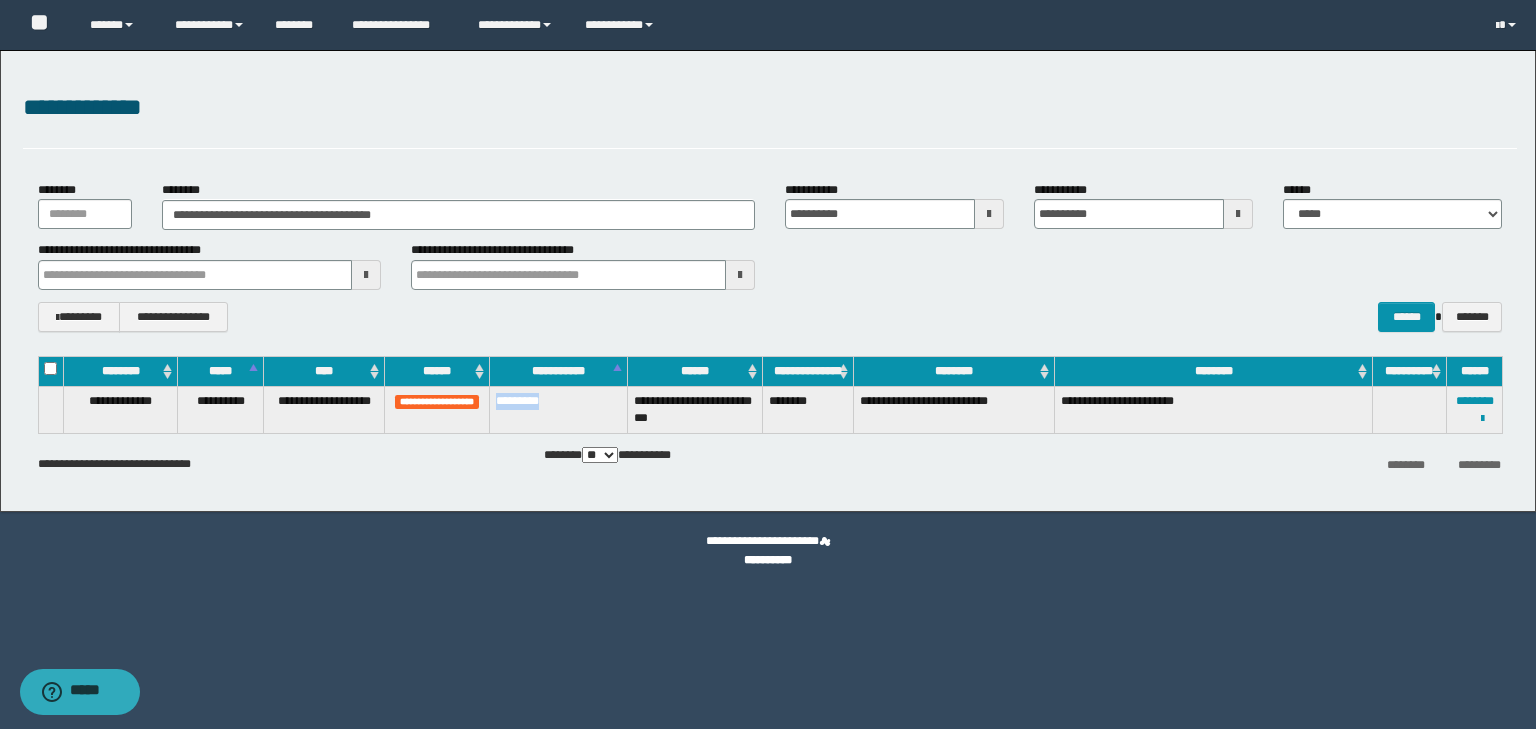 drag, startPoint x: 495, startPoint y: 398, endPoint x: 586, endPoint y: 399, distance: 91.00549 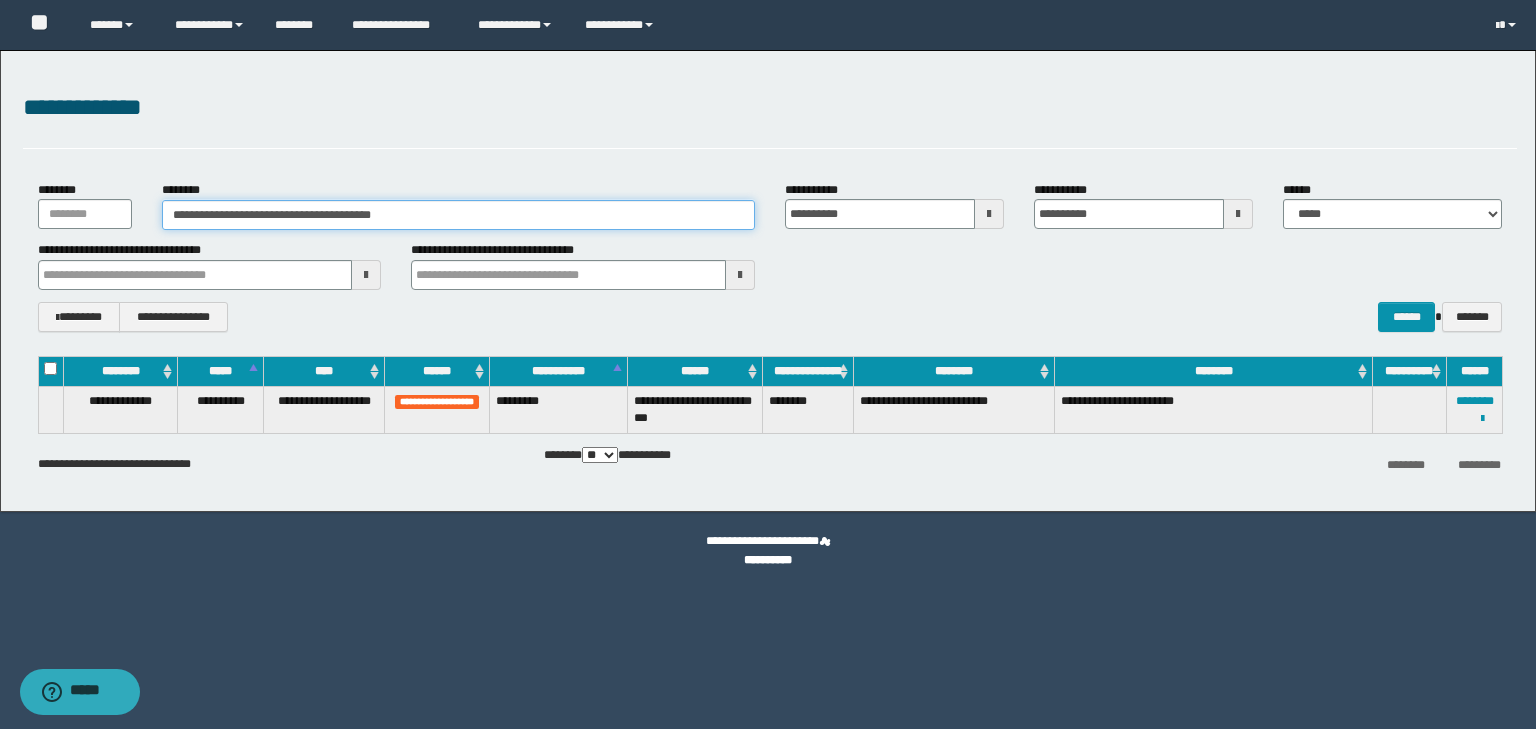 drag, startPoint x: 440, startPoint y: 214, endPoint x: 110, endPoint y: 220, distance: 330.05453 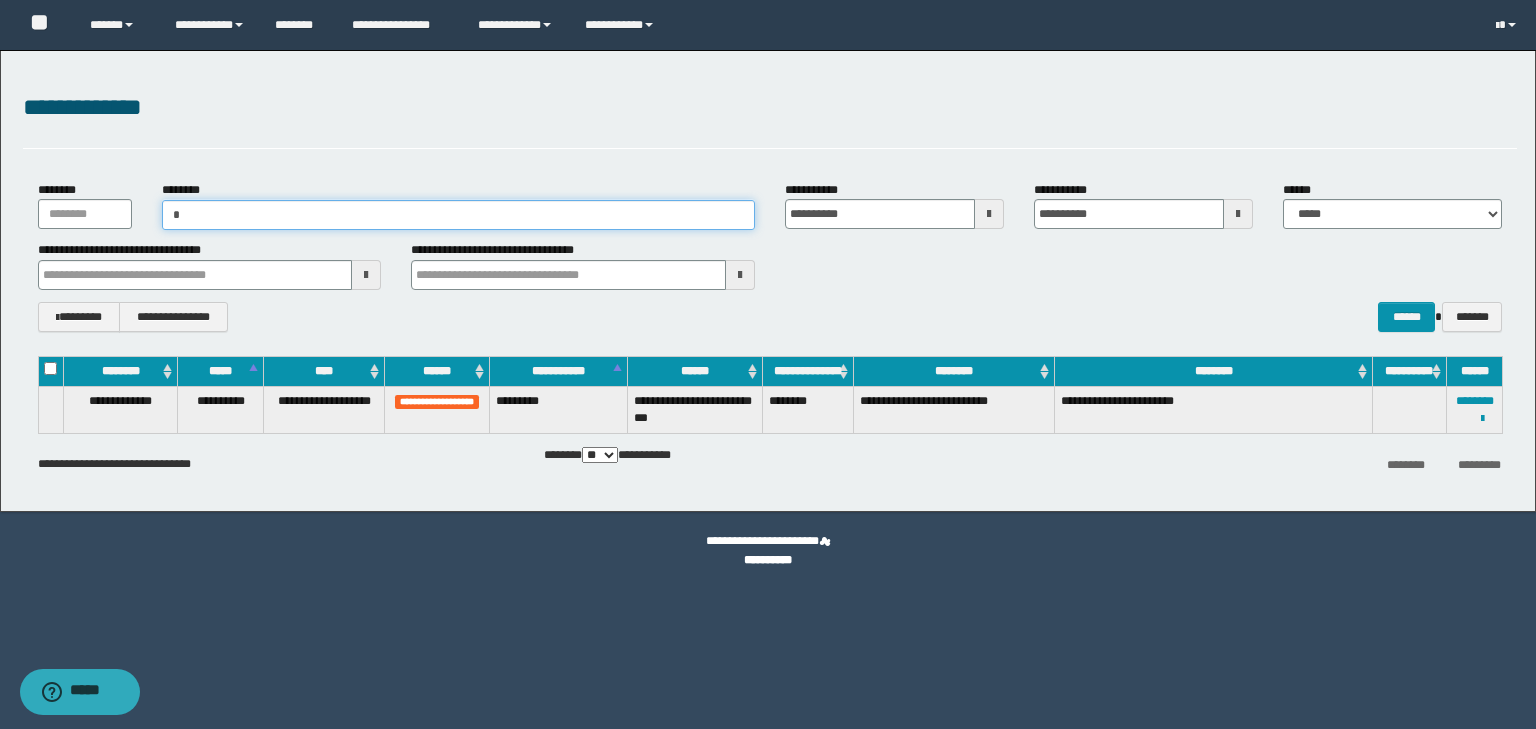 type on "**" 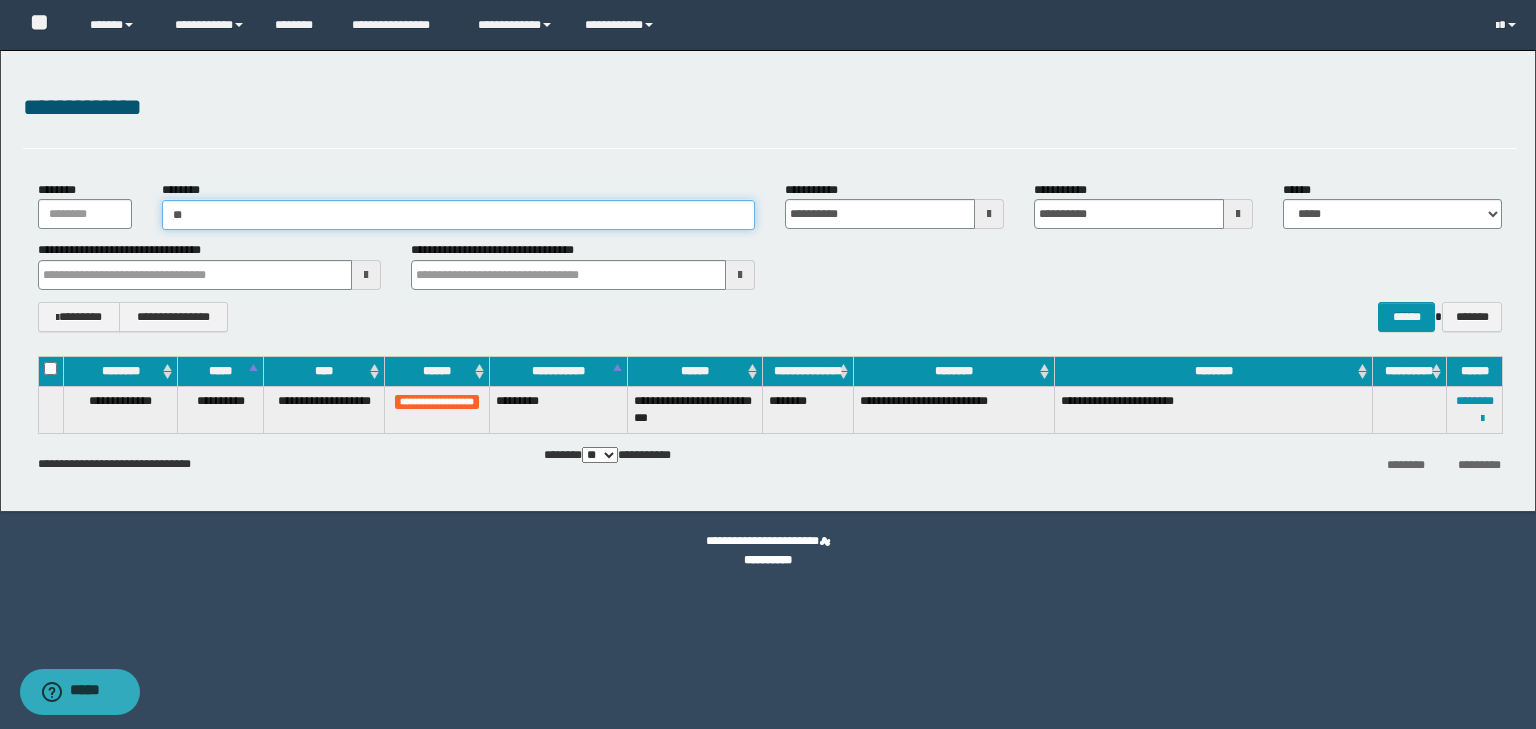 type on "**" 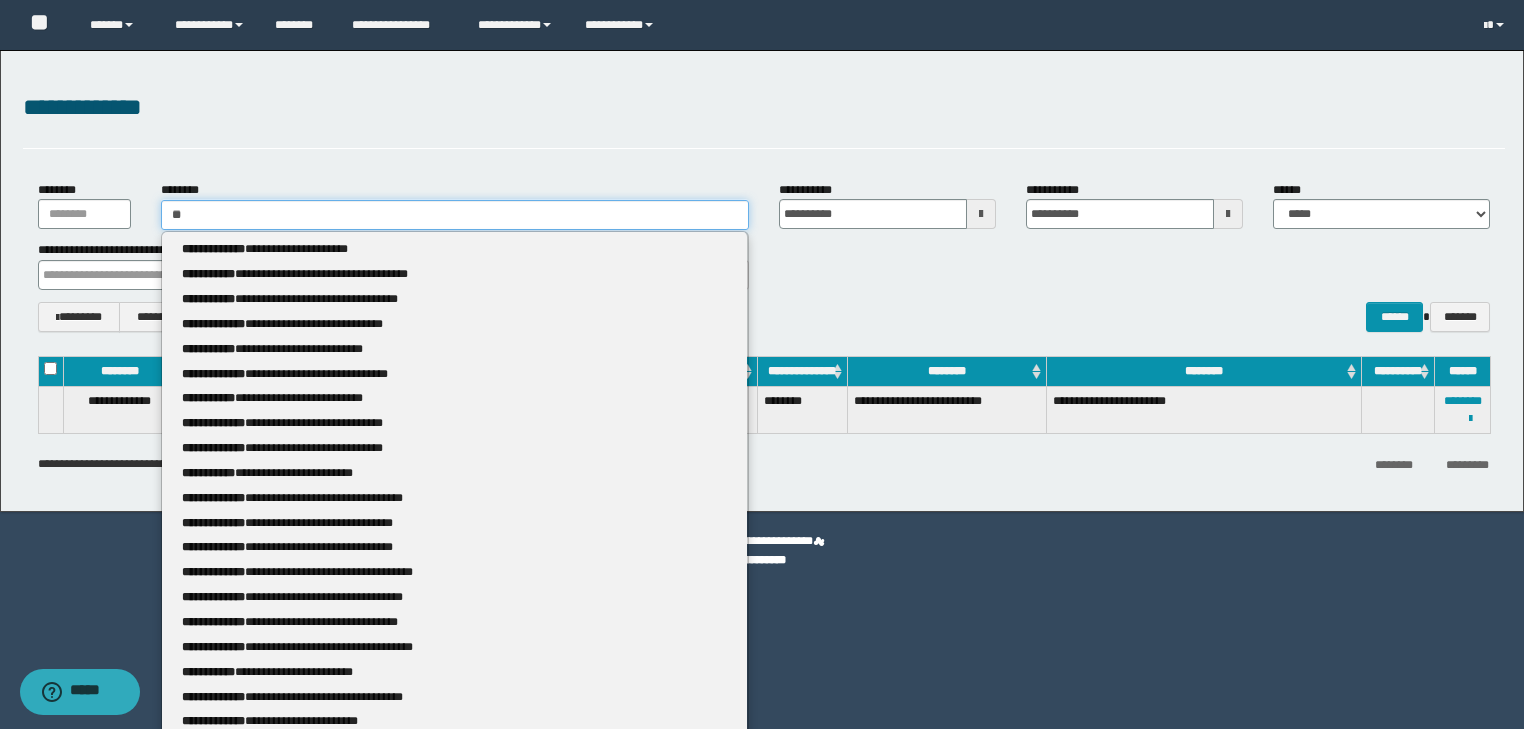 type 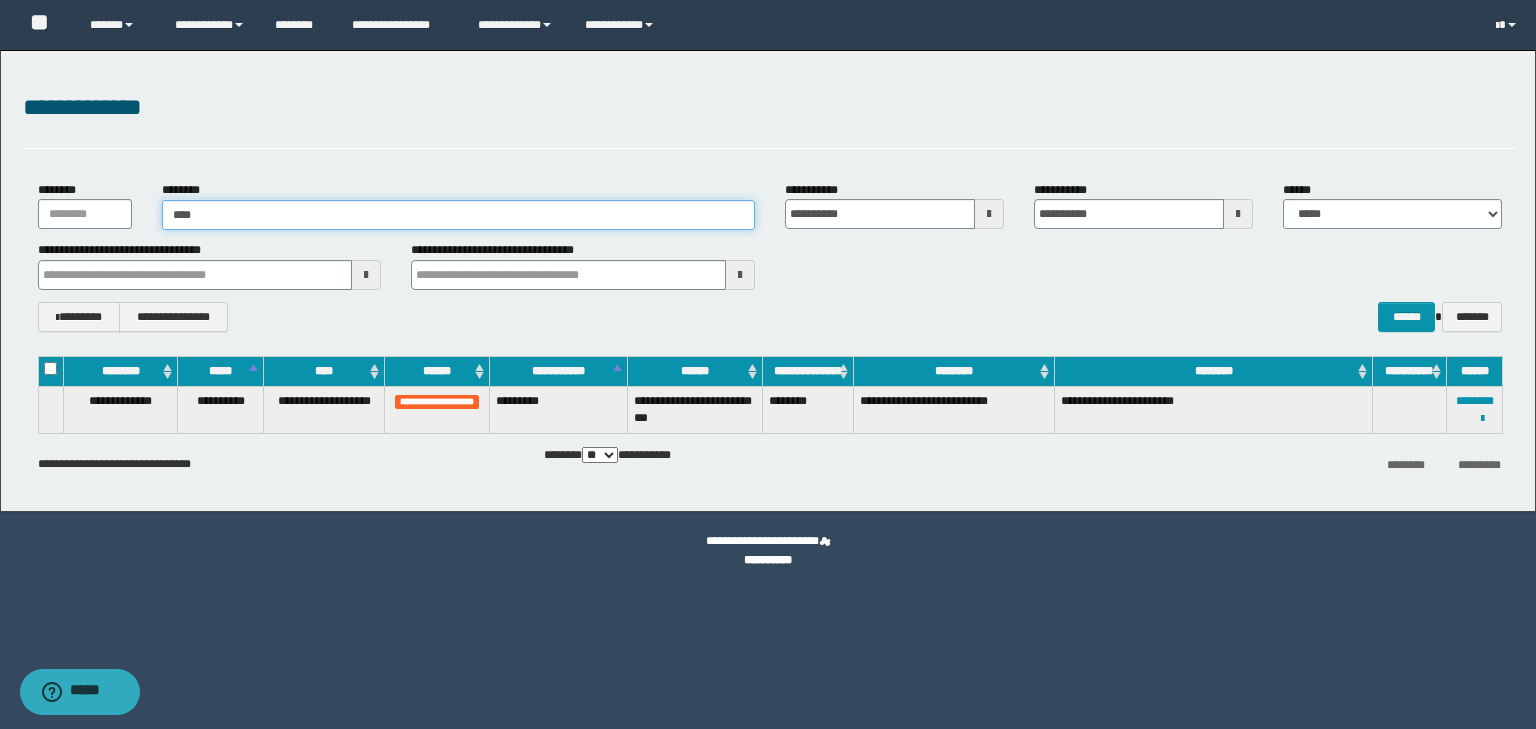 type on "*****" 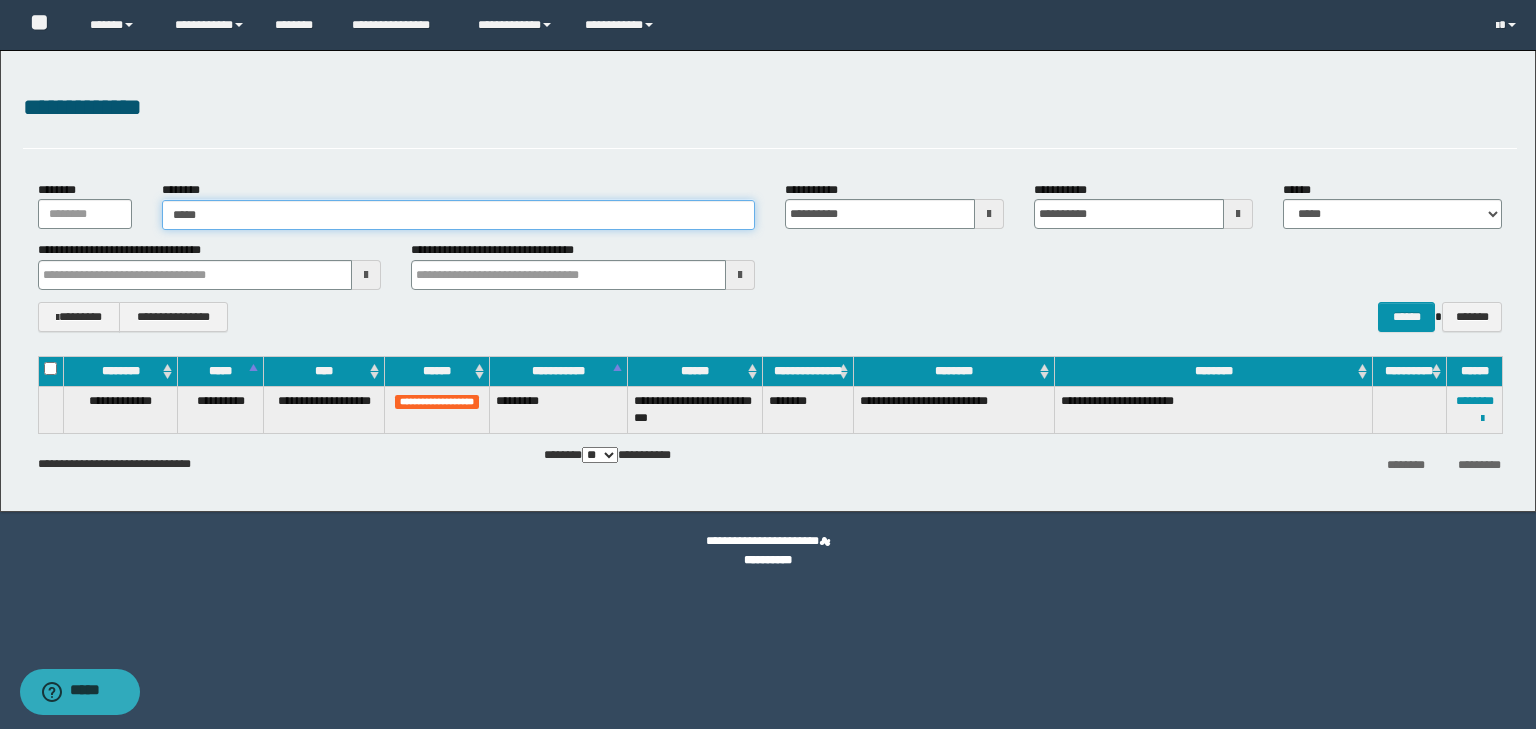 type on "*****" 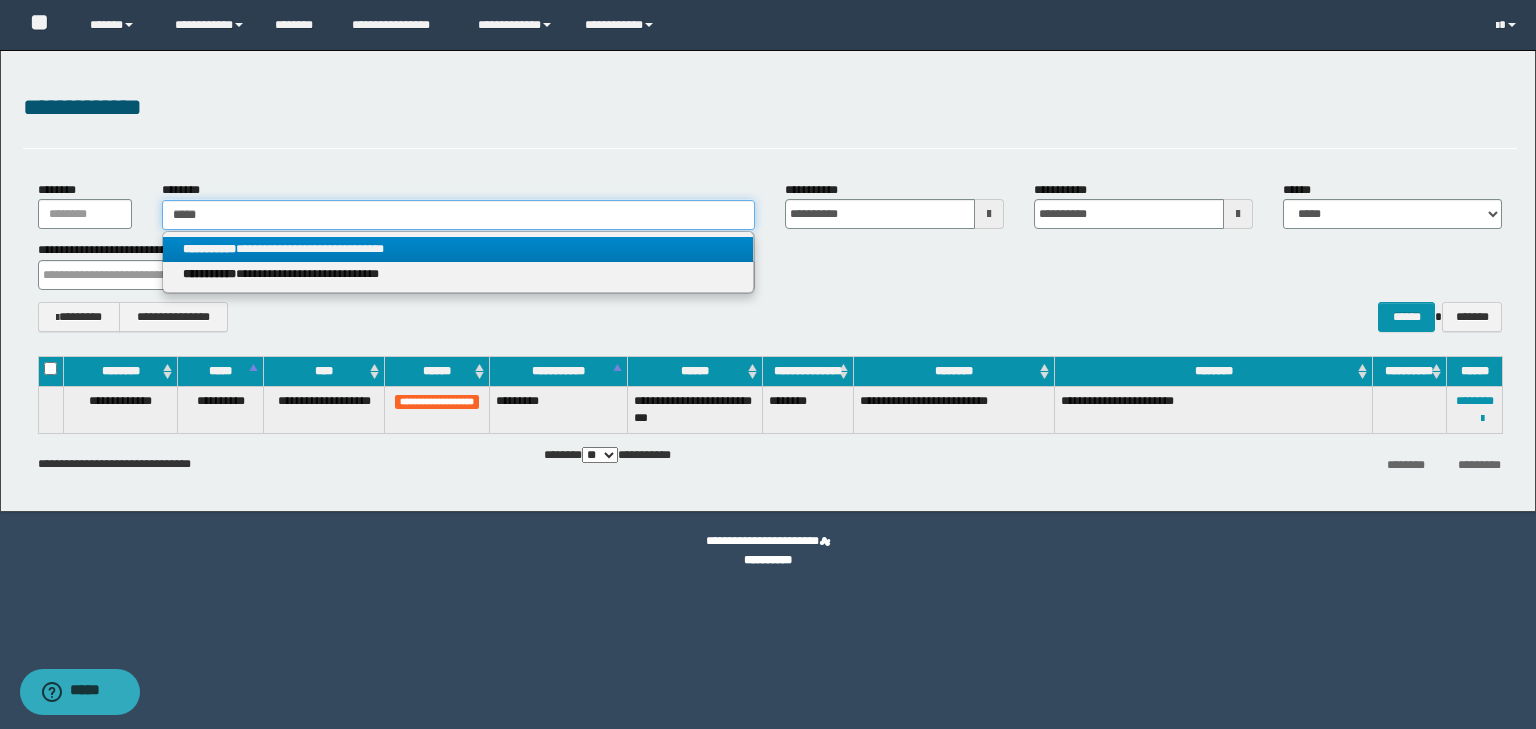 type on "*****" 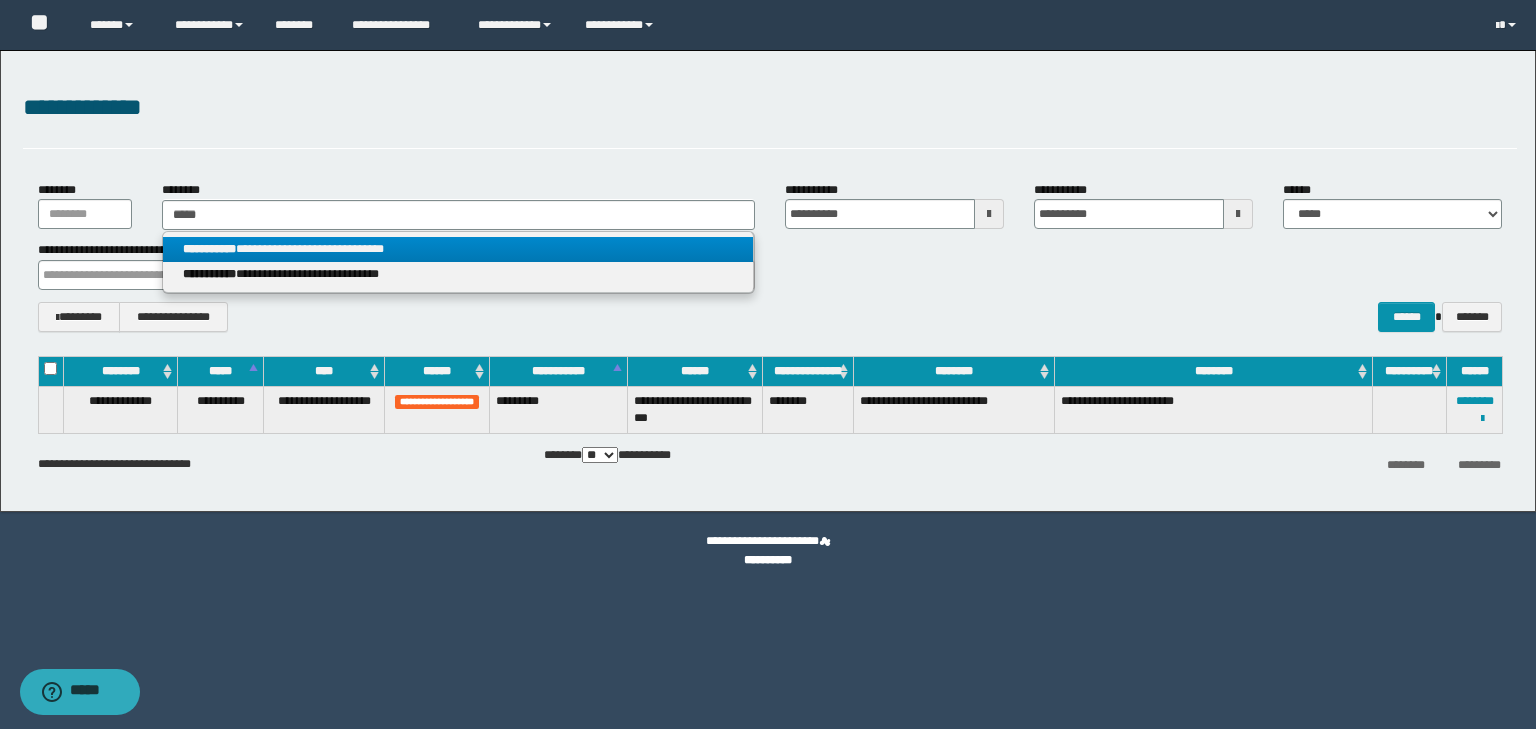 click on "**********" at bounding box center (458, 249) 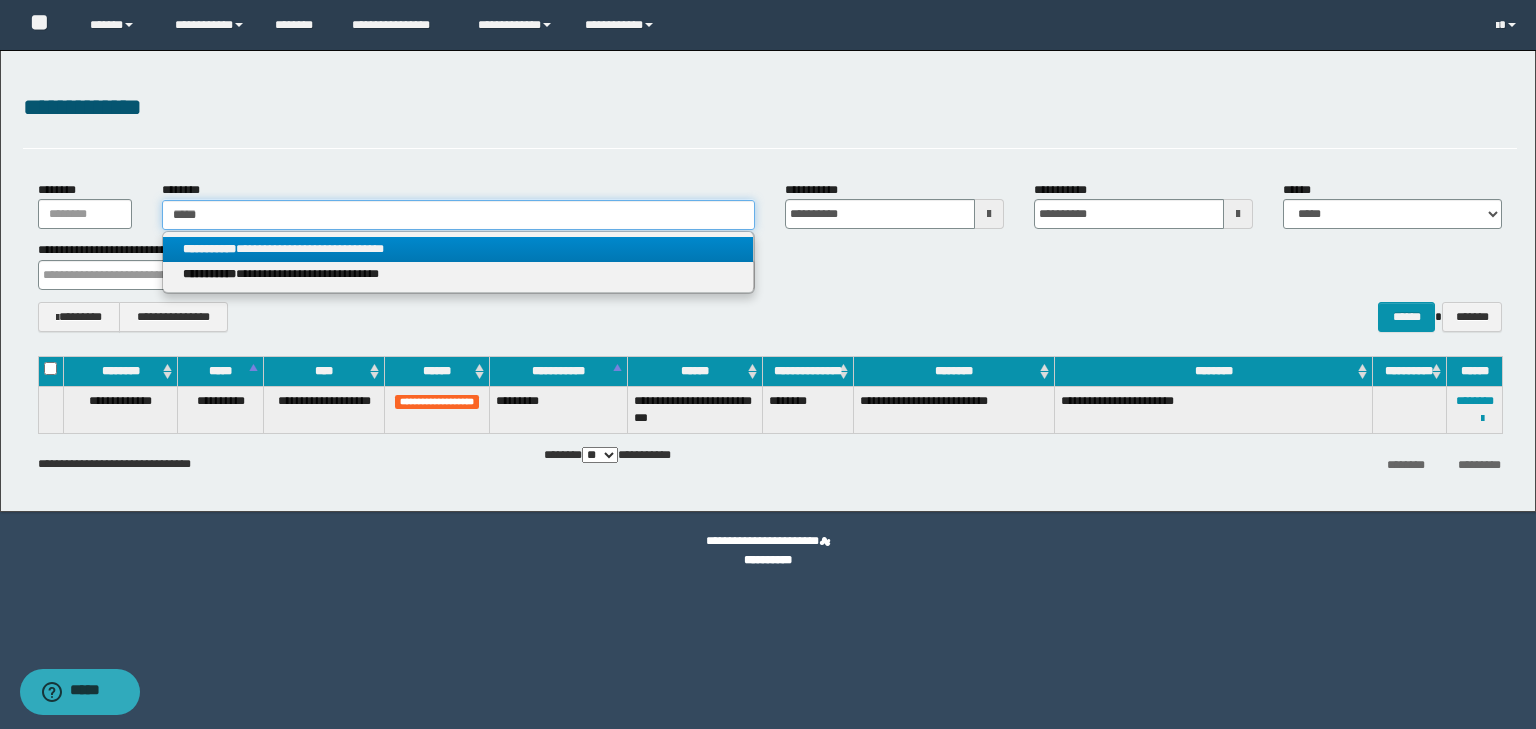 type 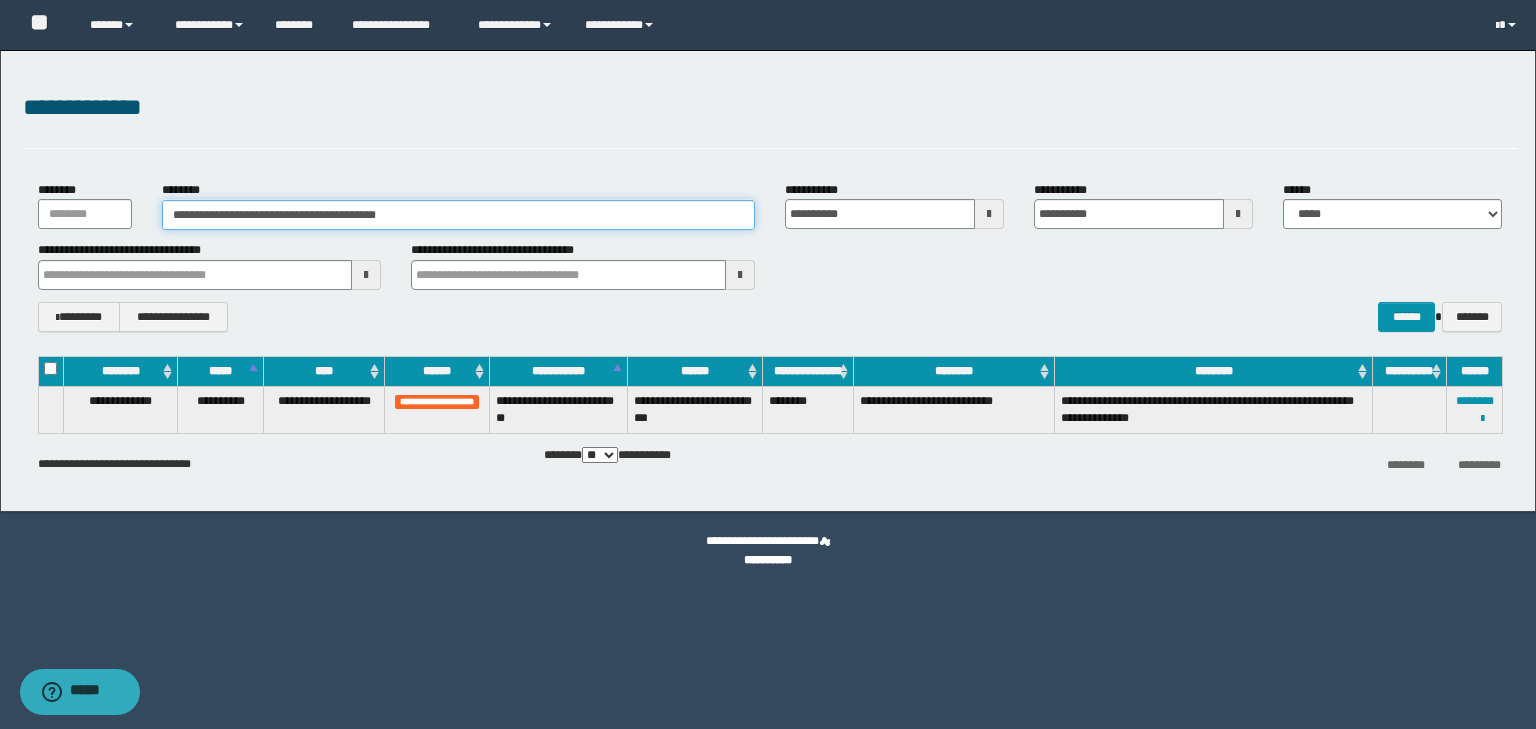 drag, startPoint x: 251, startPoint y: 213, endPoint x: 474, endPoint y: 229, distance: 223.57326 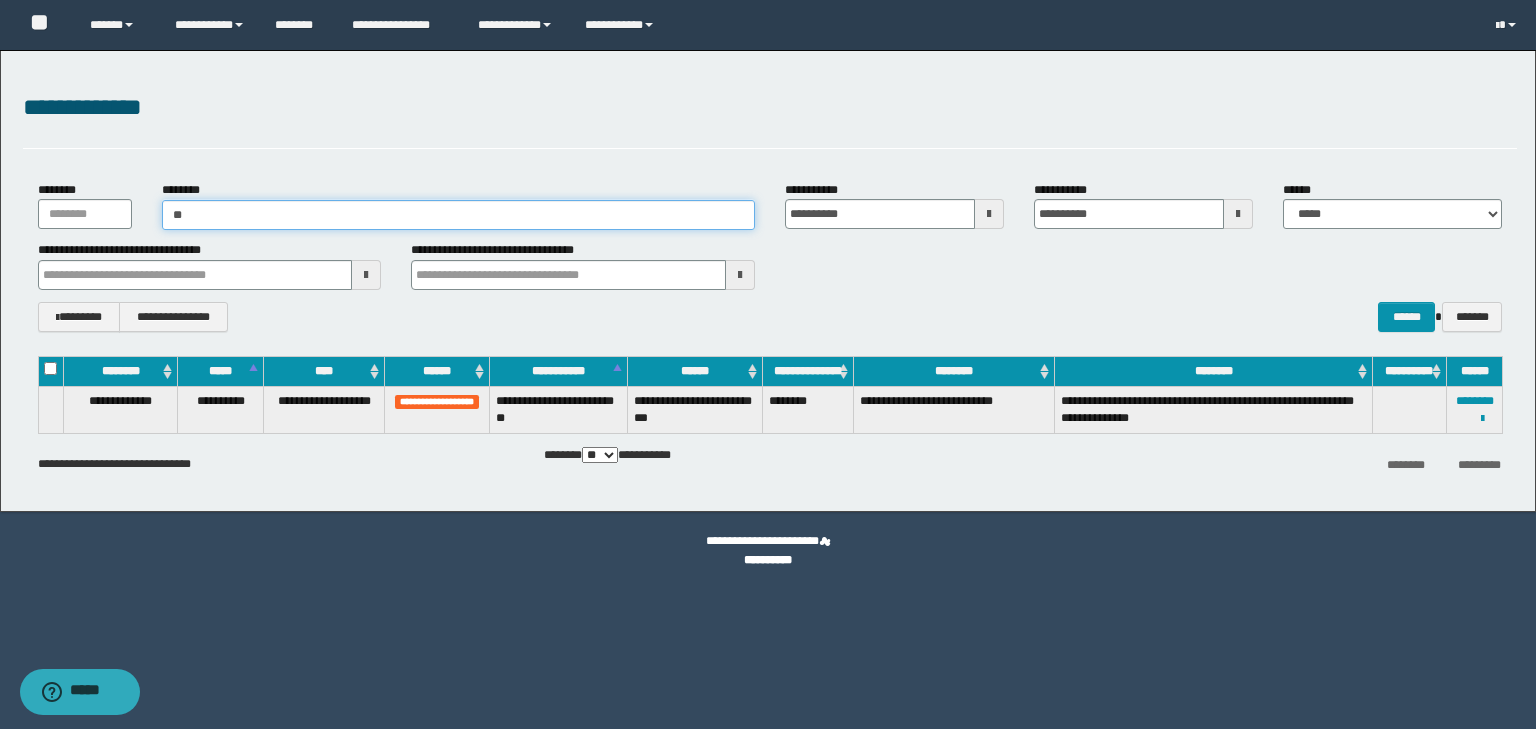 type on "*" 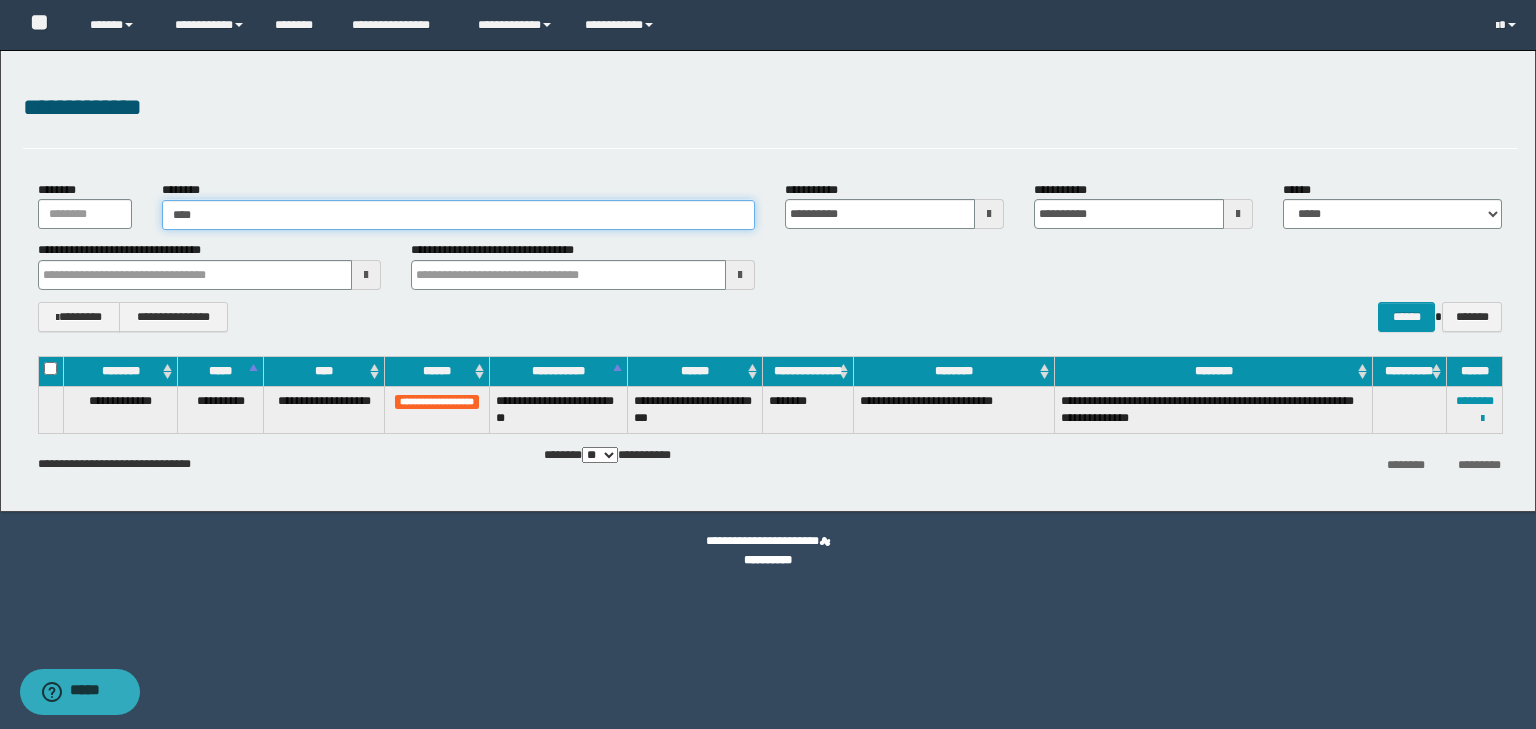 type on "*****" 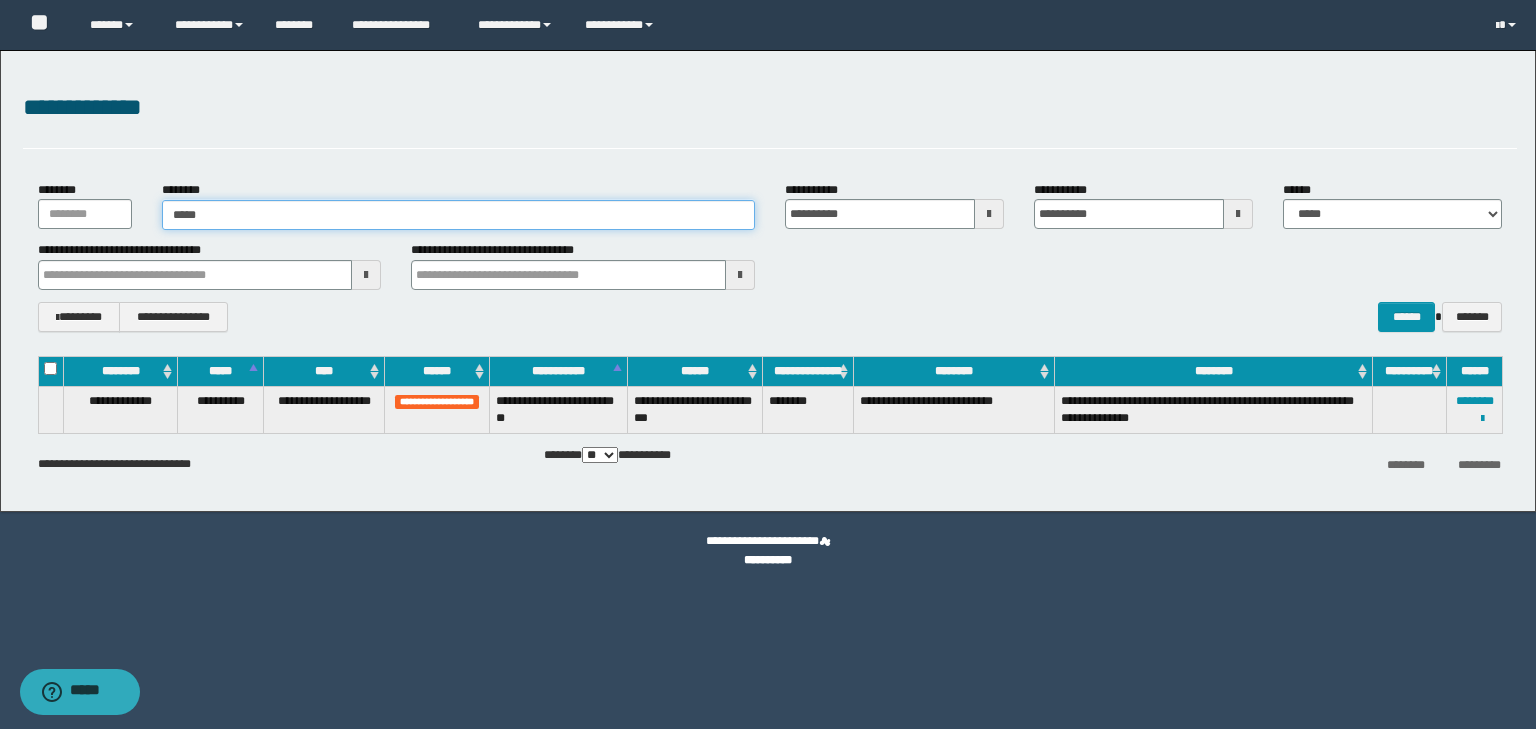 type on "*****" 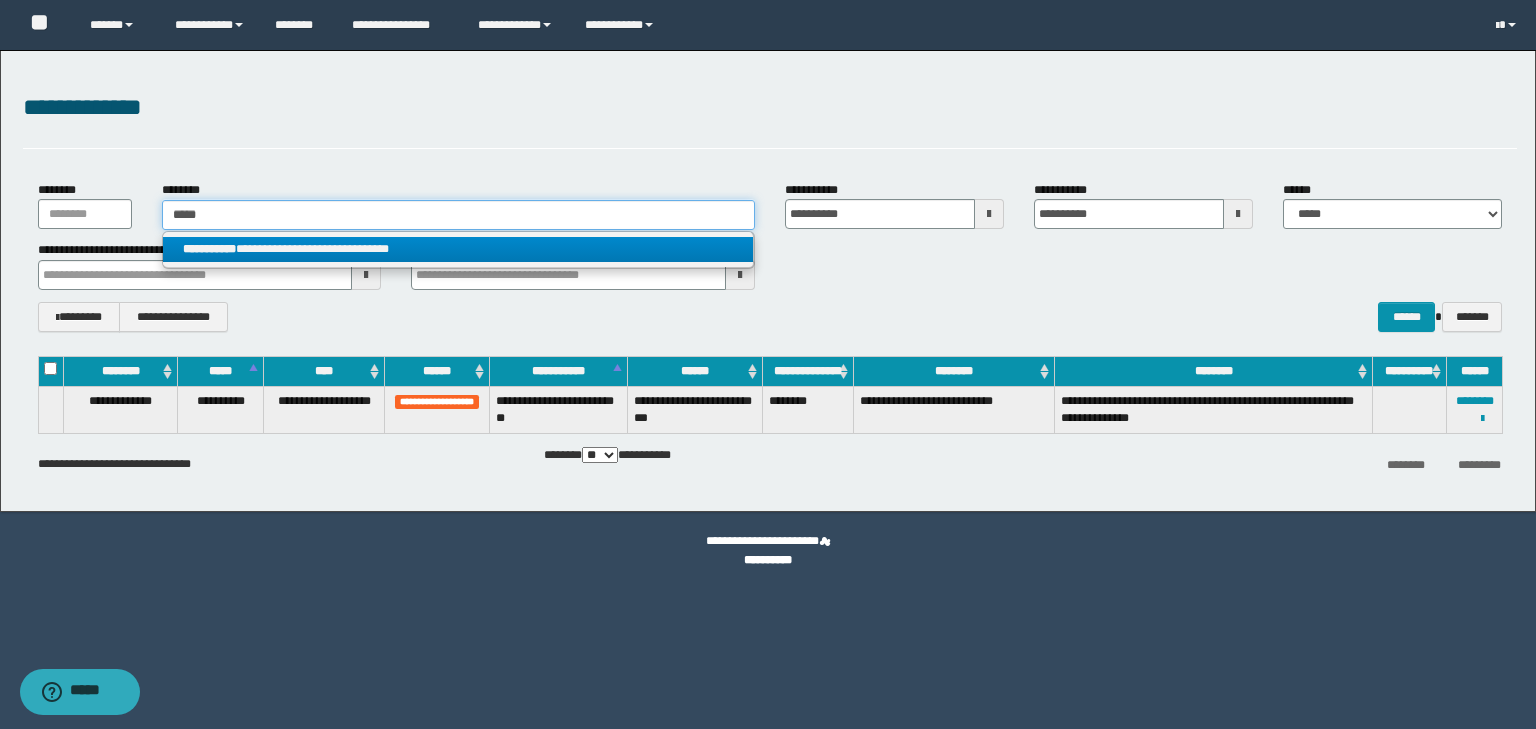type on "*****" 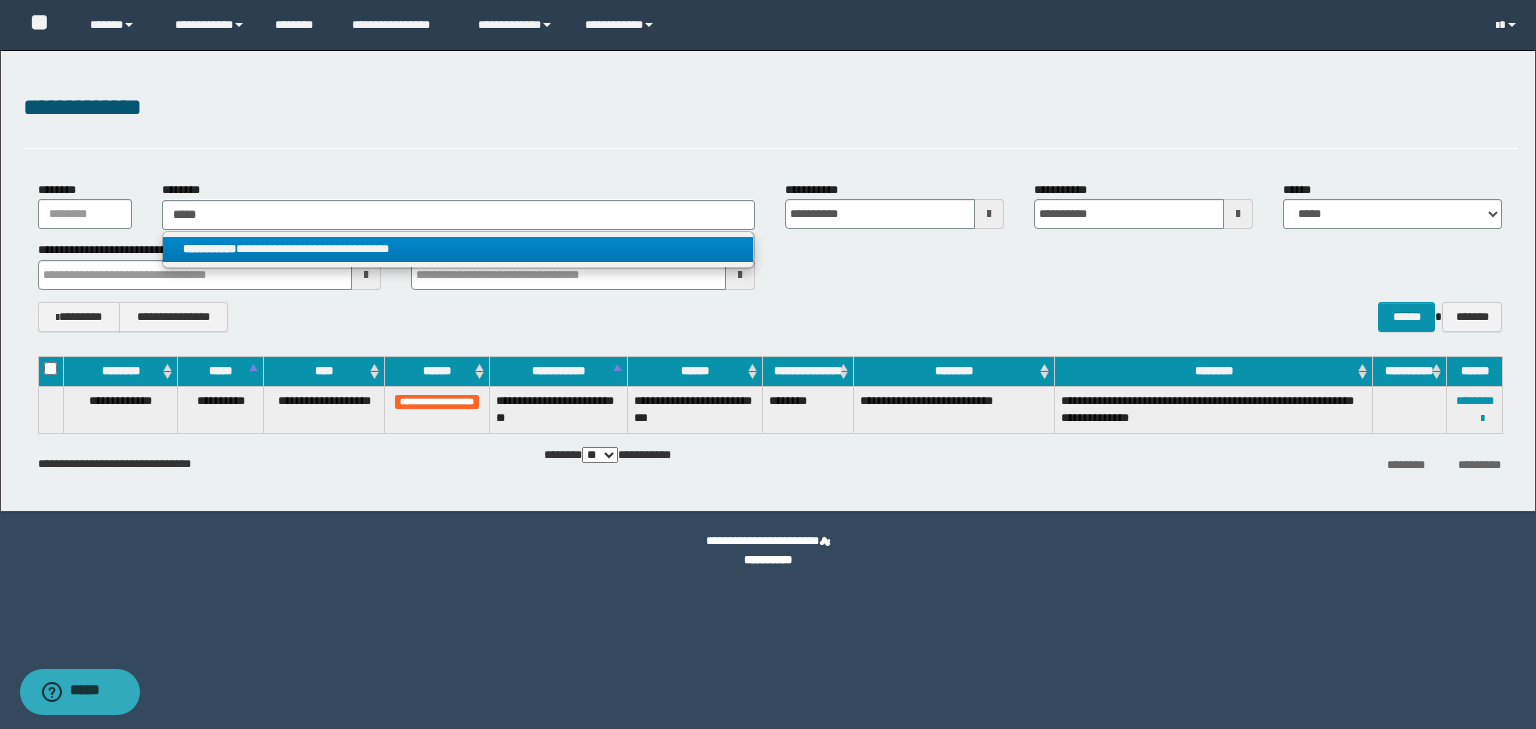 click on "**********" at bounding box center (458, 249) 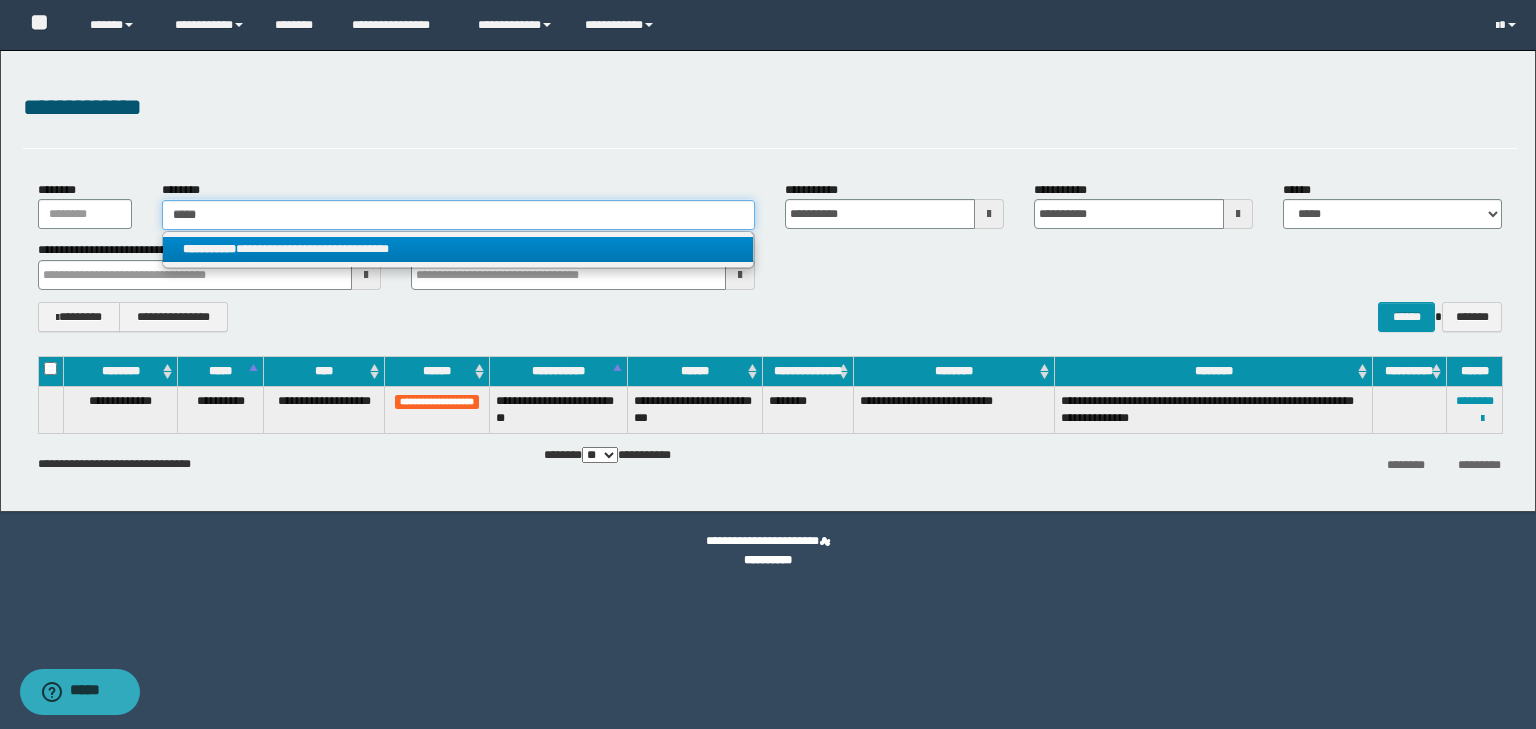 type 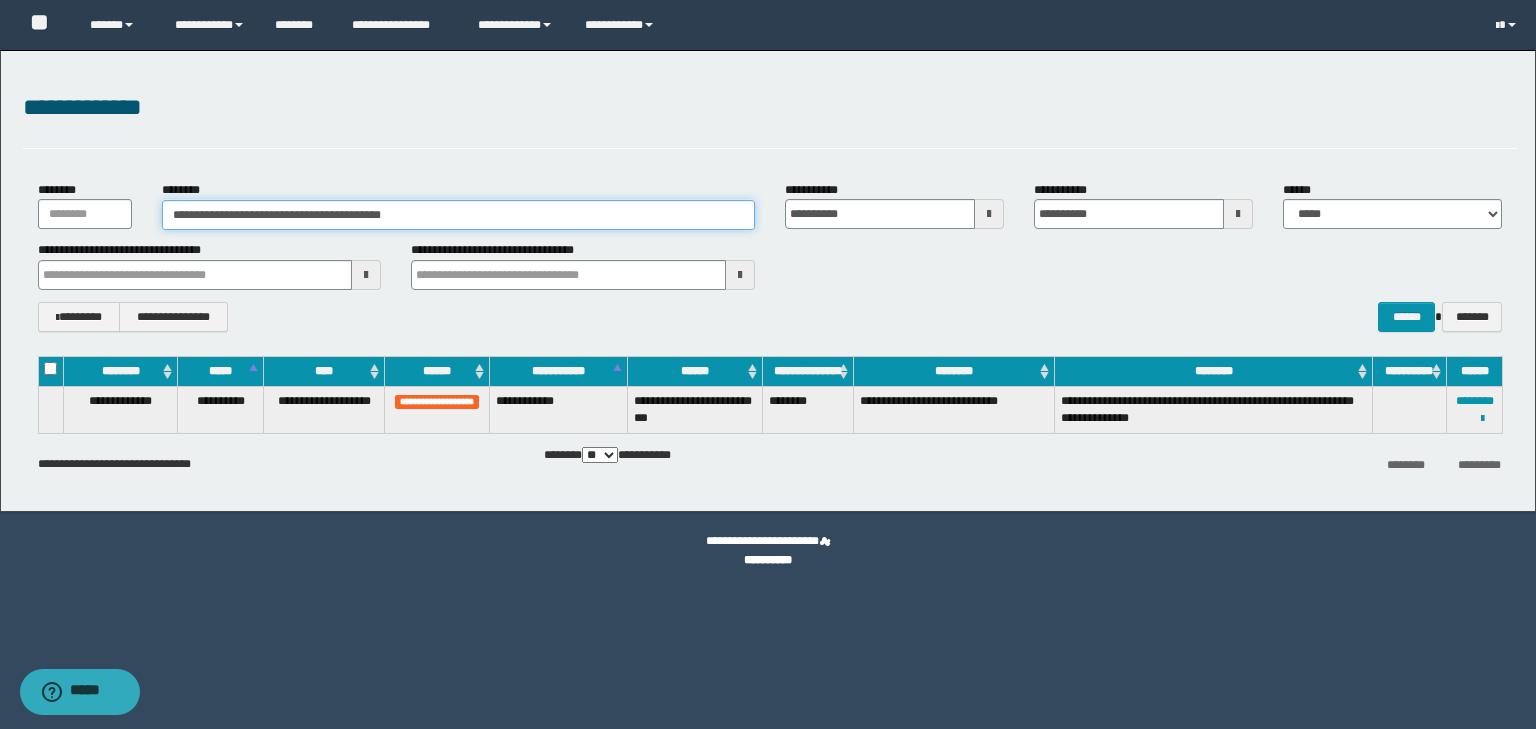 drag, startPoint x: 252, startPoint y: 216, endPoint x: 417, endPoint y: 218, distance: 165.01212 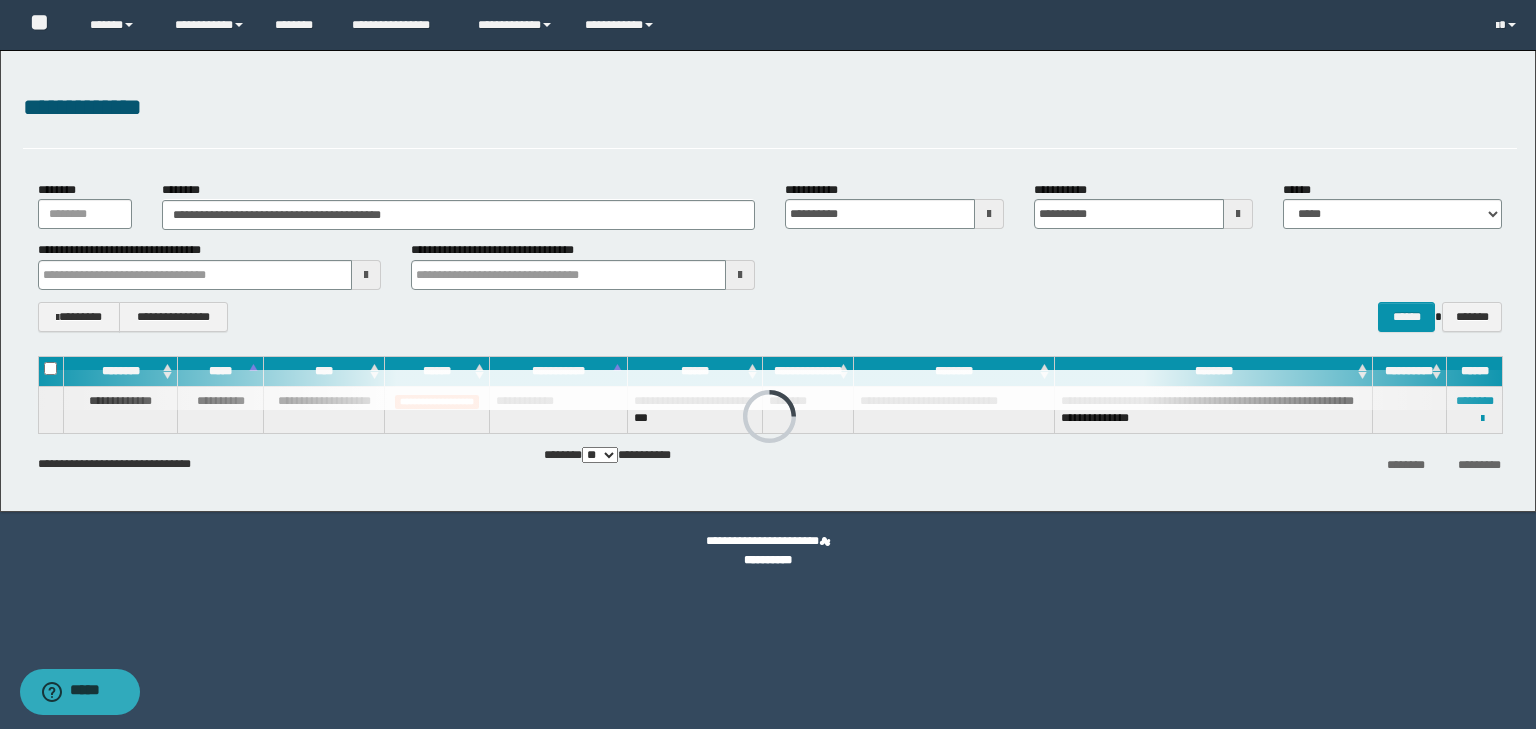 click on "**********" at bounding box center [770, 395] 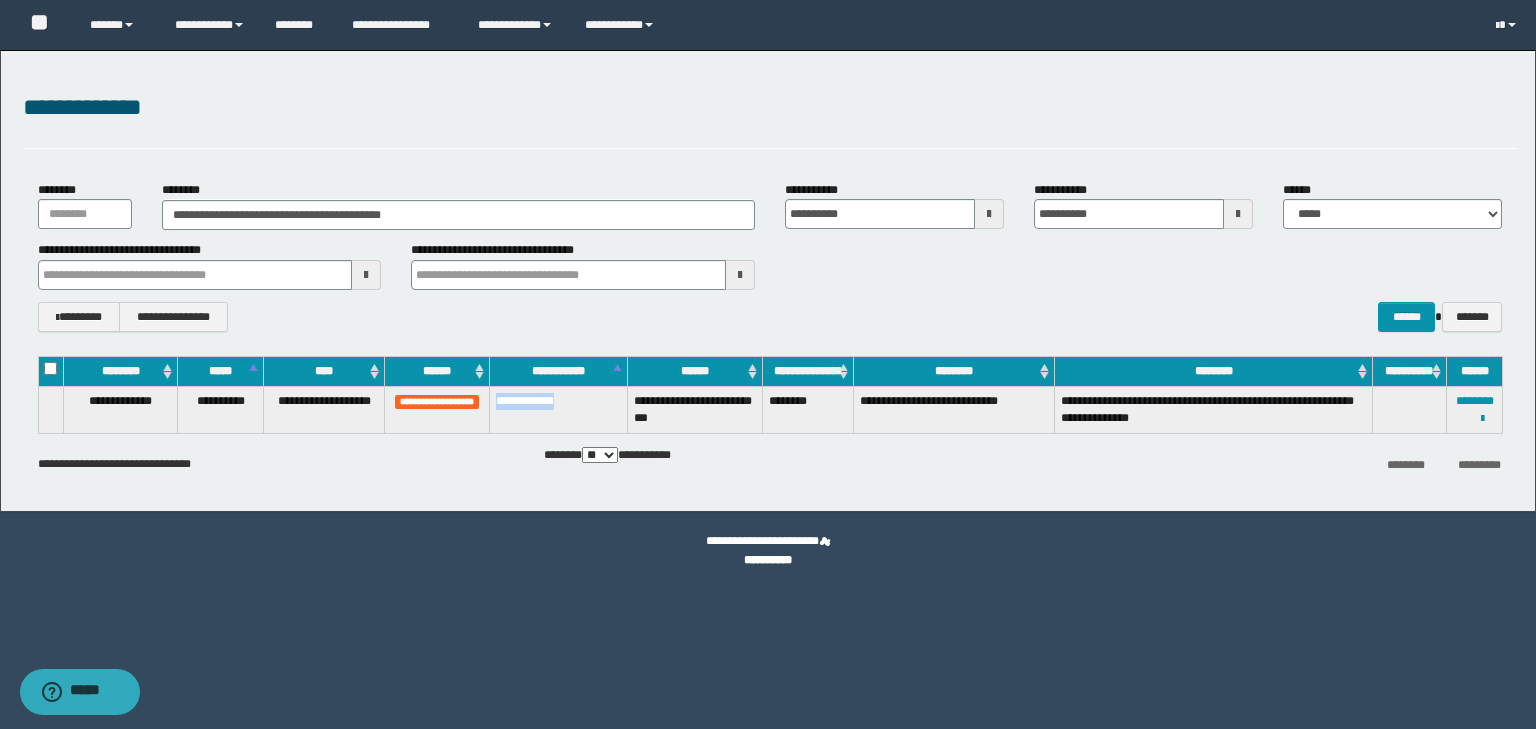 drag, startPoint x: 495, startPoint y: 401, endPoint x: 586, endPoint y: 408, distance: 91.26884 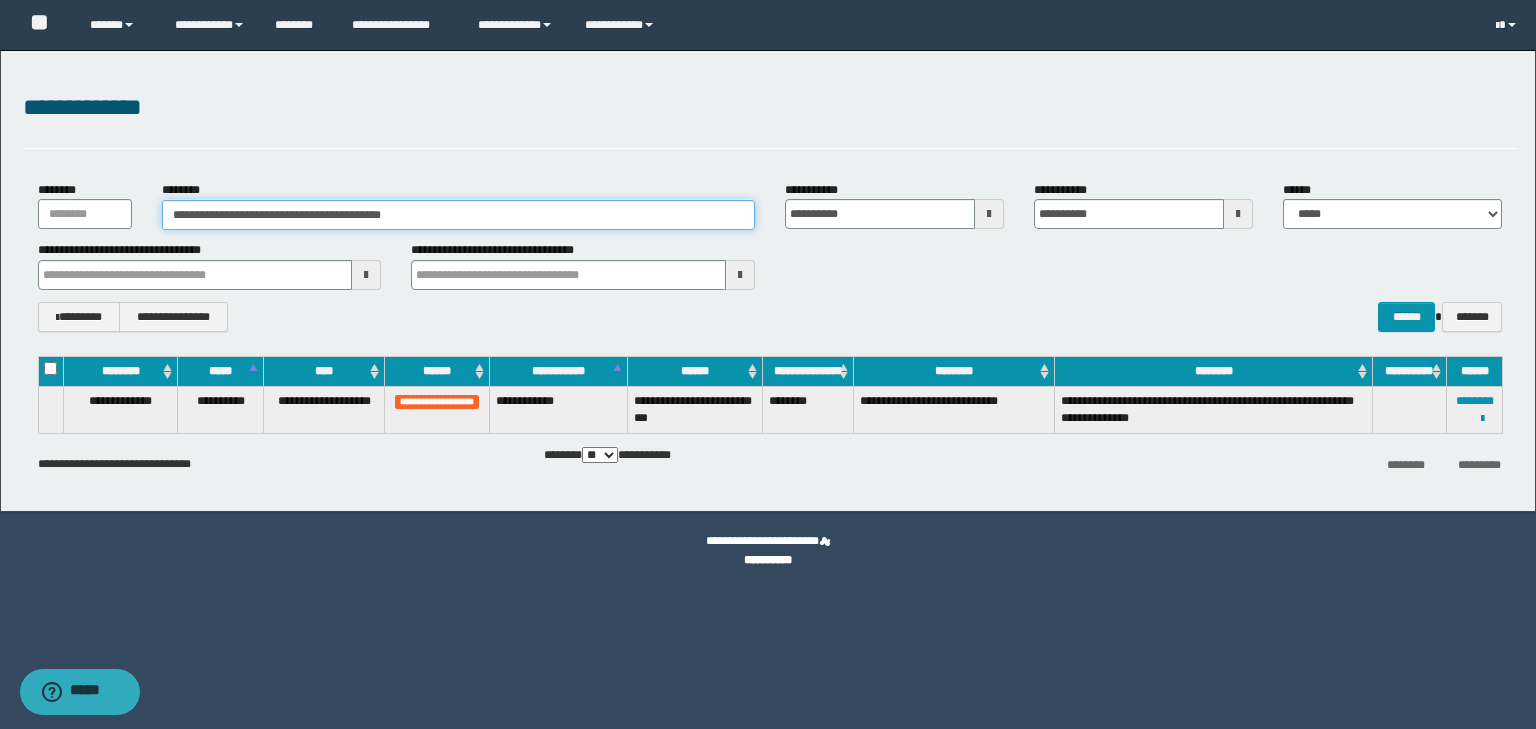 drag, startPoint x: 427, startPoint y: 218, endPoint x: 137, endPoint y: 220, distance: 290.0069 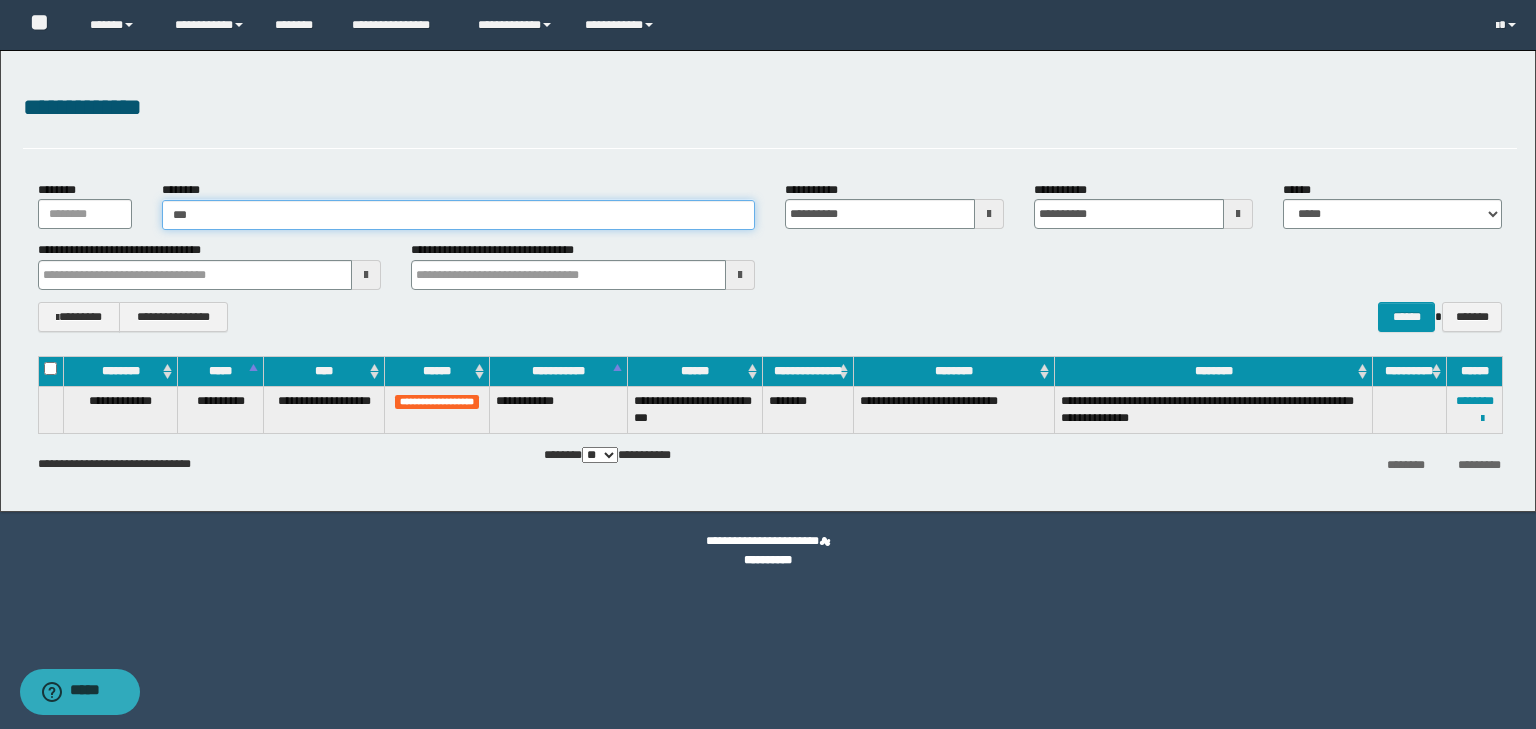 type on "****" 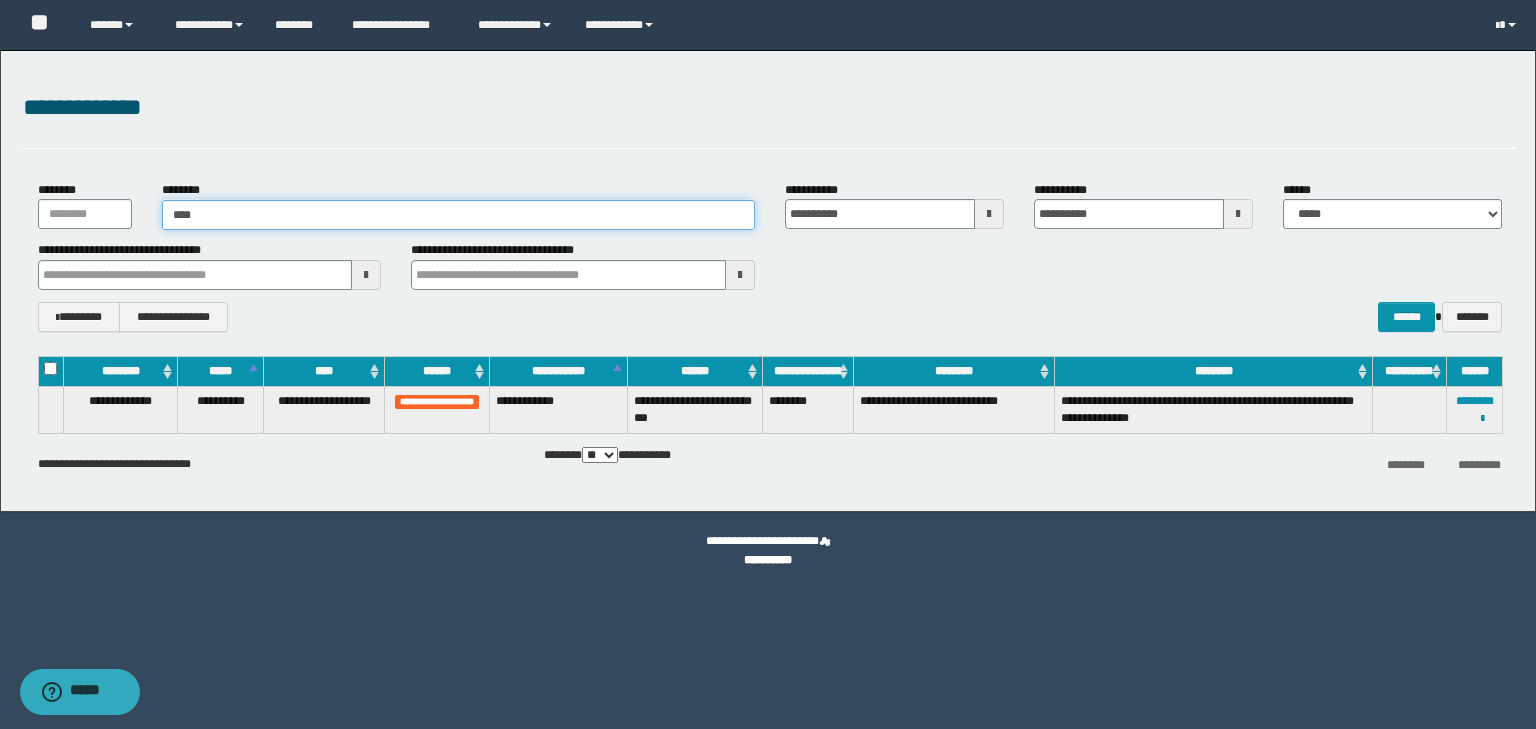 type on "****" 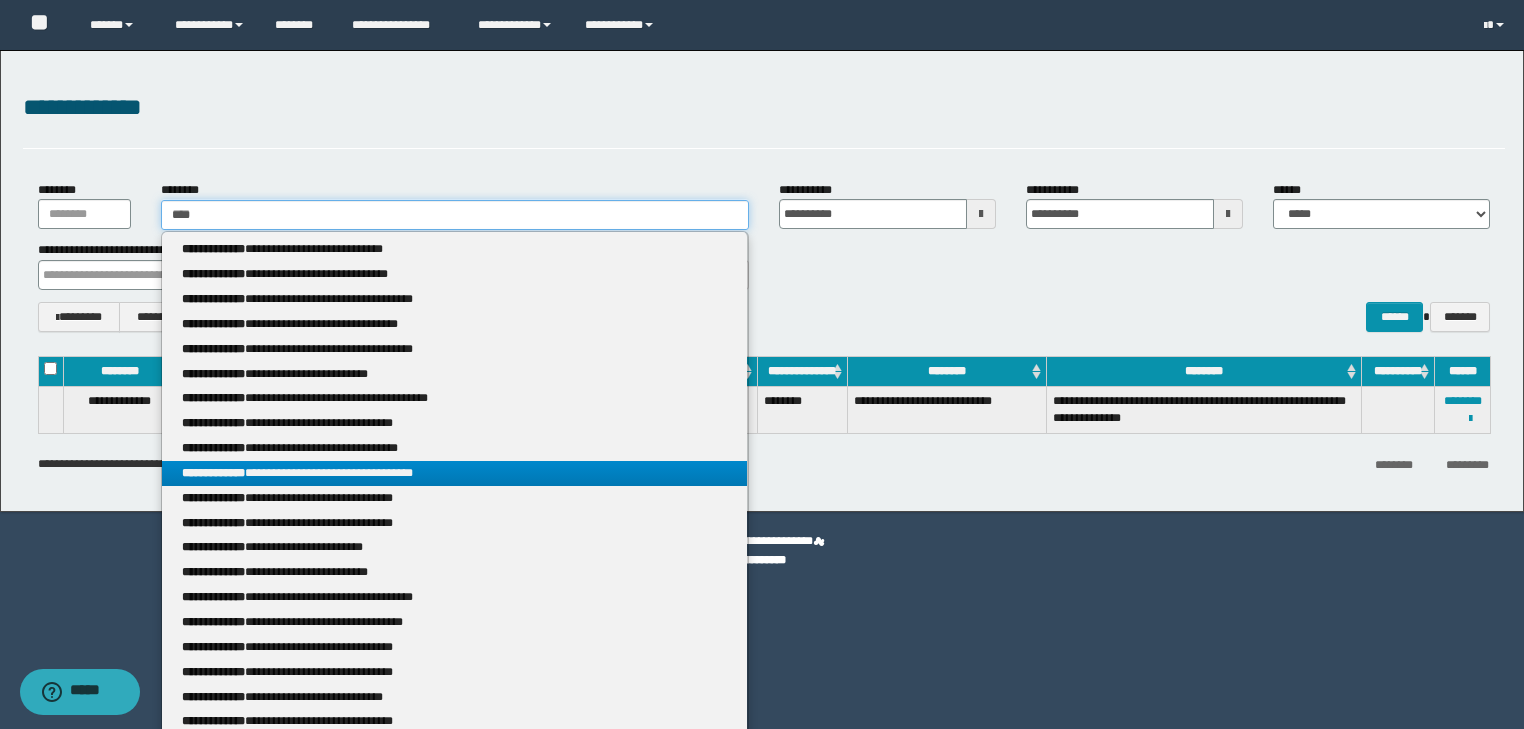 type 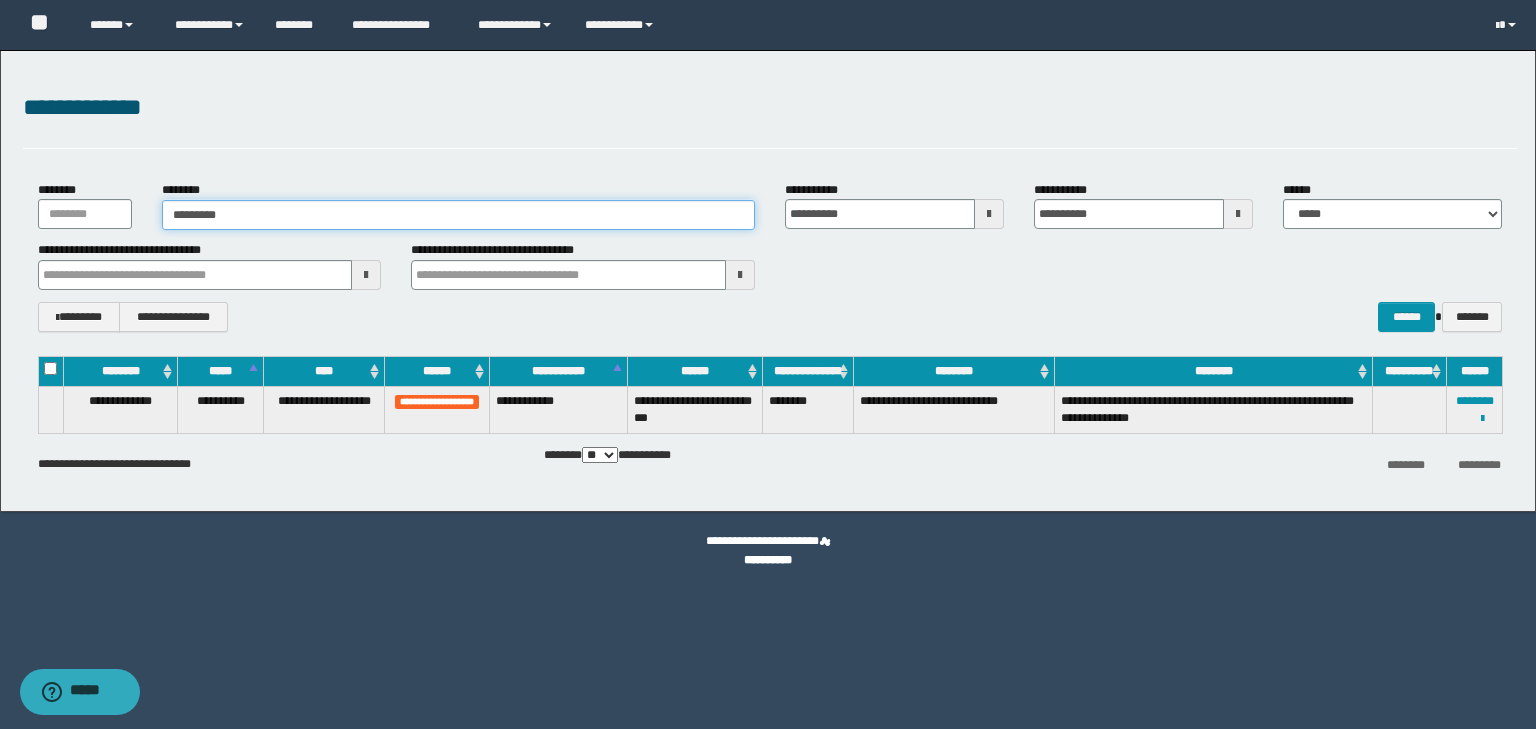type on "**********" 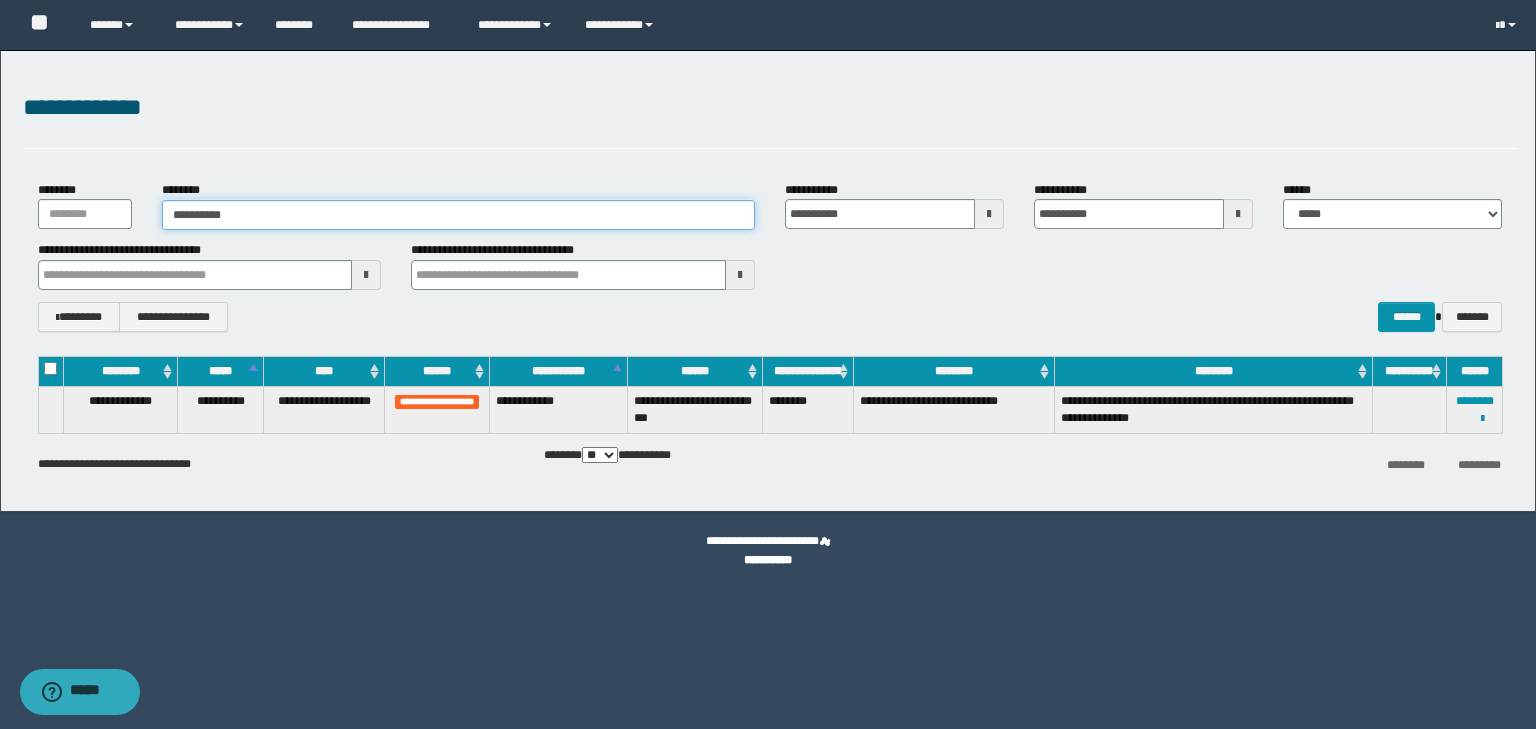 type on "**********" 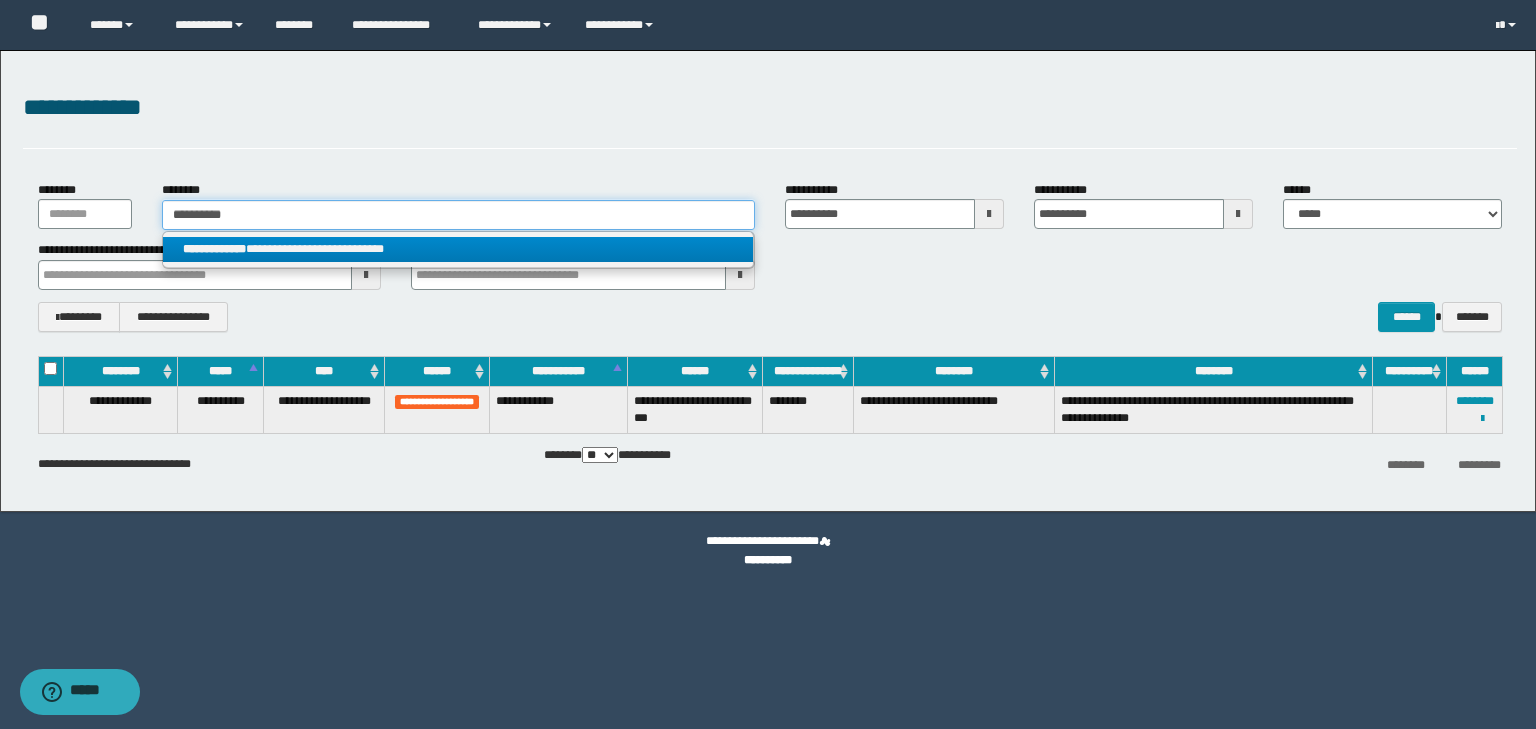 type on "**********" 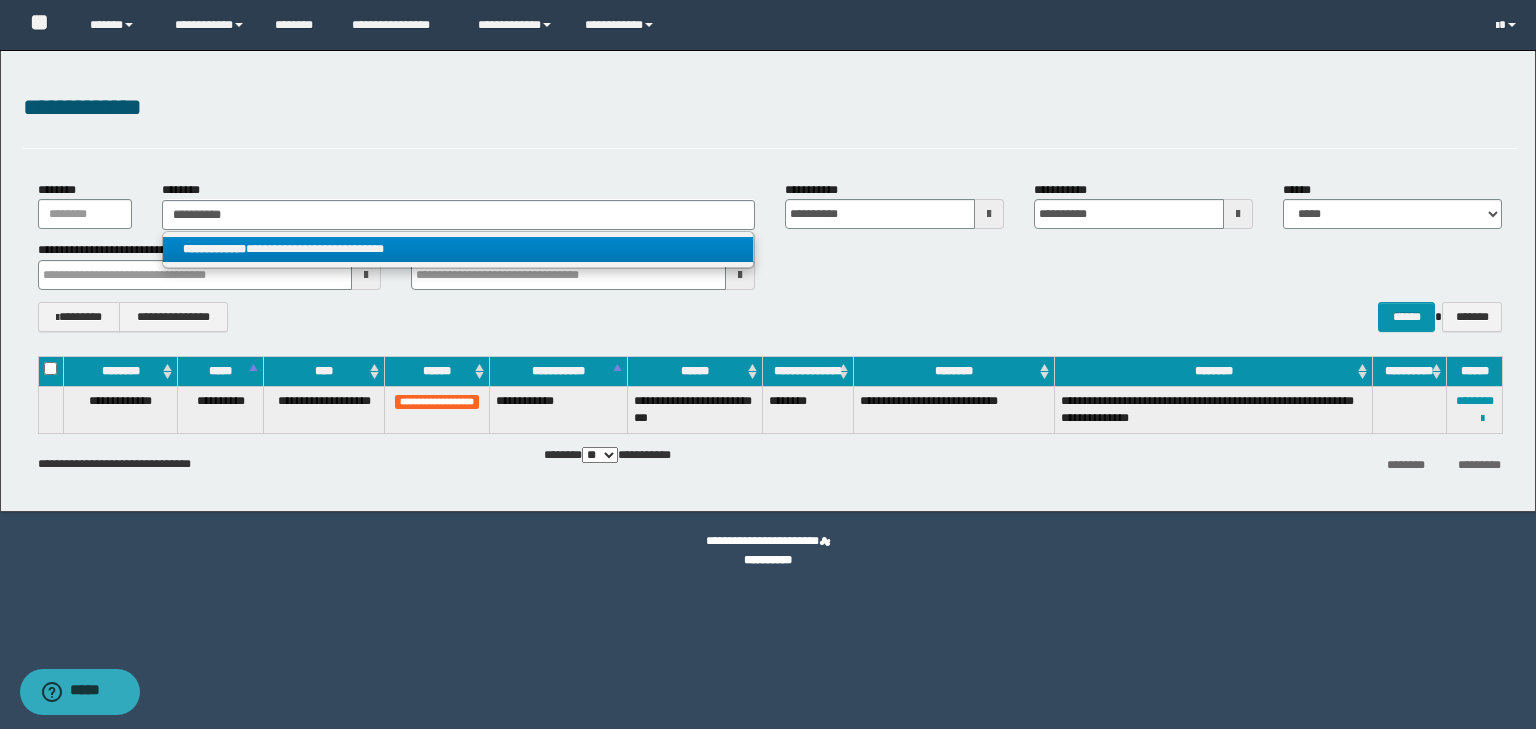 click on "**********" at bounding box center [458, 249] 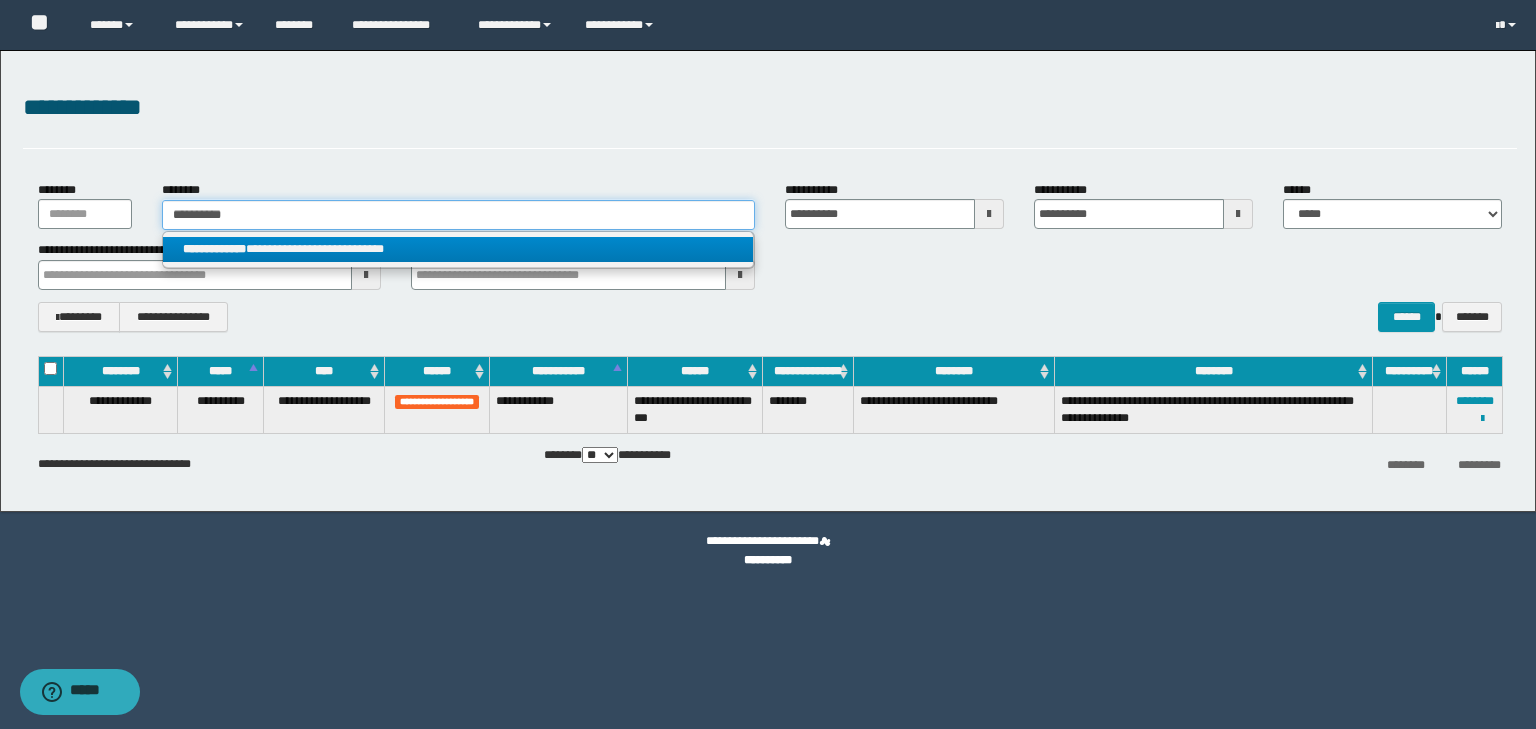 type 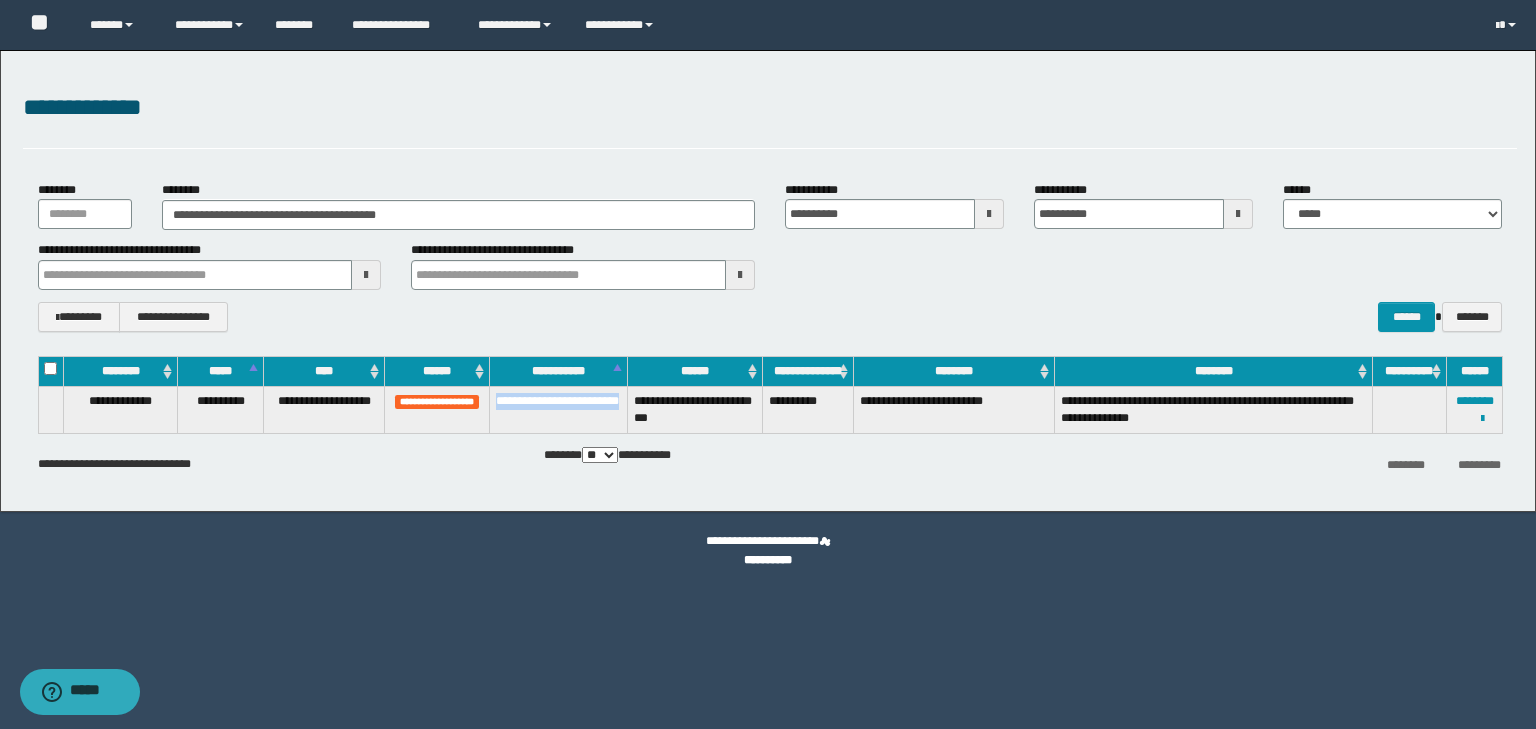 drag, startPoint x: 496, startPoint y: 398, endPoint x: 576, endPoint y: 428, distance: 85.44004 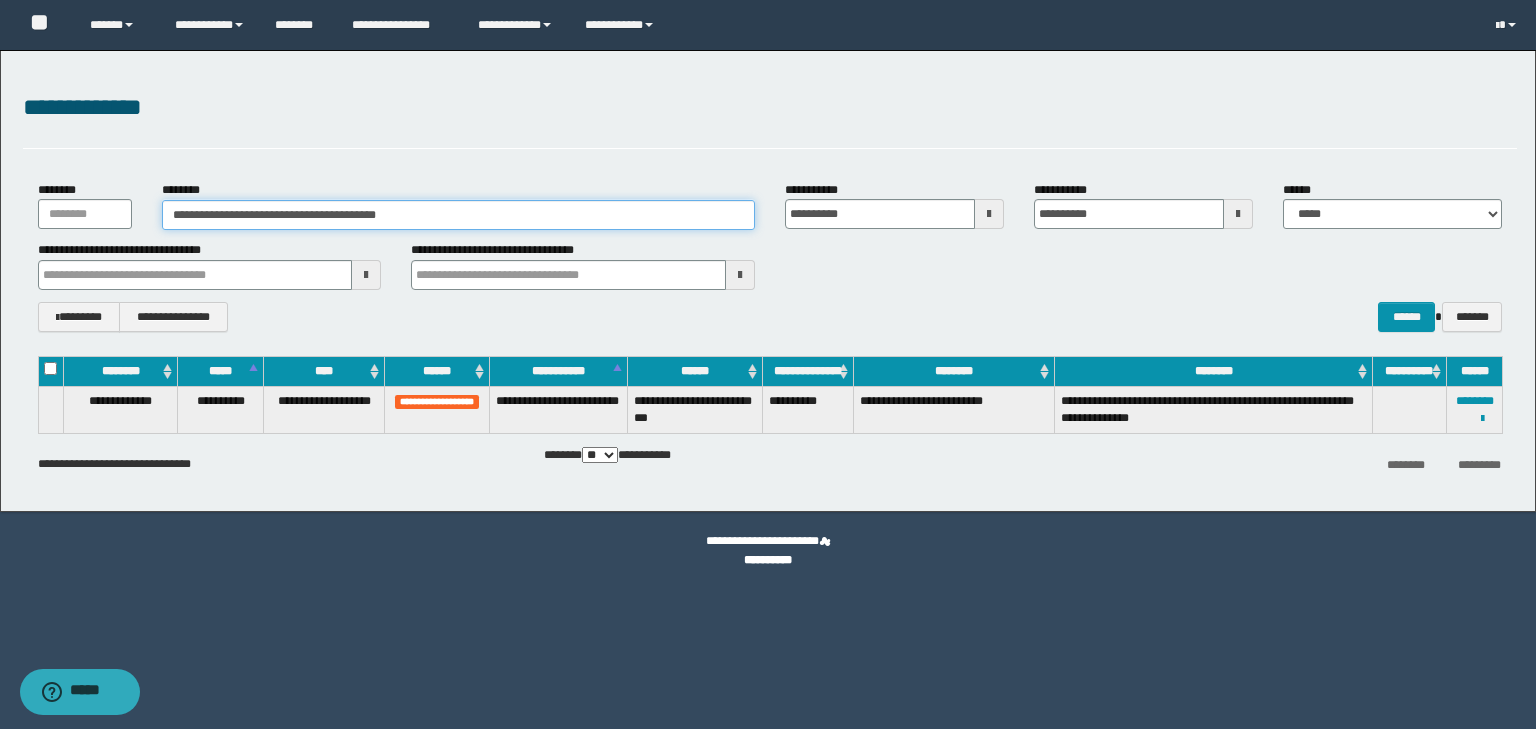 drag, startPoint x: 419, startPoint y: 222, endPoint x: 118, endPoint y: 208, distance: 301.3254 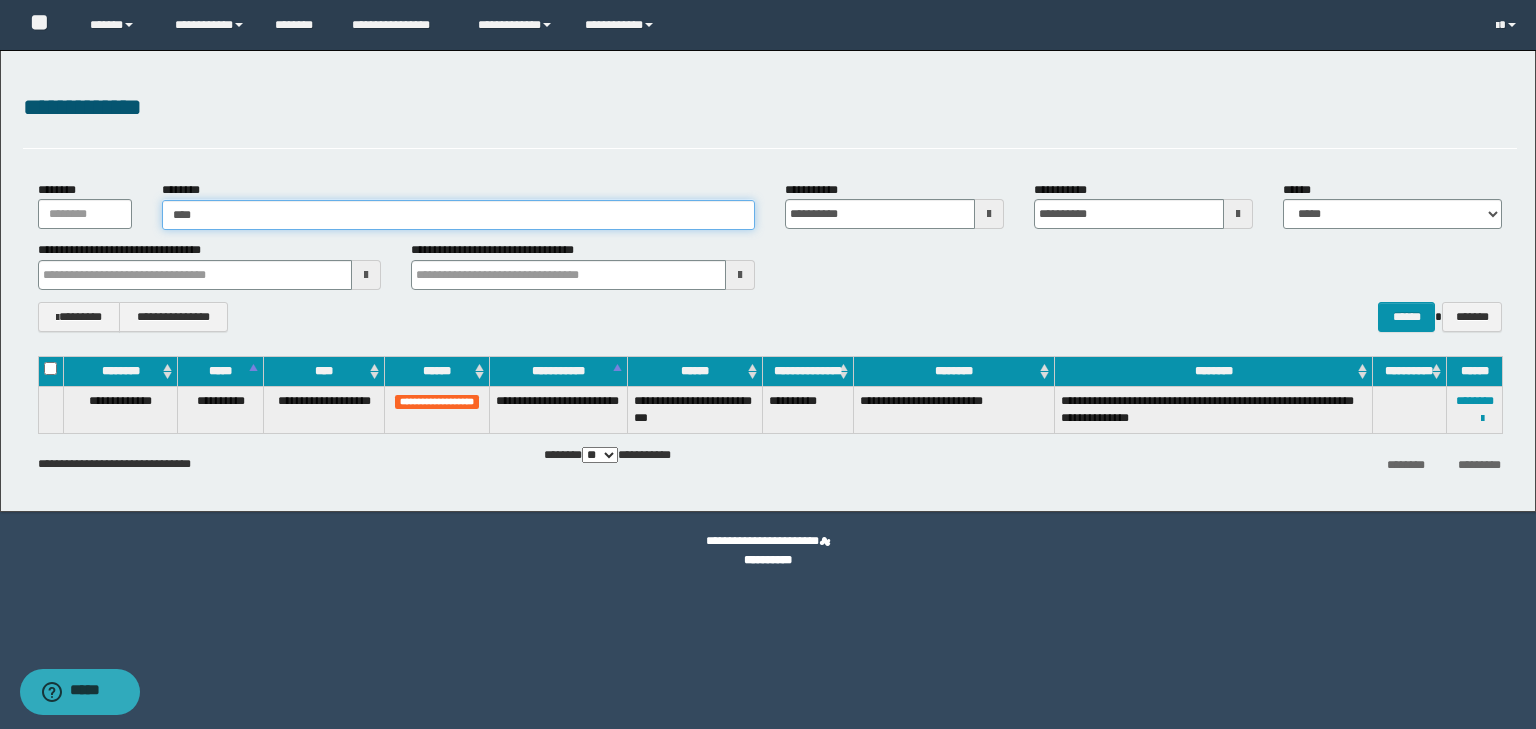 type on "*****" 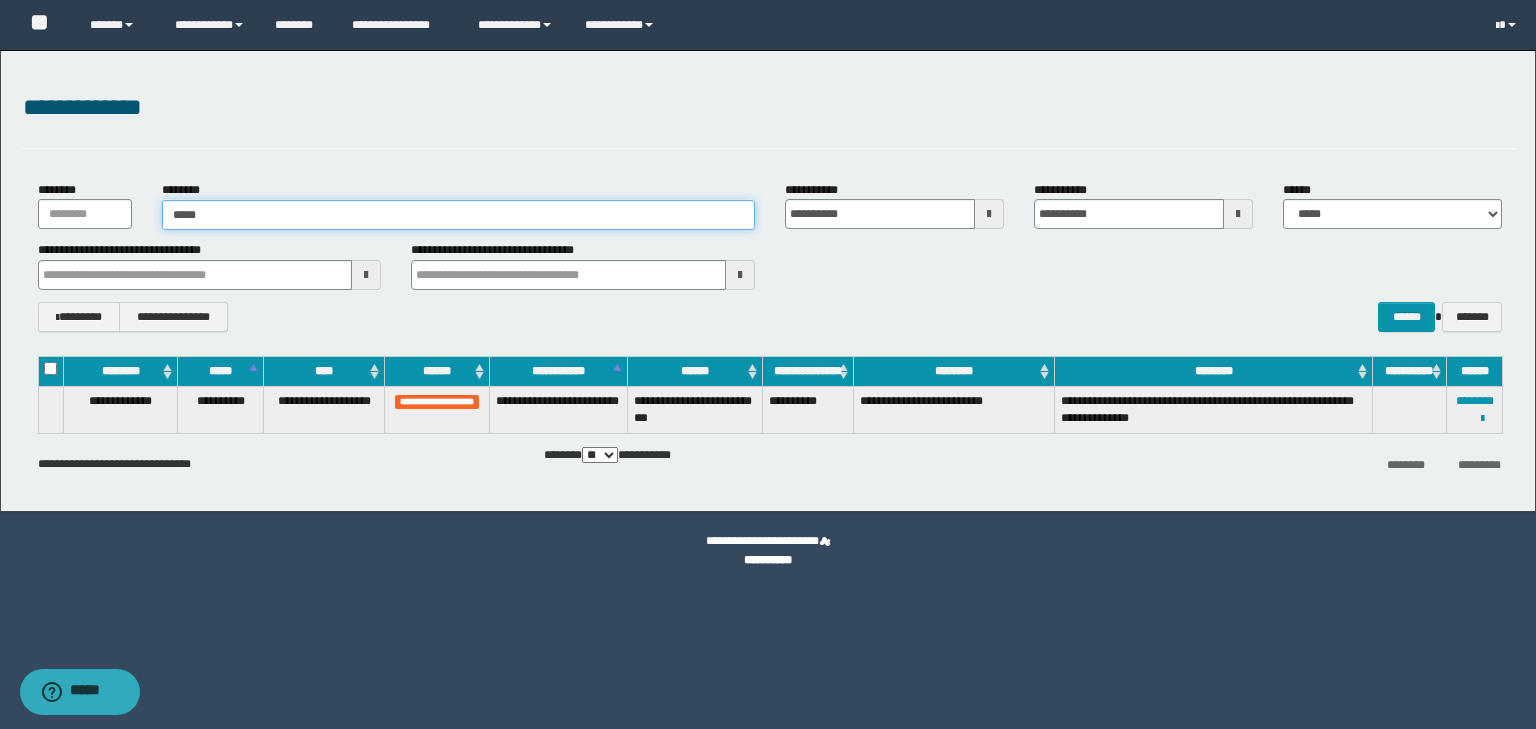 type on "*****" 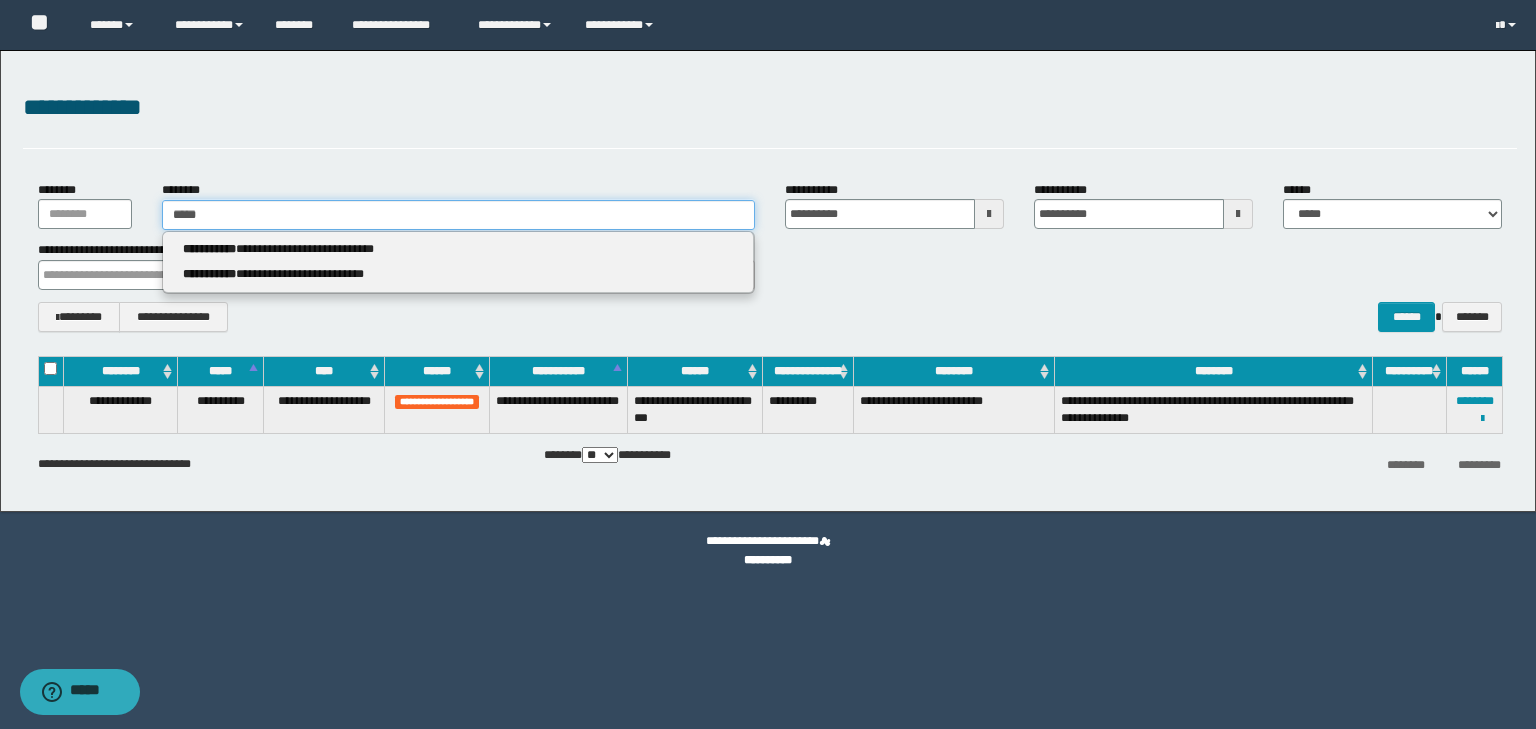 type 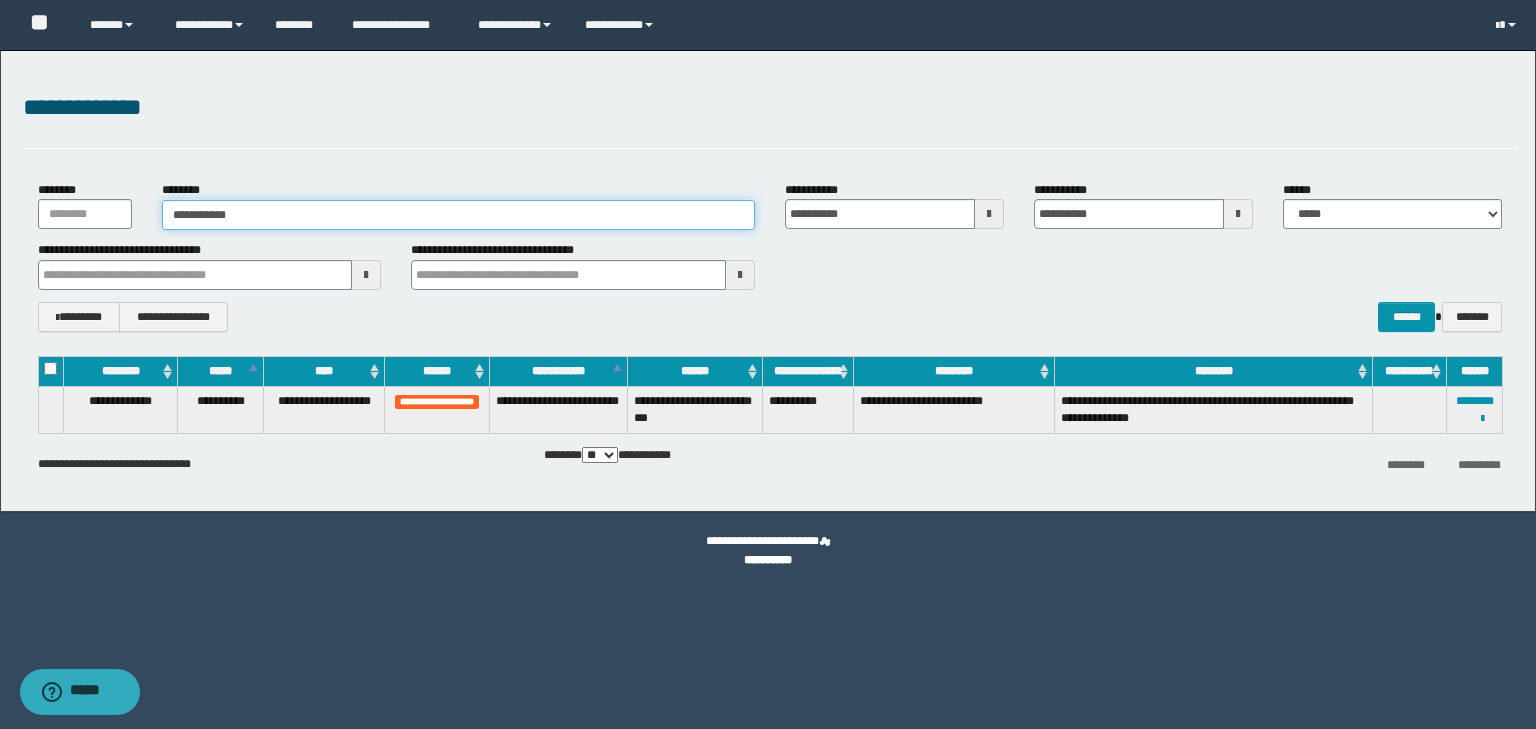 drag, startPoint x: 288, startPoint y: 219, endPoint x: 210, endPoint y: 216, distance: 78.05767 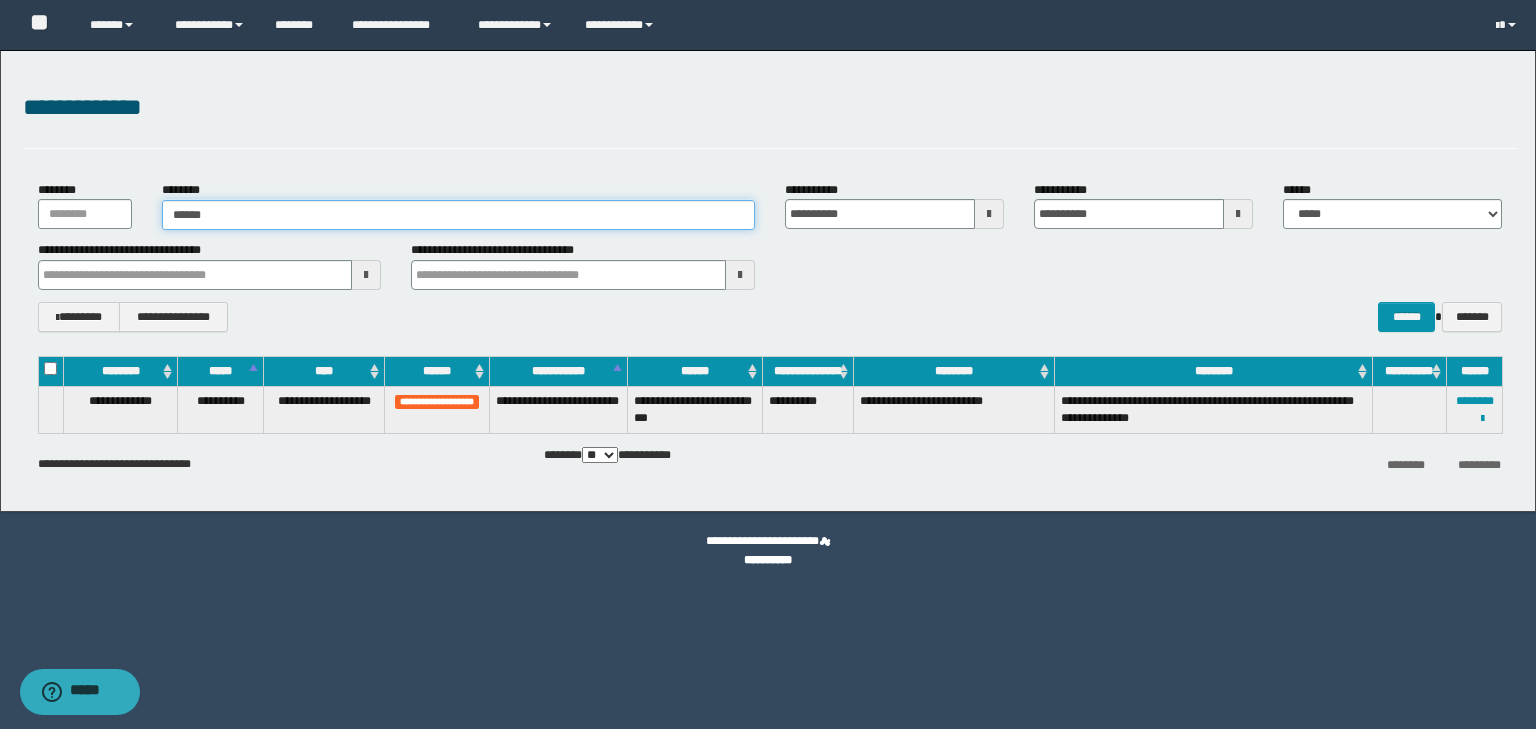 type on "*****" 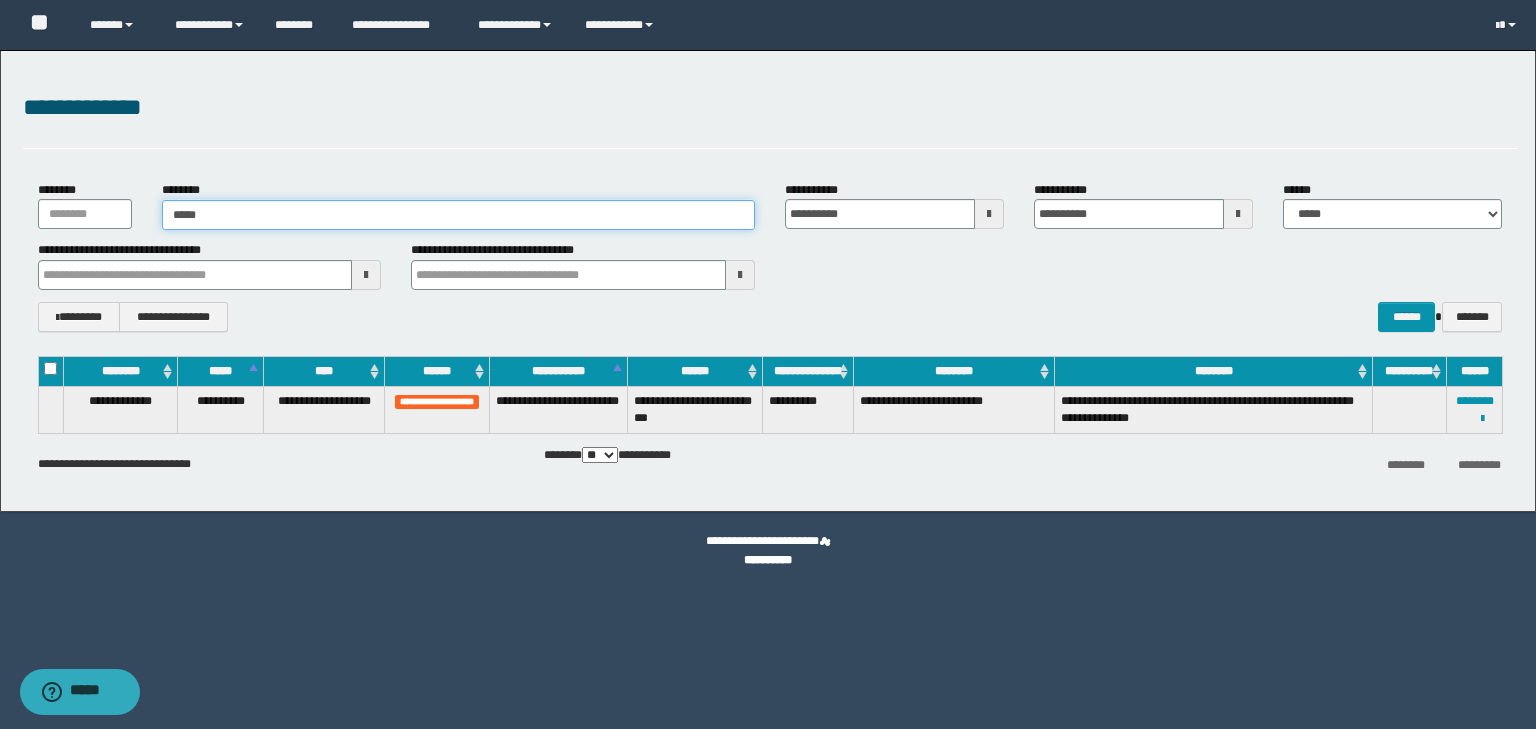 type on "*****" 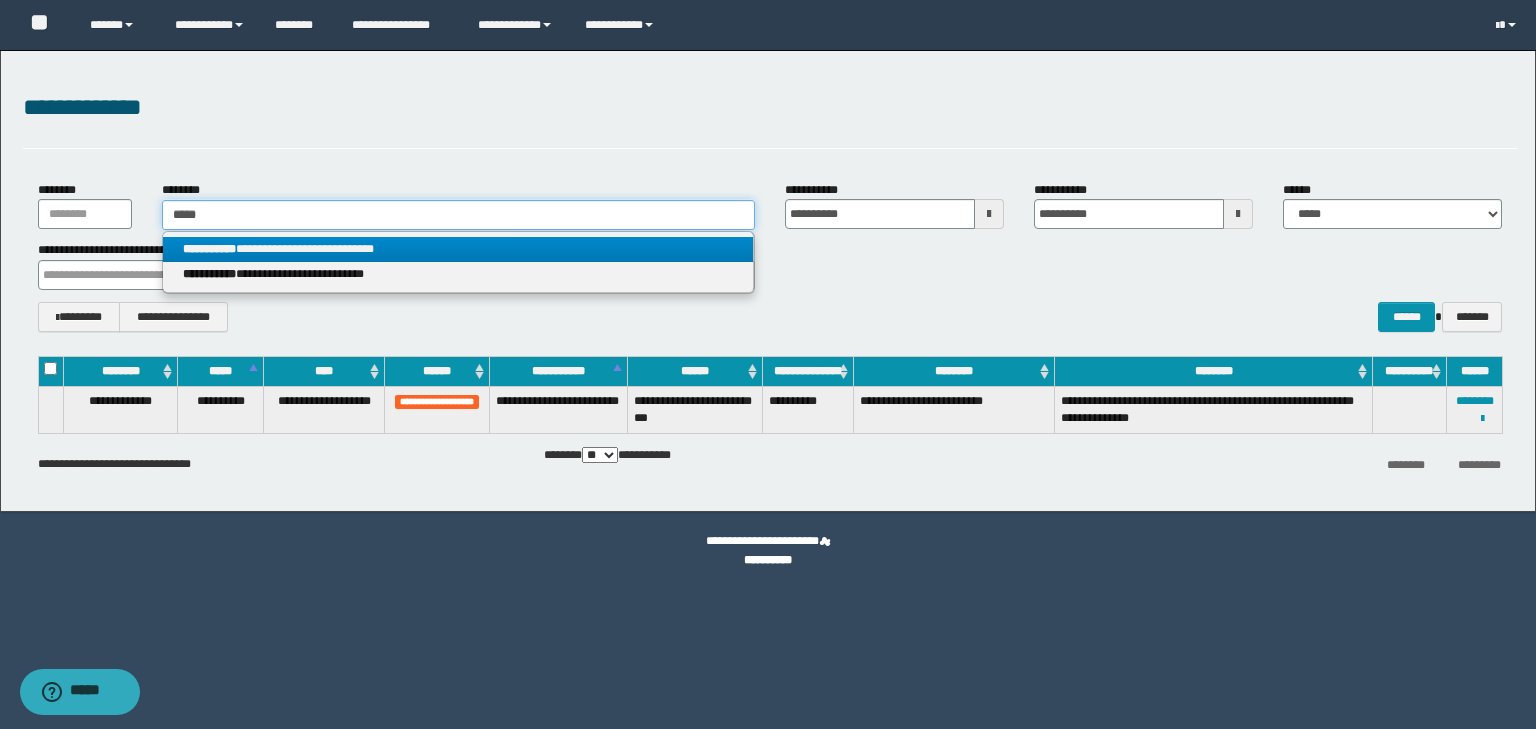 type on "*****" 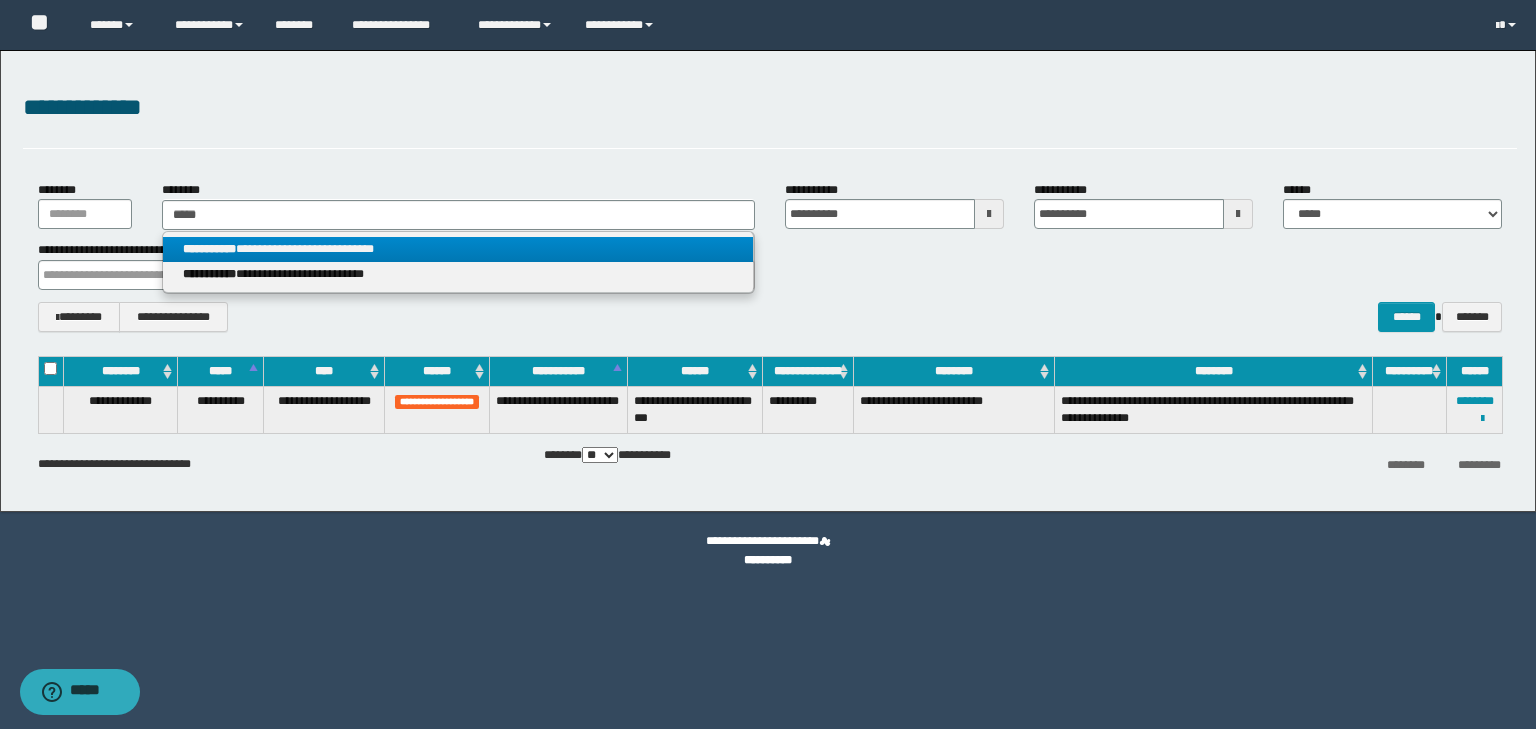 click on "**********" at bounding box center (458, 249) 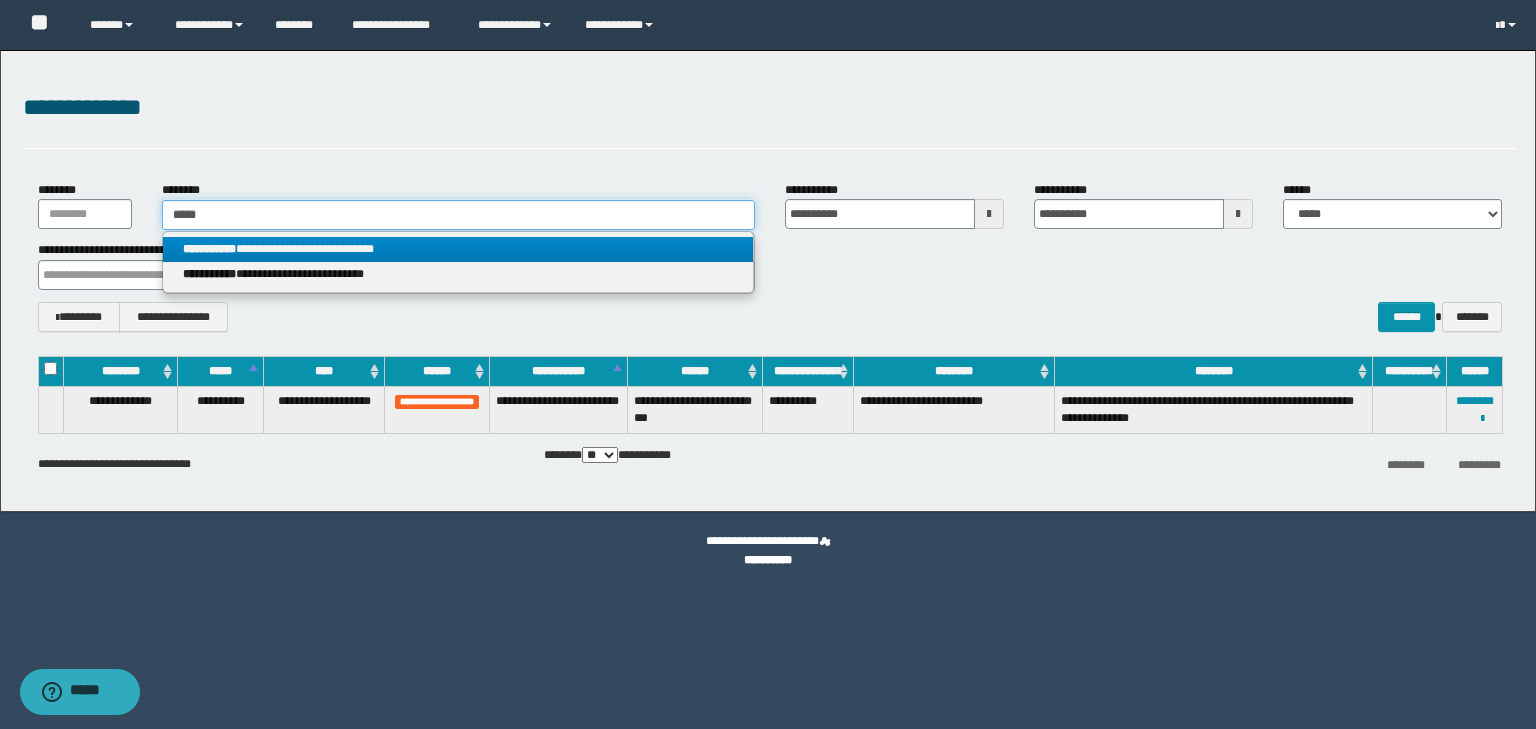 type 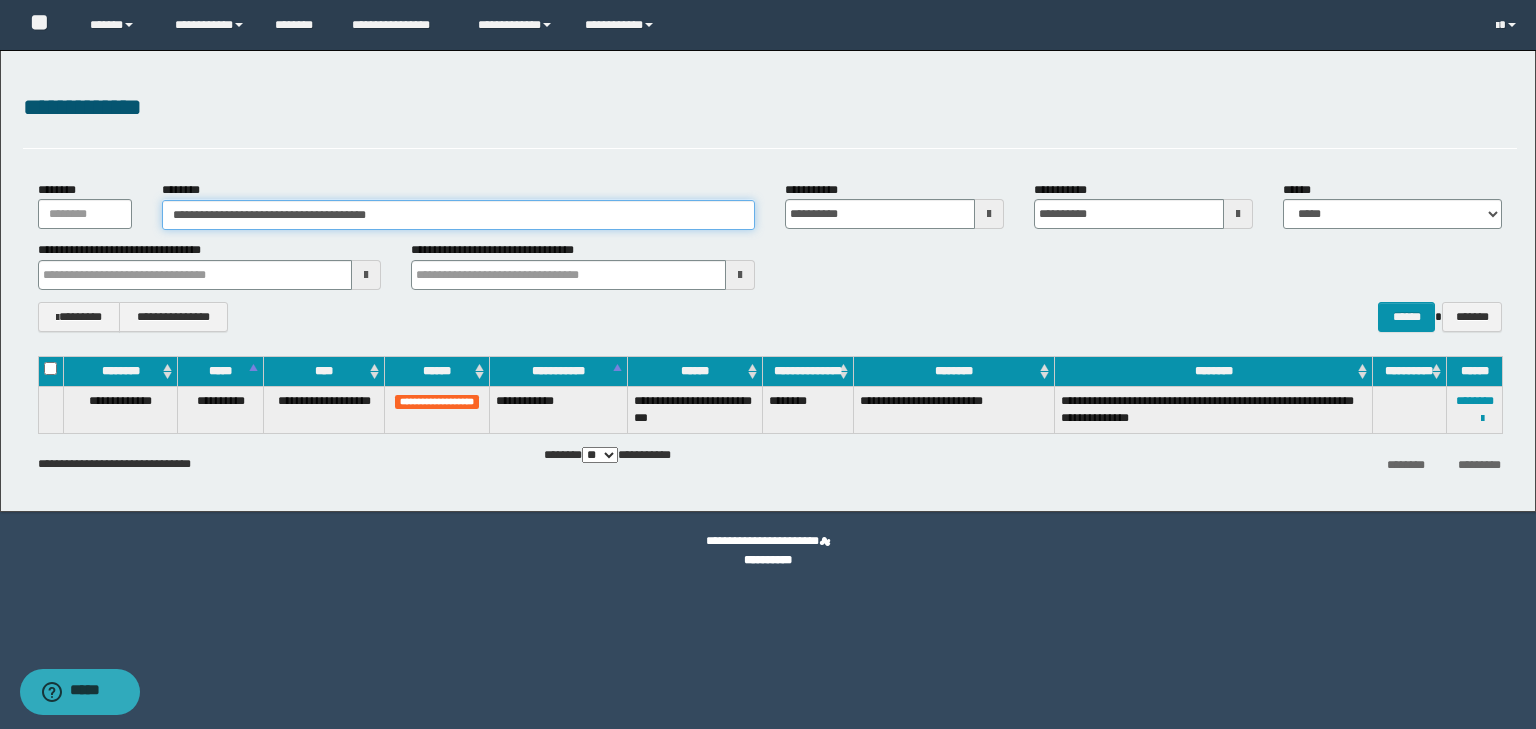 drag, startPoint x: 252, startPoint y: 219, endPoint x: 444, endPoint y: 220, distance: 192.00261 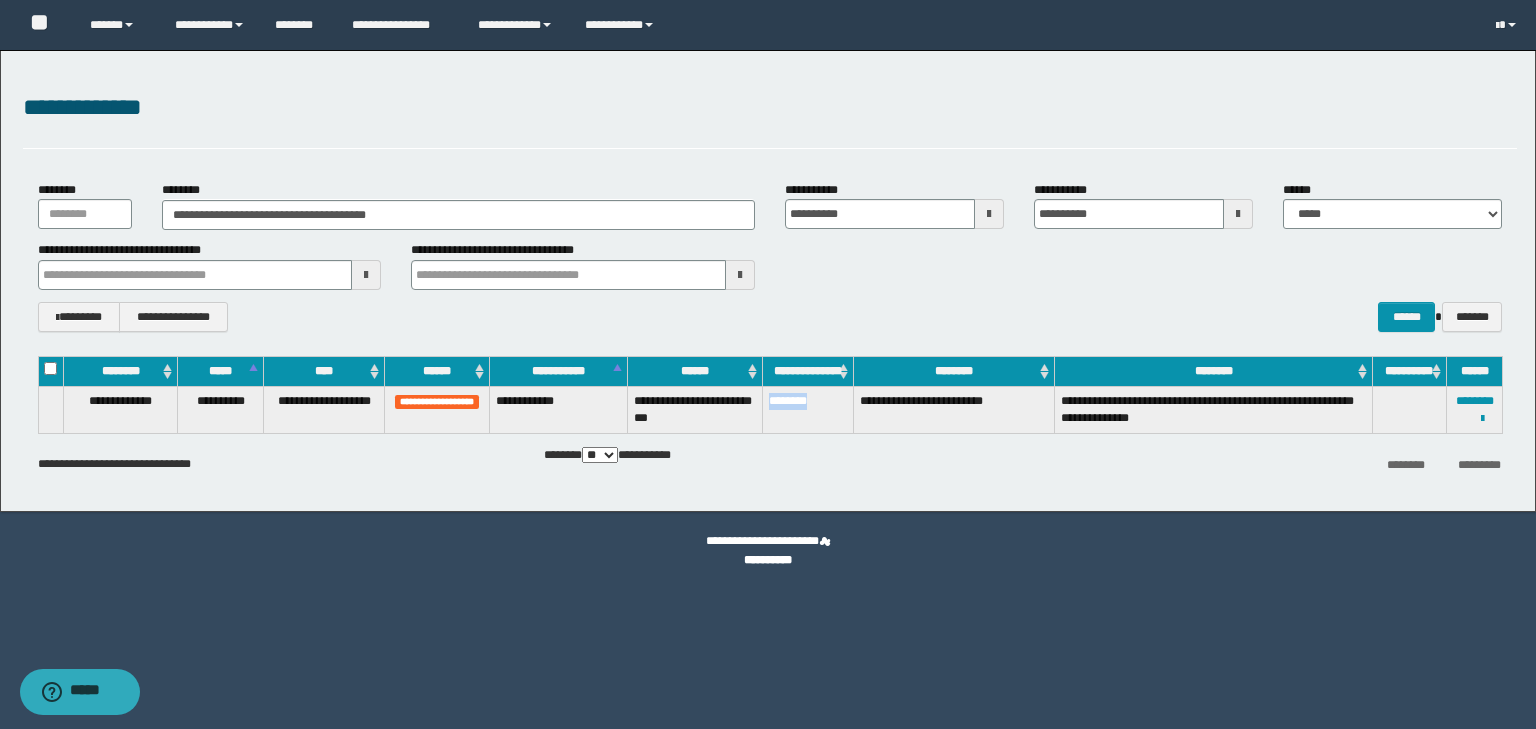 drag, startPoint x: 771, startPoint y: 399, endPoint x: 848, endPoint y: 400, distance: 77.00649 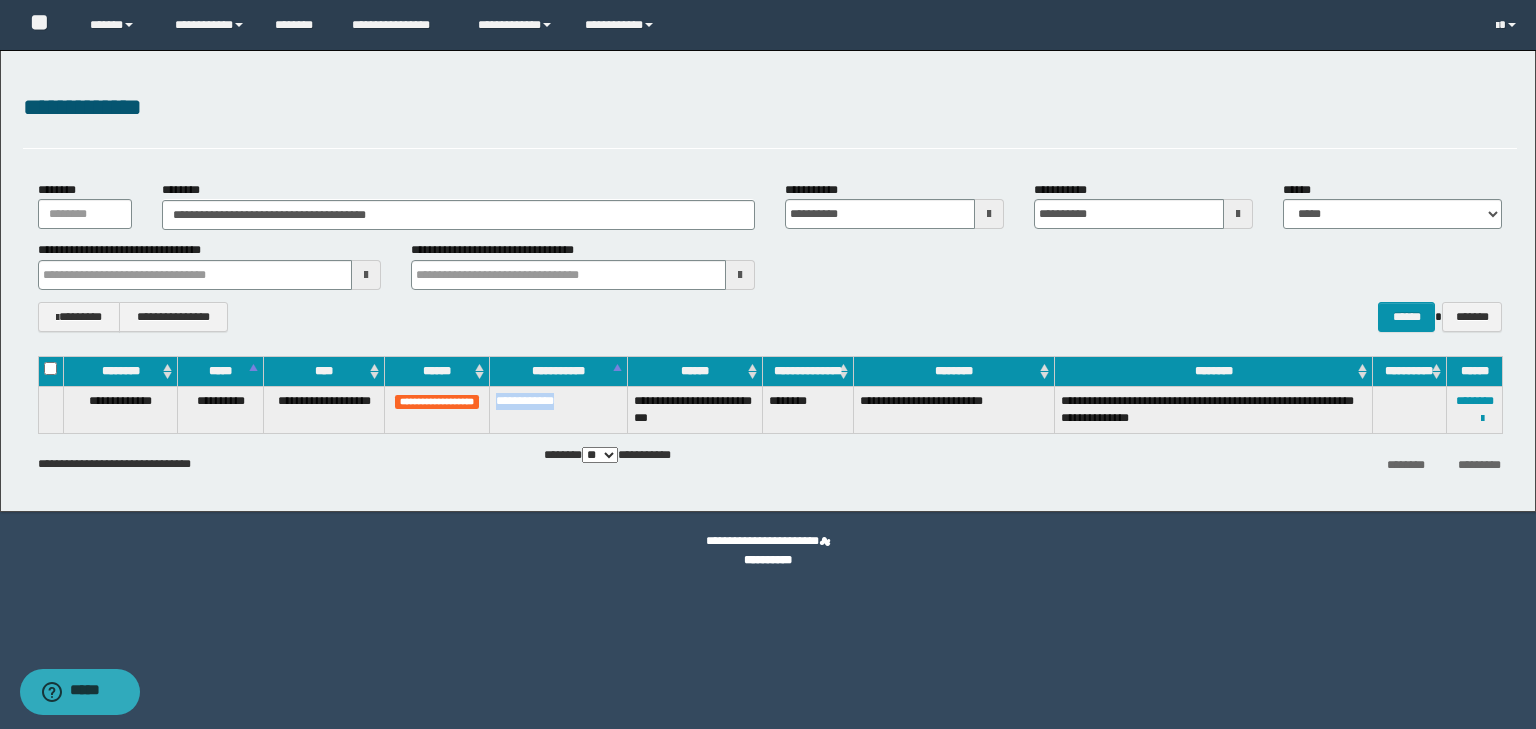 drag, startPoint x: 497, startPoint y: 399, endPoint x: 606, endPoint y: 408, distance: 109.370926 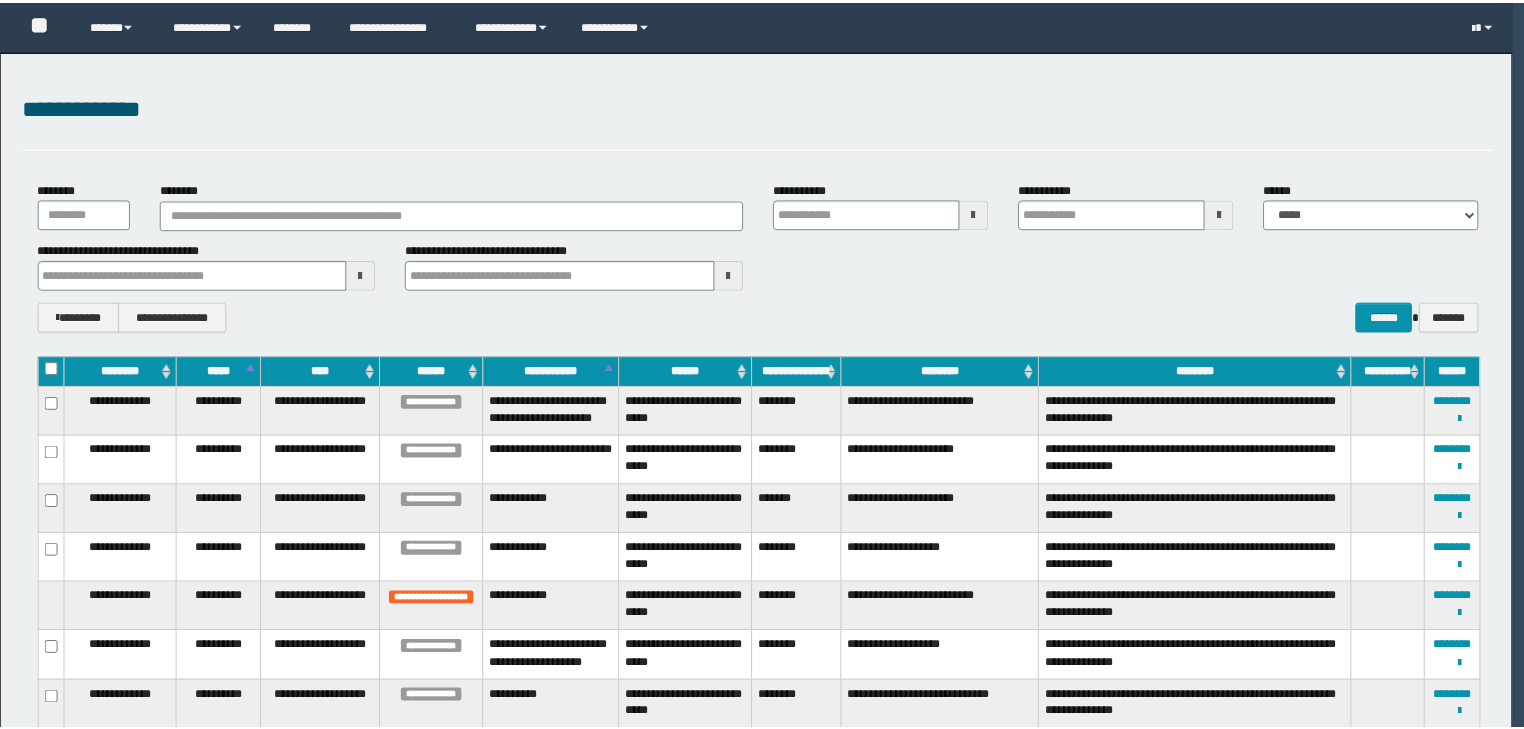 scroll, scrollTop: 0, scrollLeft: 0, axis: both 